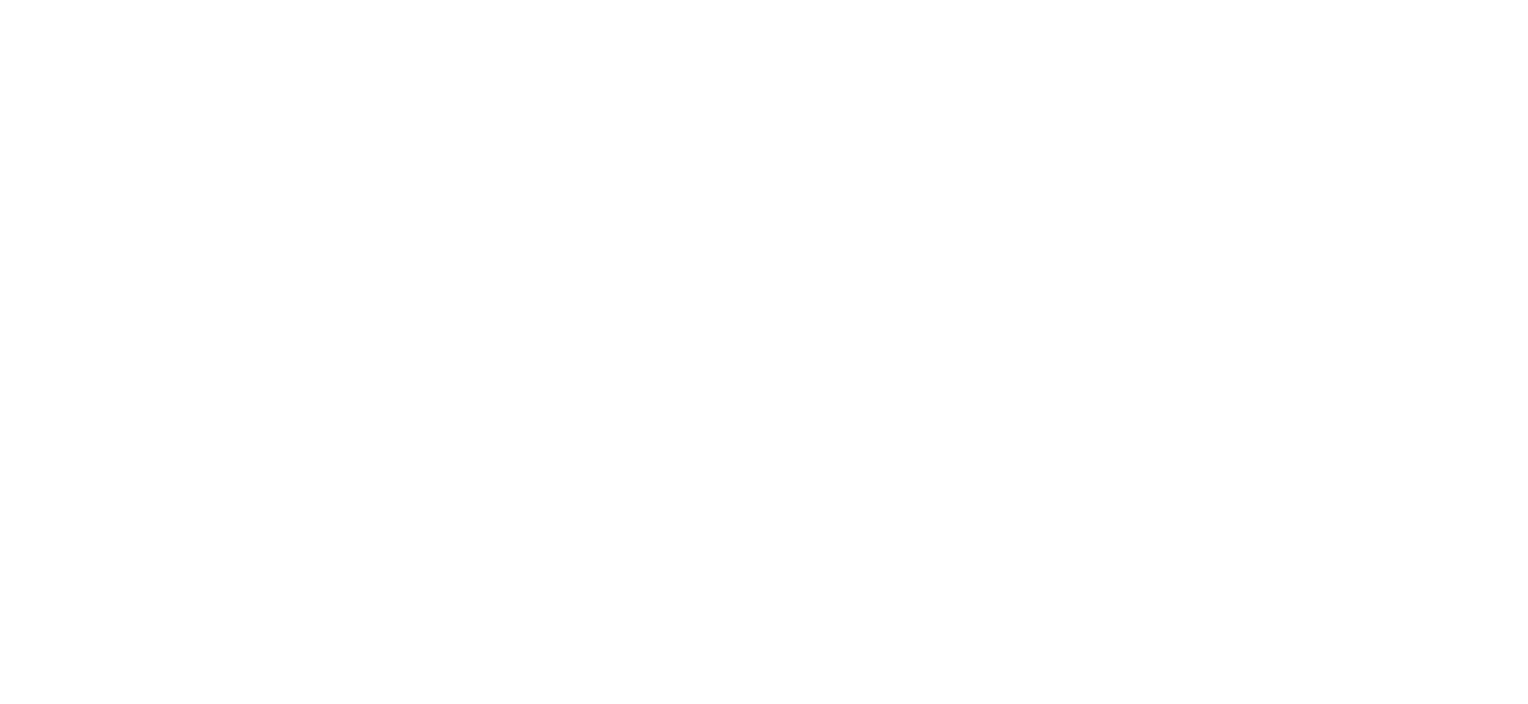 scroll, scrollTop: 0, scrollLeft: 0, axis: both 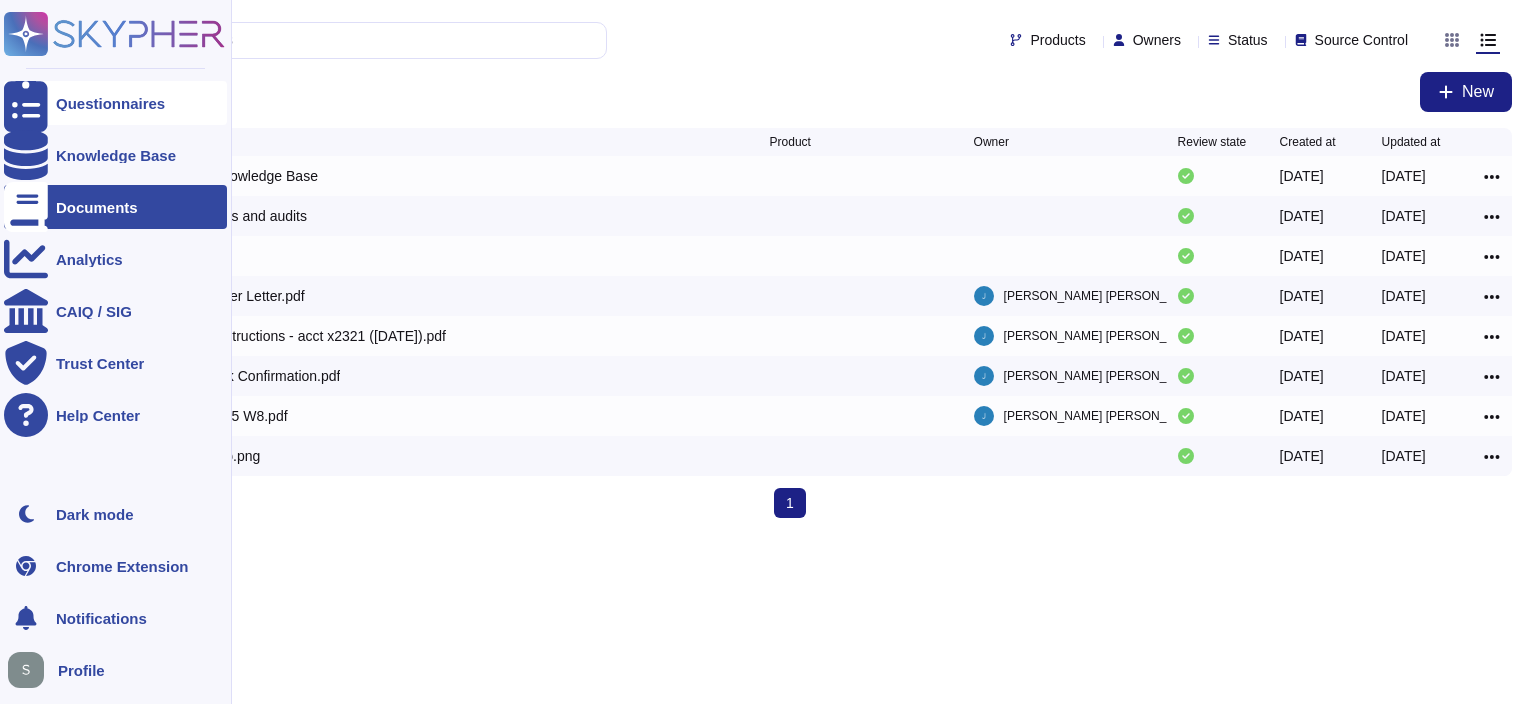 click on "Questionnaires" at bounding box center (110, 103) 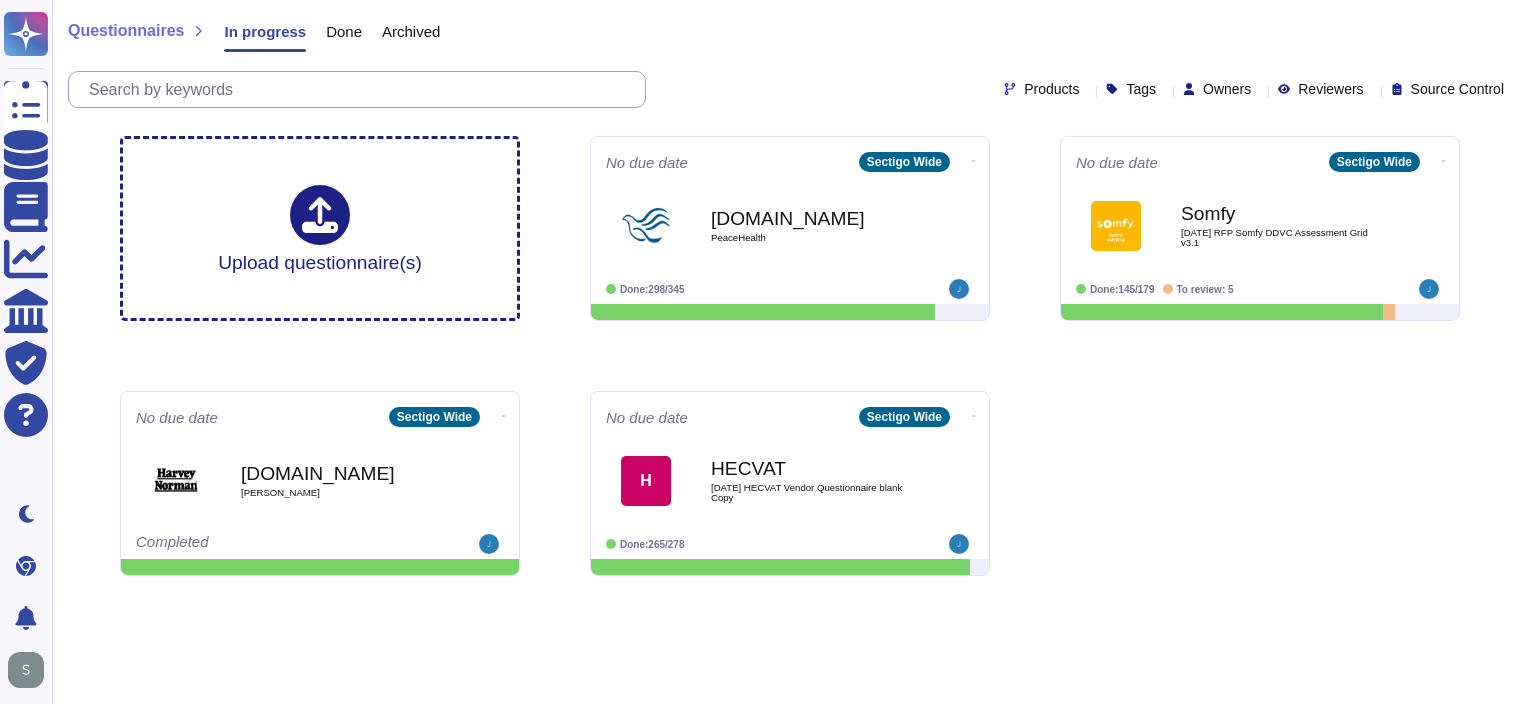 click at bounding box center [362, 89] 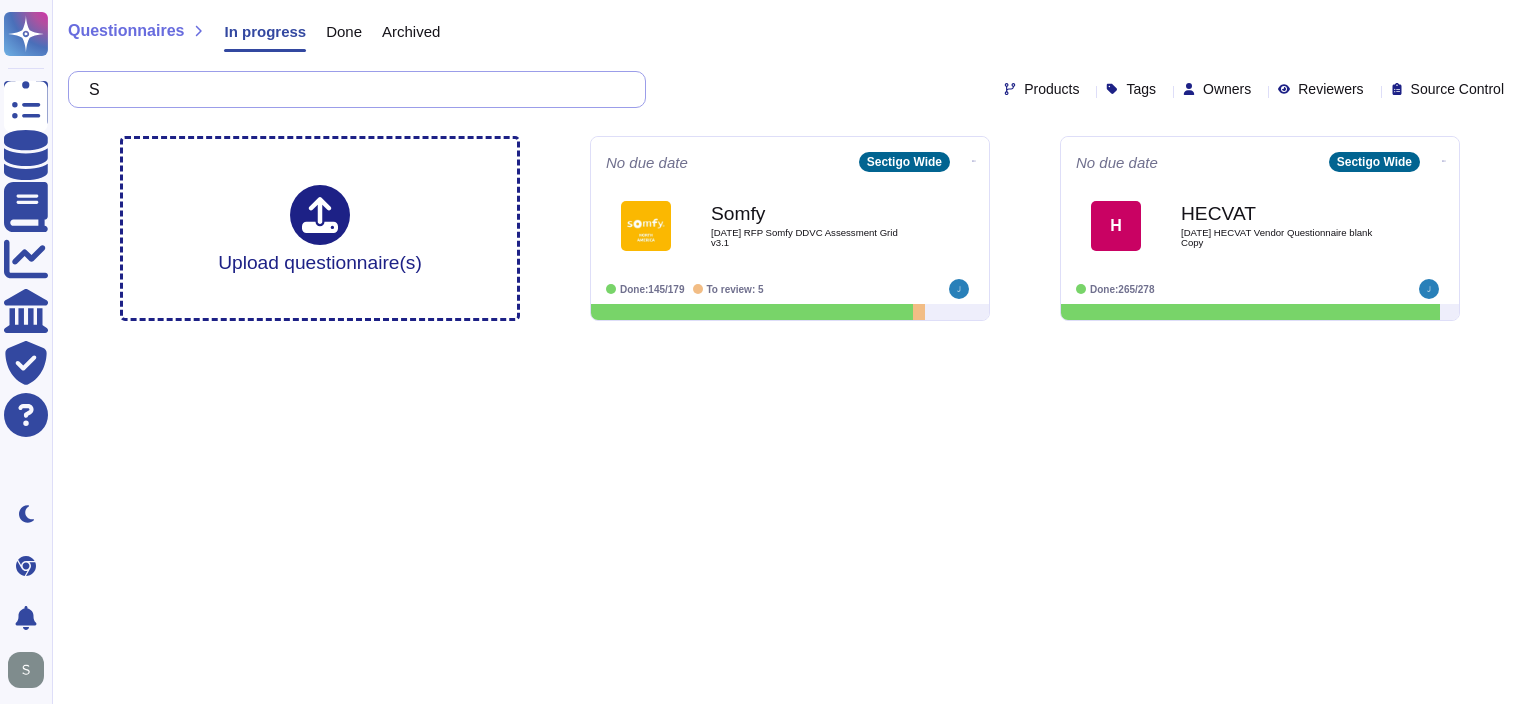 type on "S" 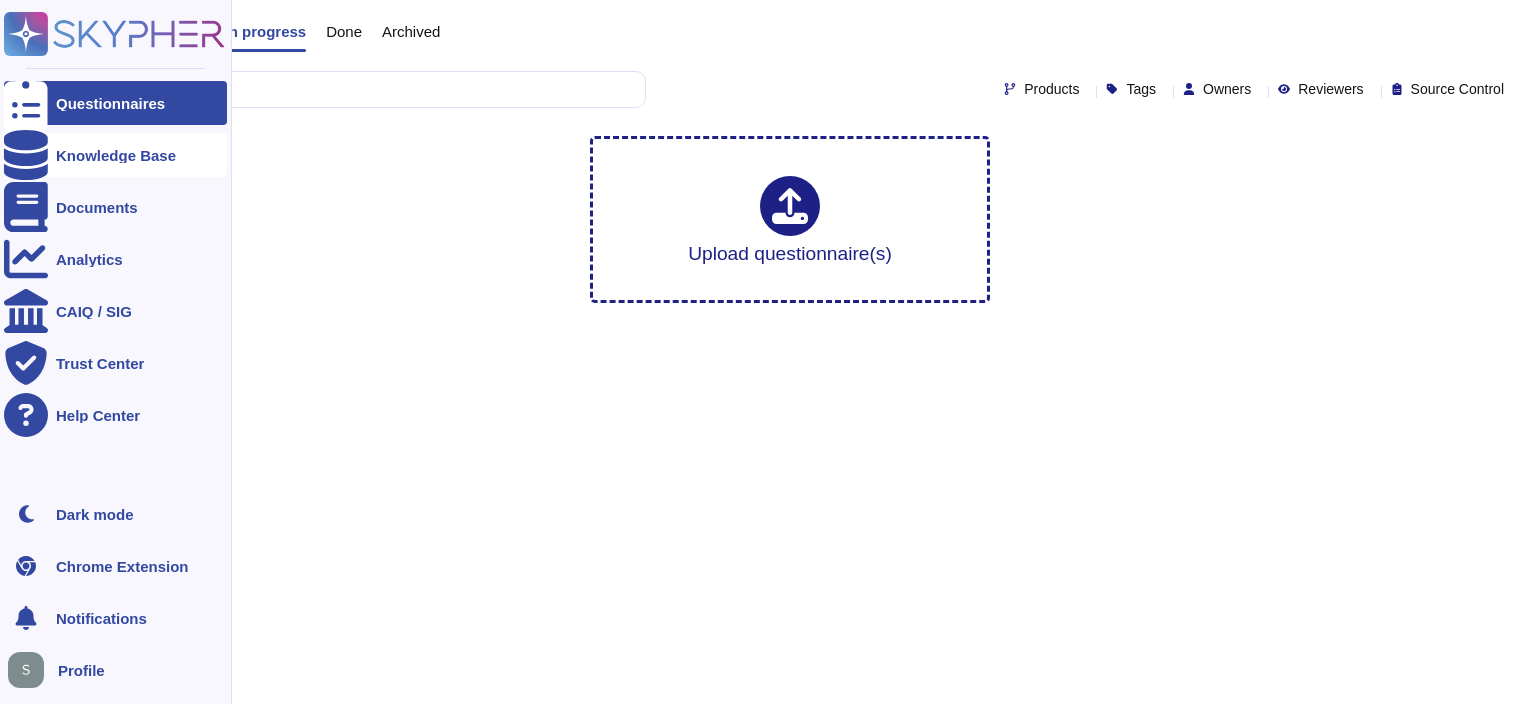 type on "Registration" 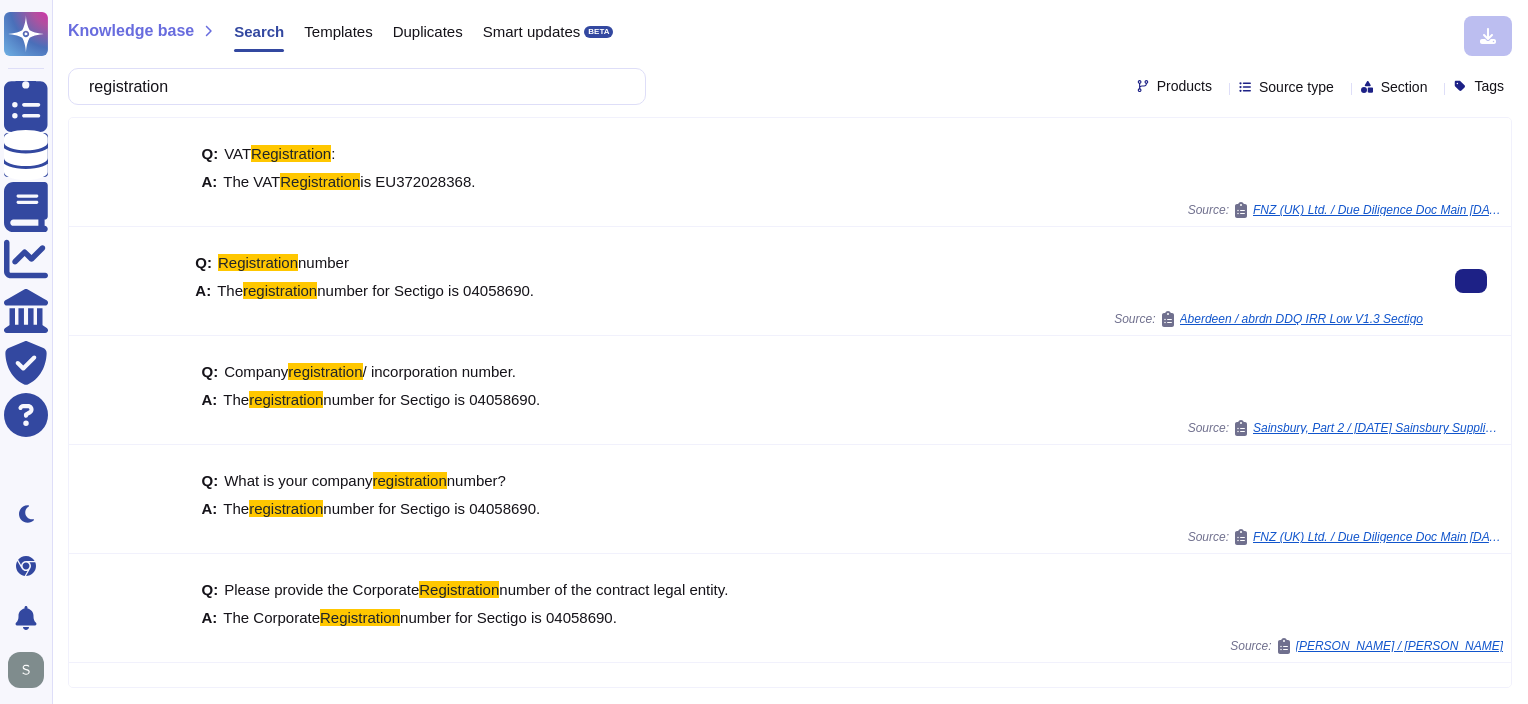 click on "Q: Registration  number A: The  registration  number for Sectigo is 04058690." at bounding box center [809, 277] 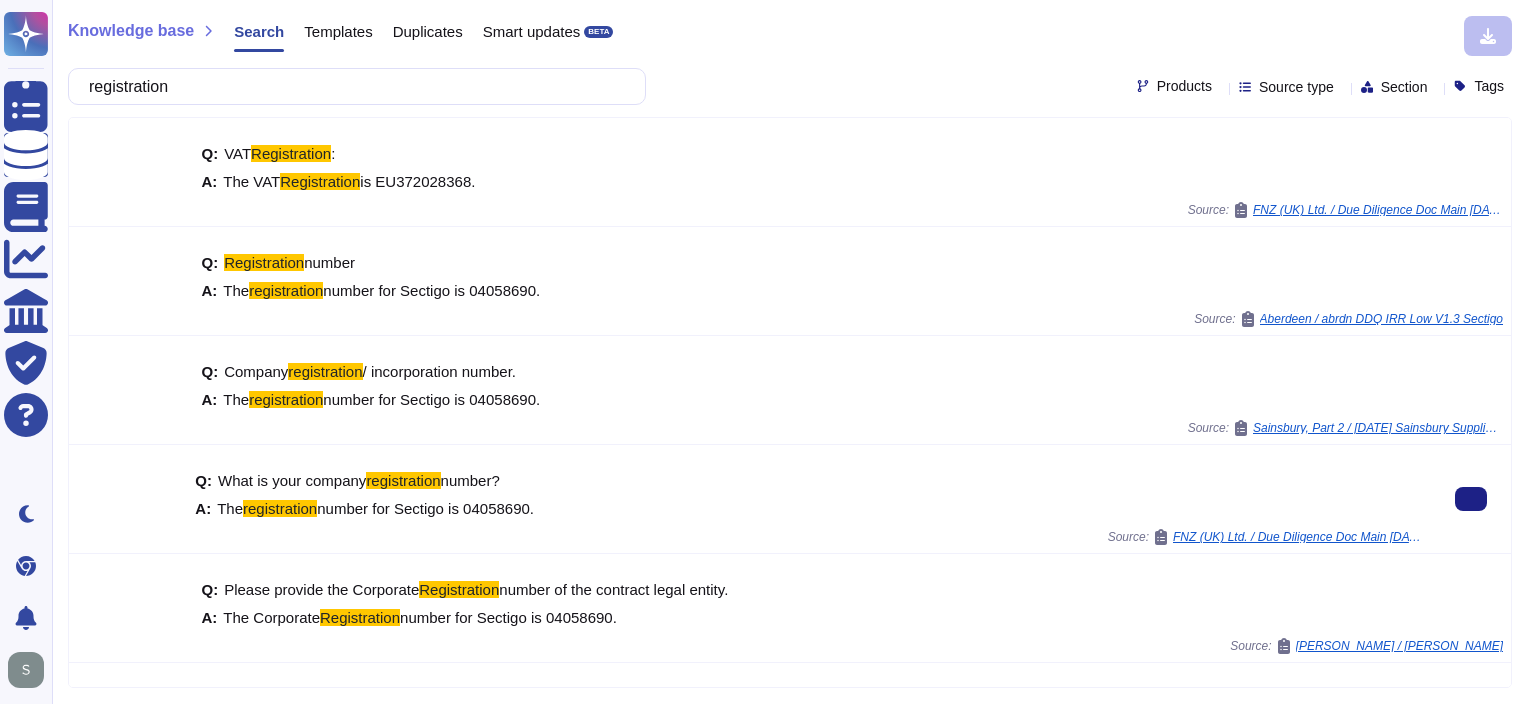 click on "number for Sectigo is 04058690." at bounding box center [425, 508] 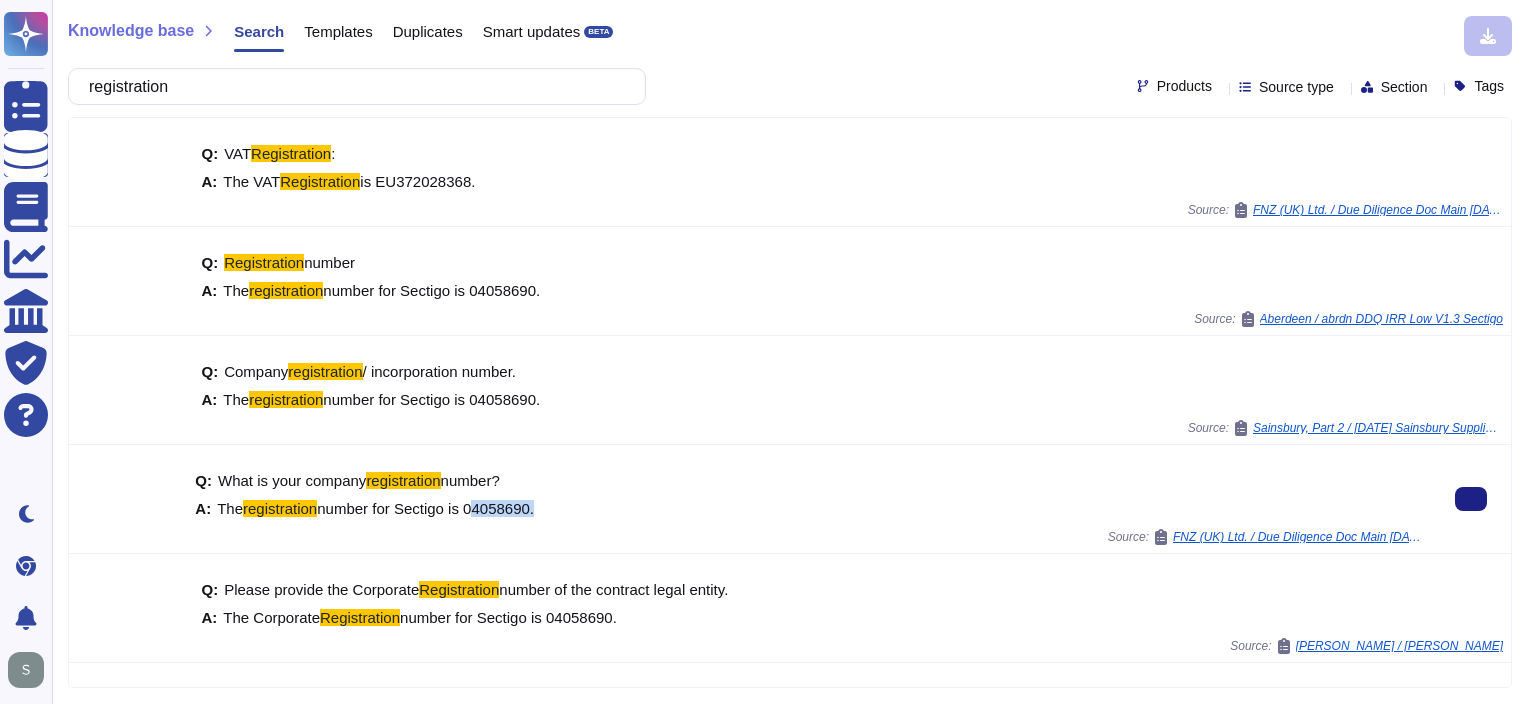 click on "number for Sectigo is 04058690." at bounding box center (425, 508) 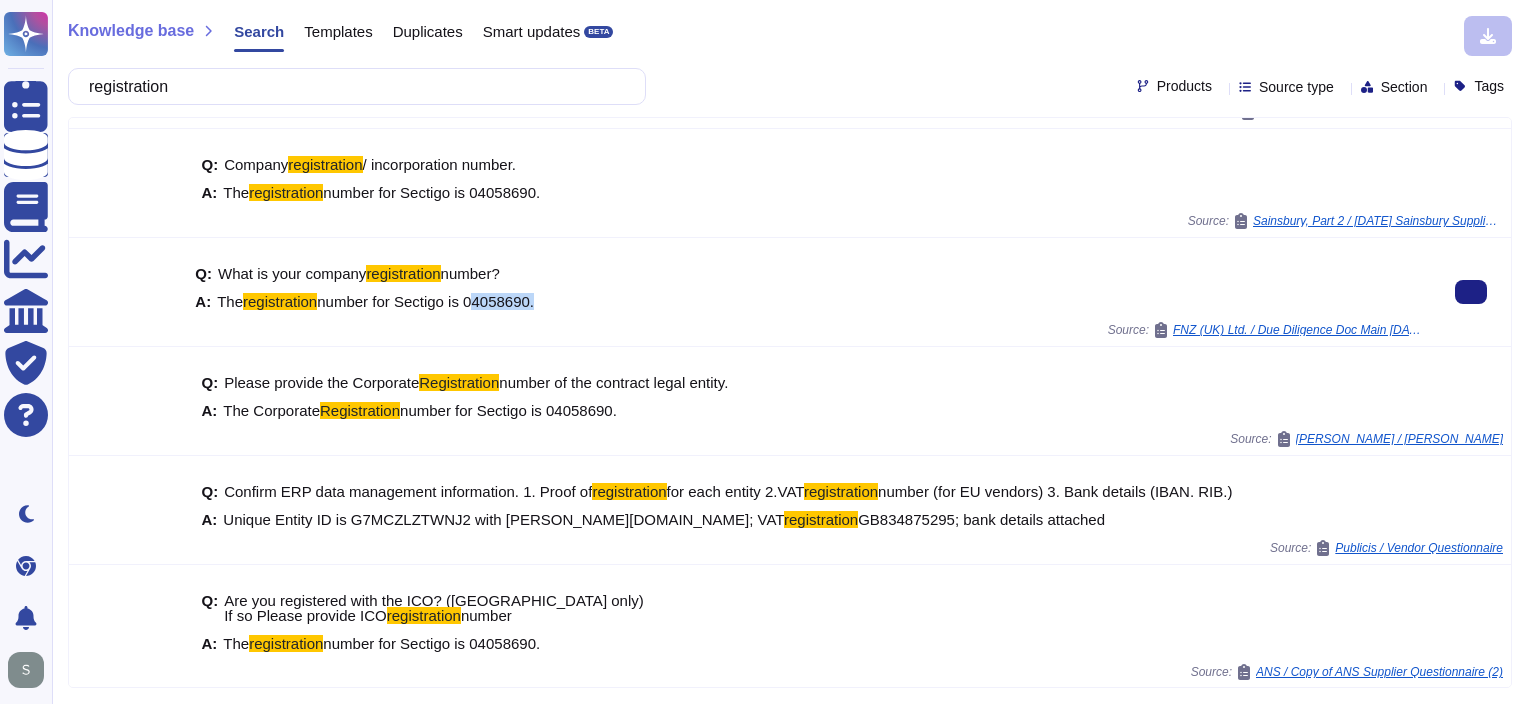 scroll, scrollTop: 0, scrollLeft: 0, axis: both 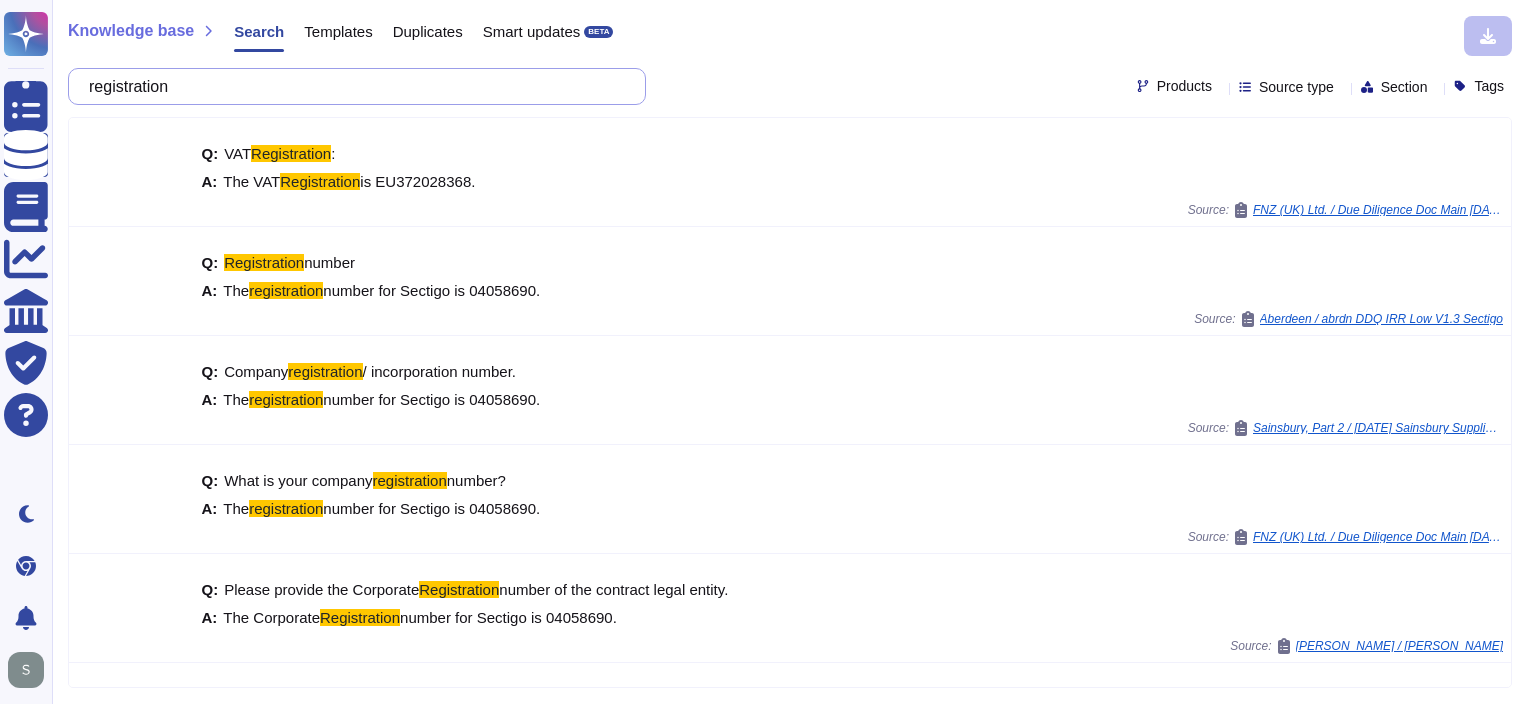 drag, startPoint x: 200, startPoint y: 90, endPoint x: 56, endPoint y: 86, distance: 144.05554 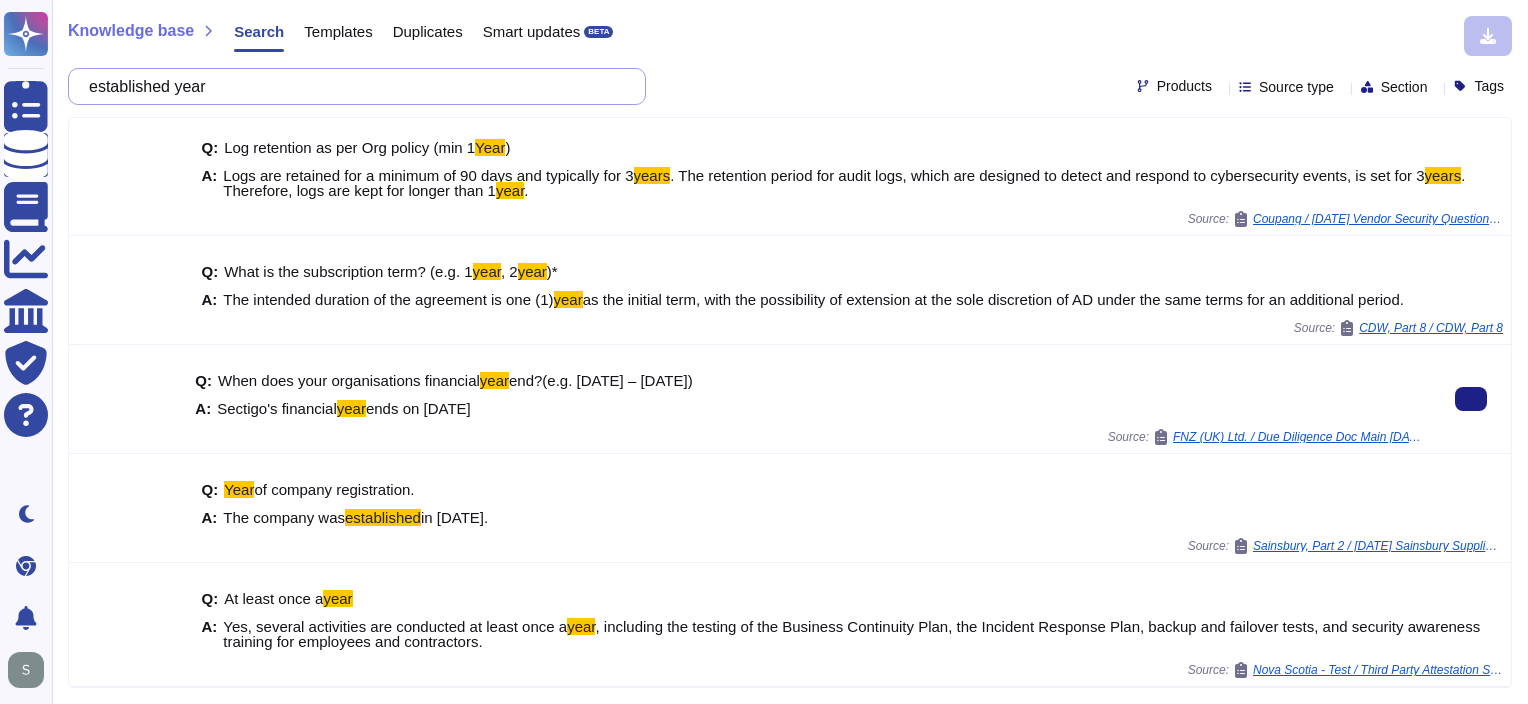 scroll, scrollTop: 172, scrollLeft: 0, axis: vertical 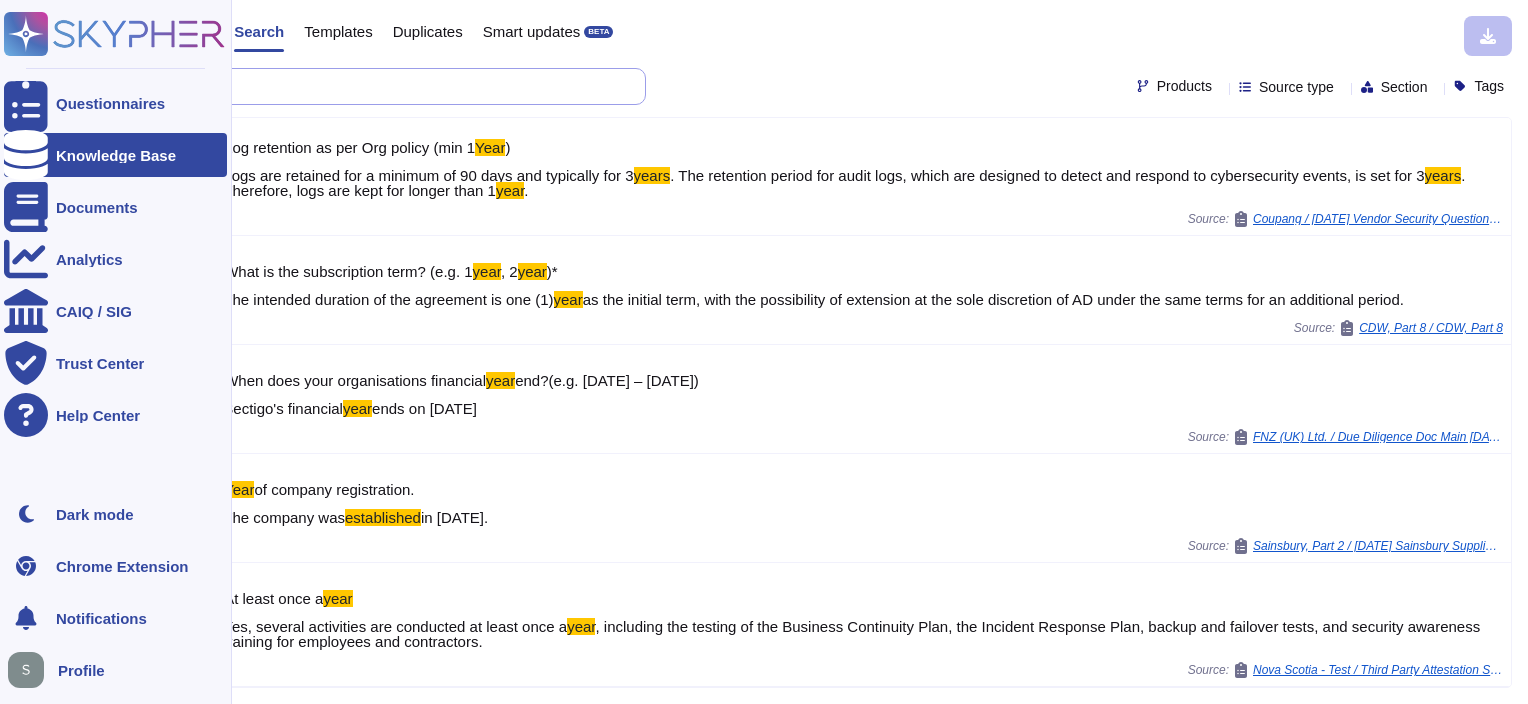 drag, startPoint x: 286, startPoint y: 80, endPoint x: 0, endPoint y: 92, distance: 286.25165 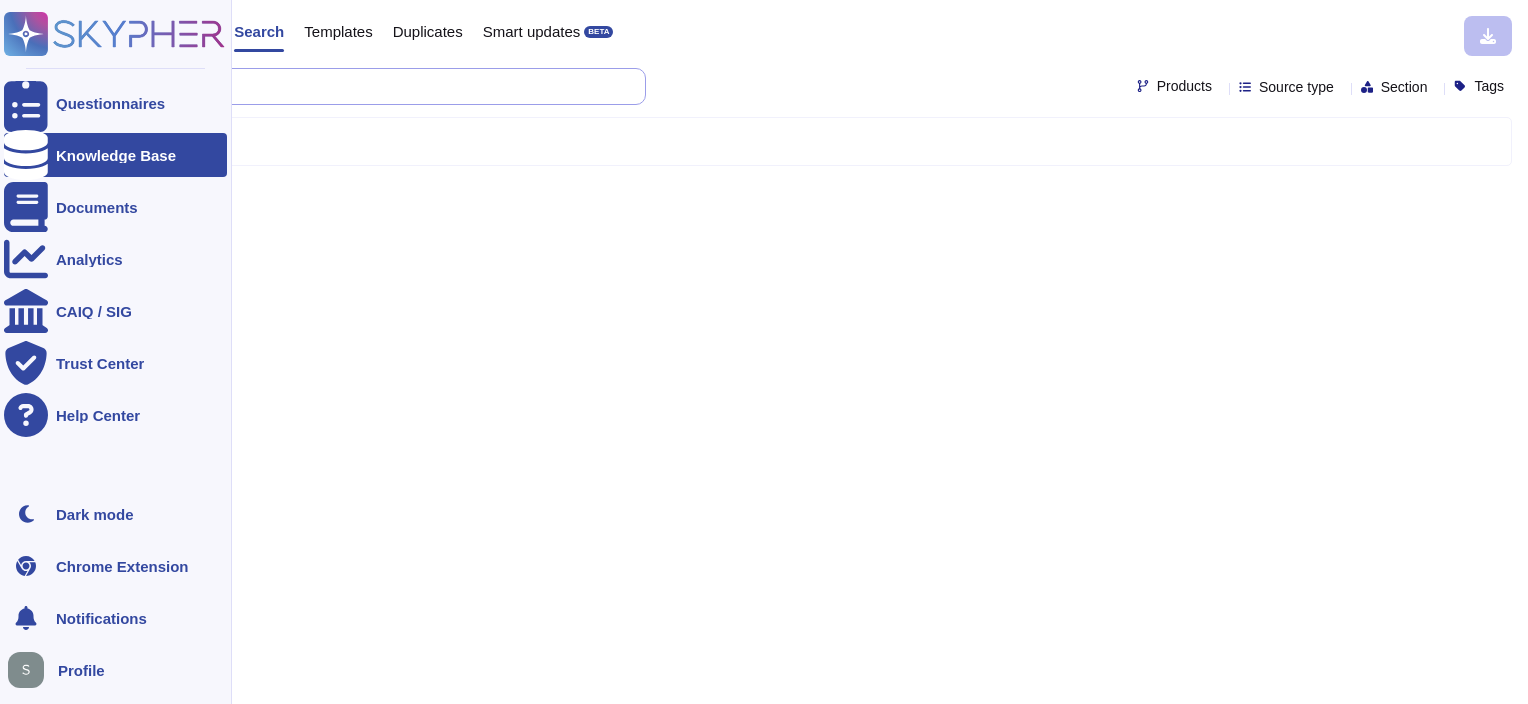 scroll, scrollTop: 0, scrollLeft: 17, axis: horizontal 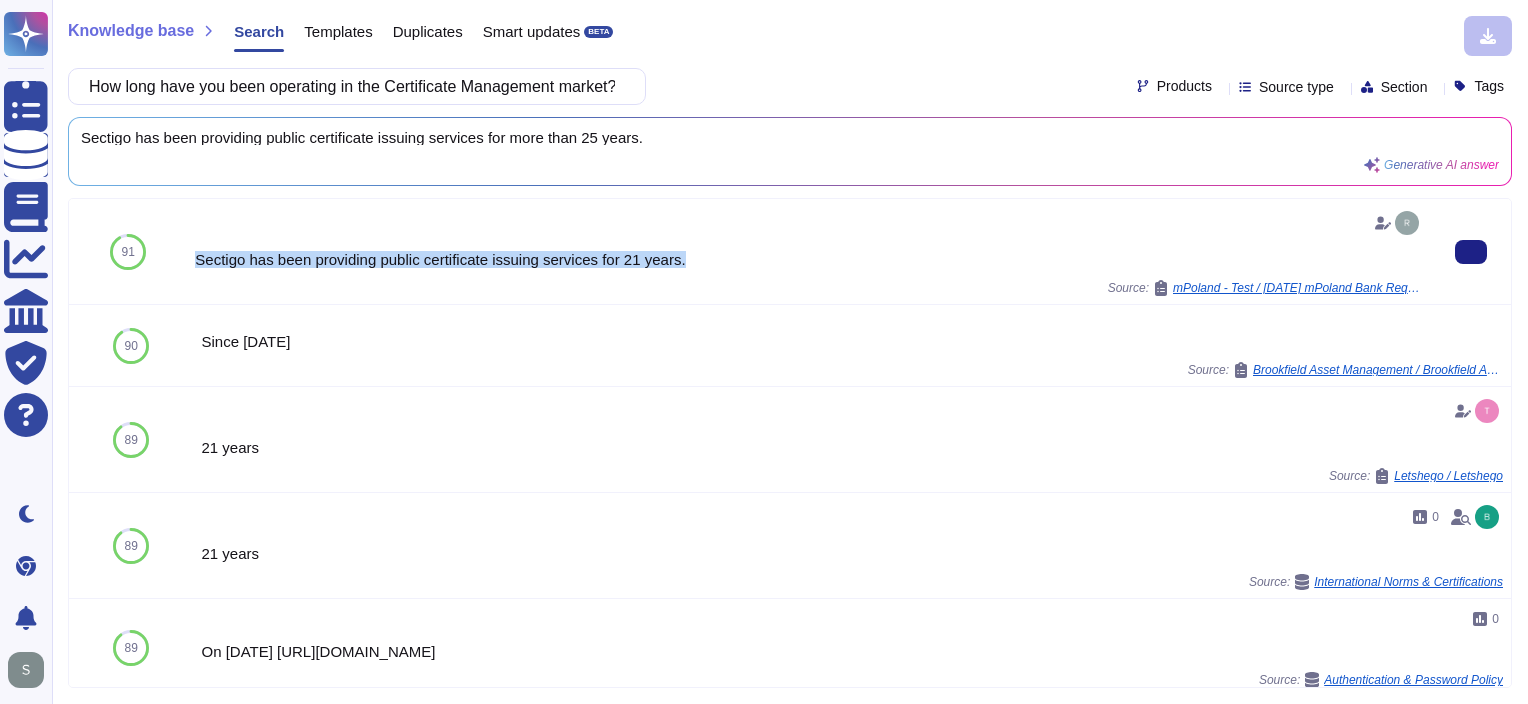 drag, startPoint x: 695, startPoint y: 251, endPoint x: 185, endPoint y: 256, distance: 510.0245 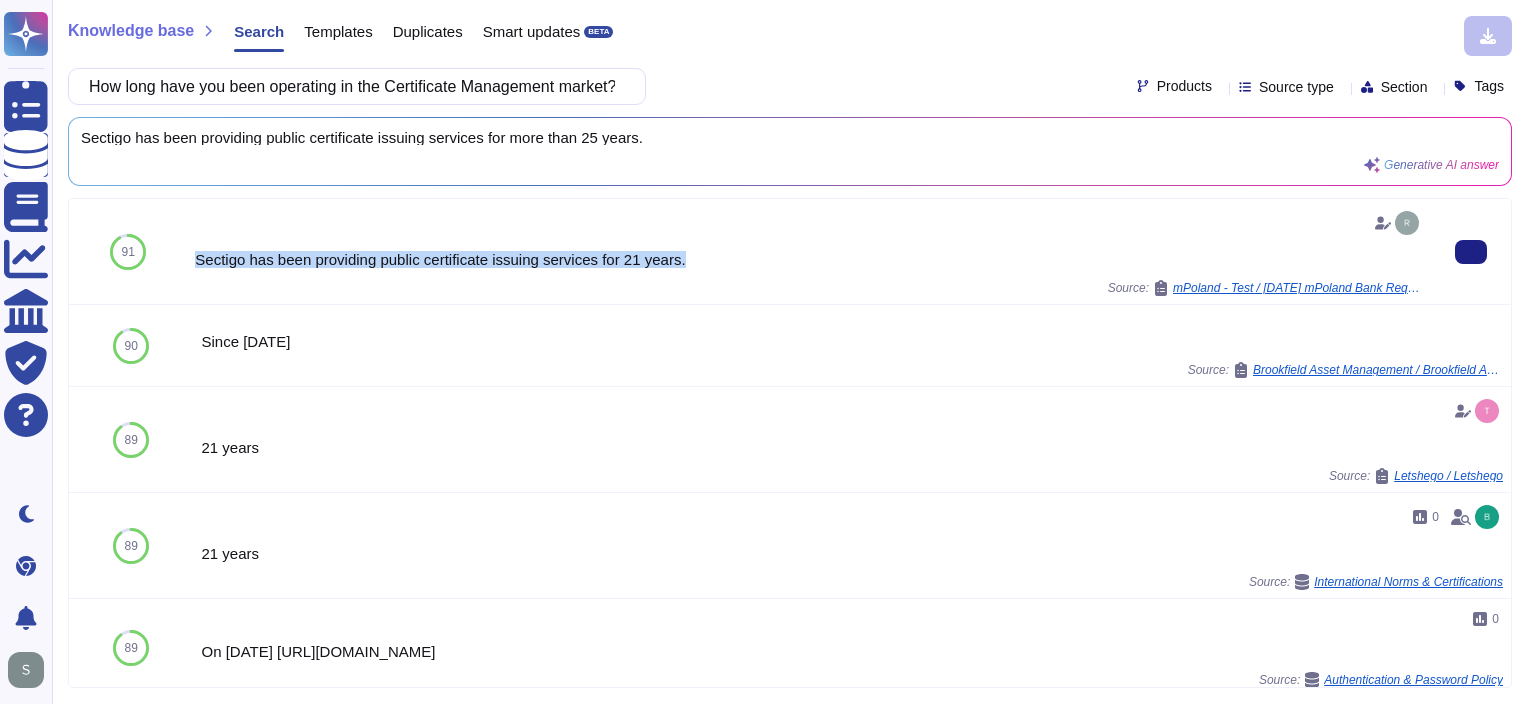 copy on "Sectigo has been providing public certificate issuing services for 21 years." 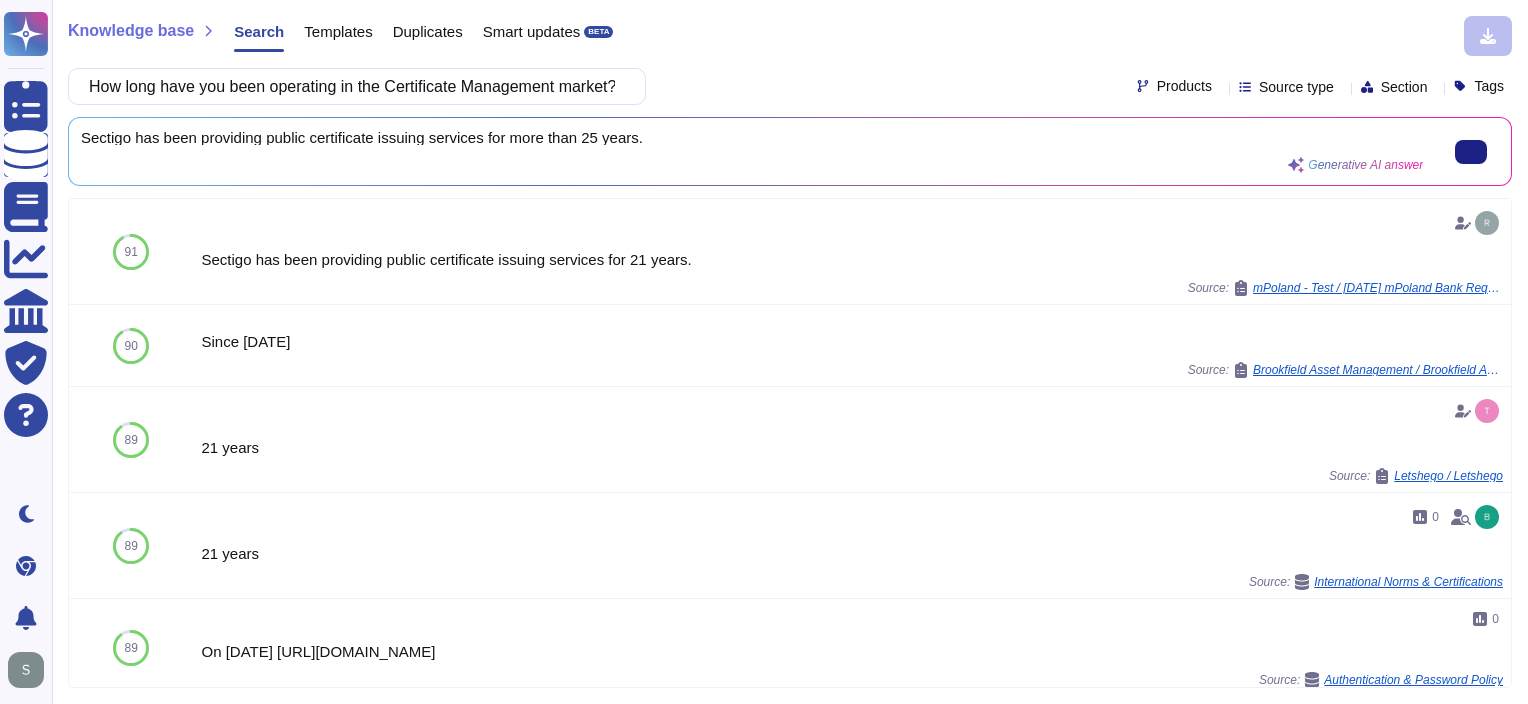 click on "Sectigo has been providing public certificate issuing services for more than 25 years." at bounding box center [752, 137] 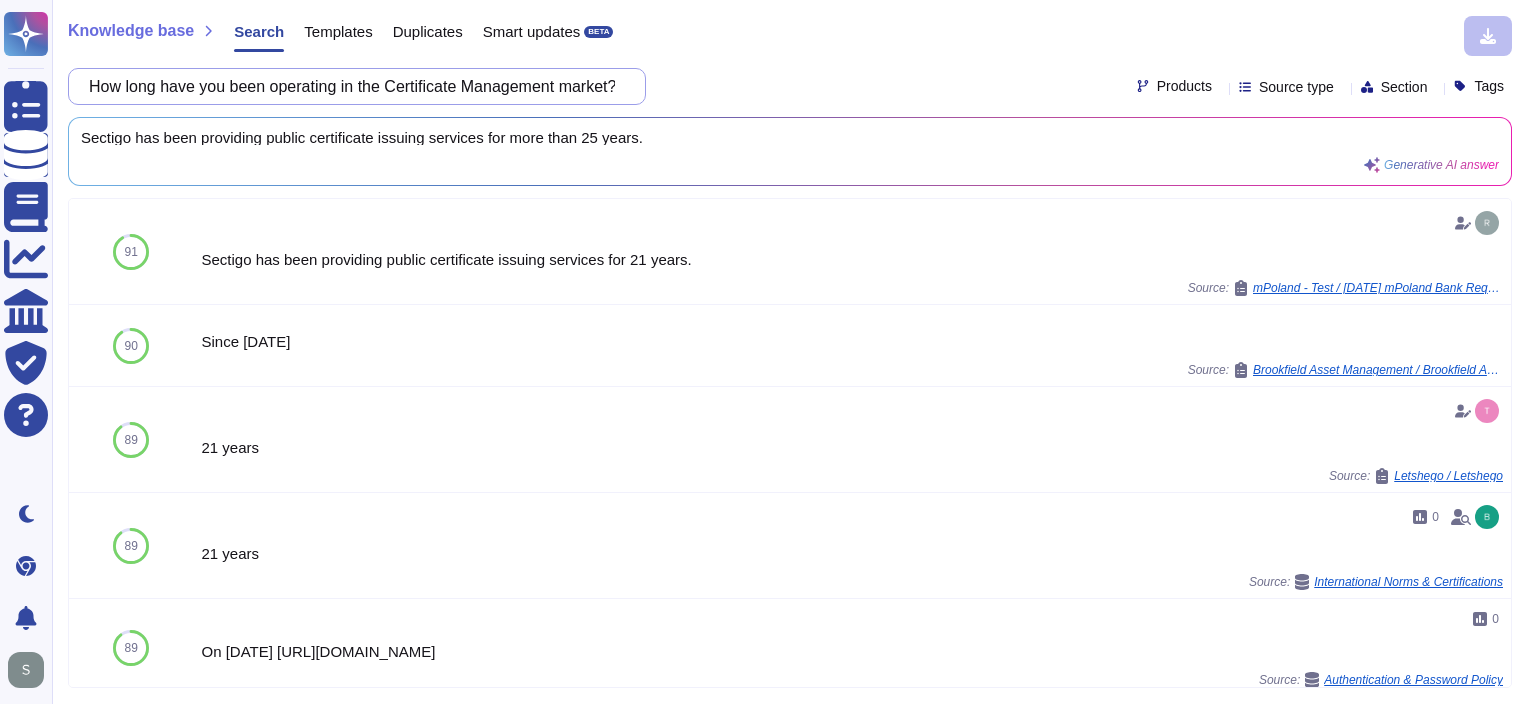 click on "How long have you been operating in the Certificate Management market?" at bounding box center (352, 86) 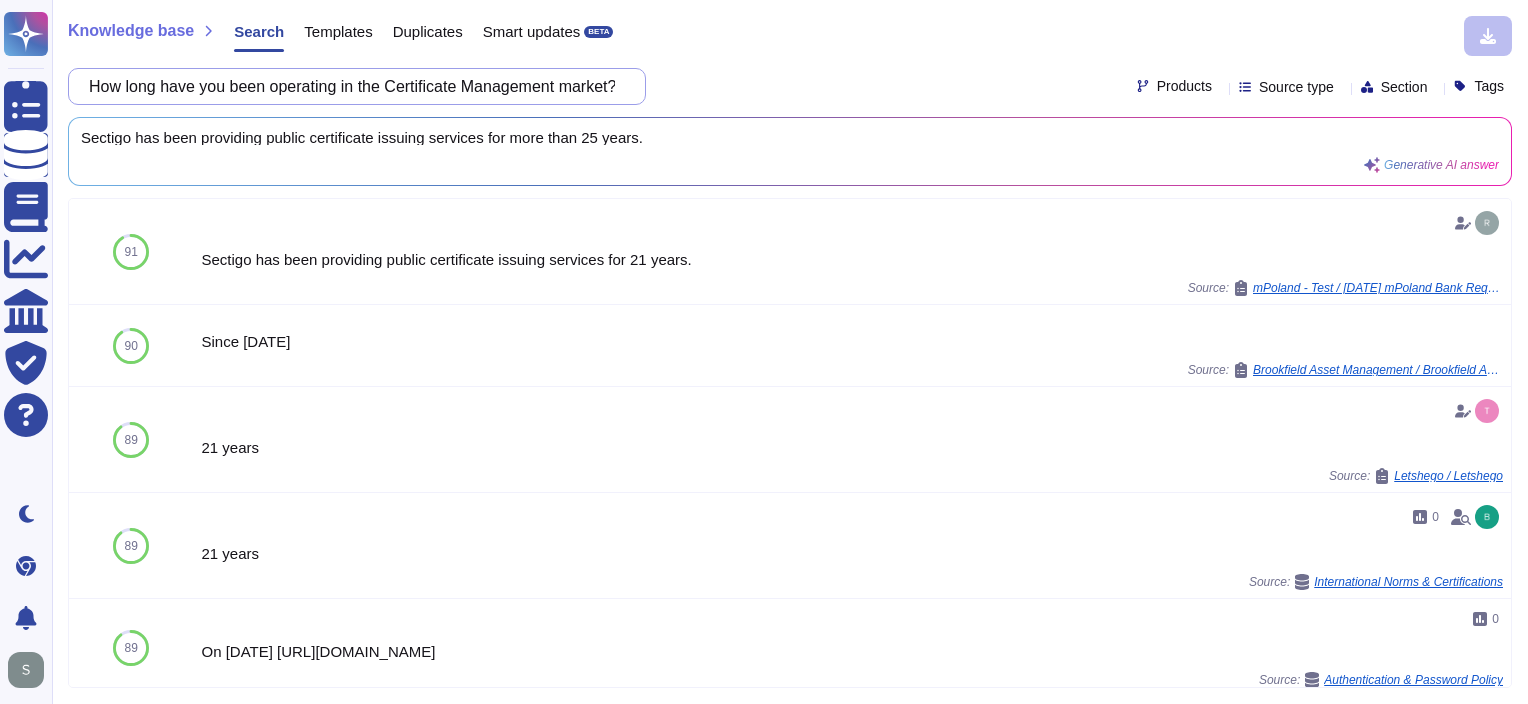 paste on "total number of staff globally / within [GEOGRAPHIC_DATA], and number of staff that work directly with the solution, including development / support" 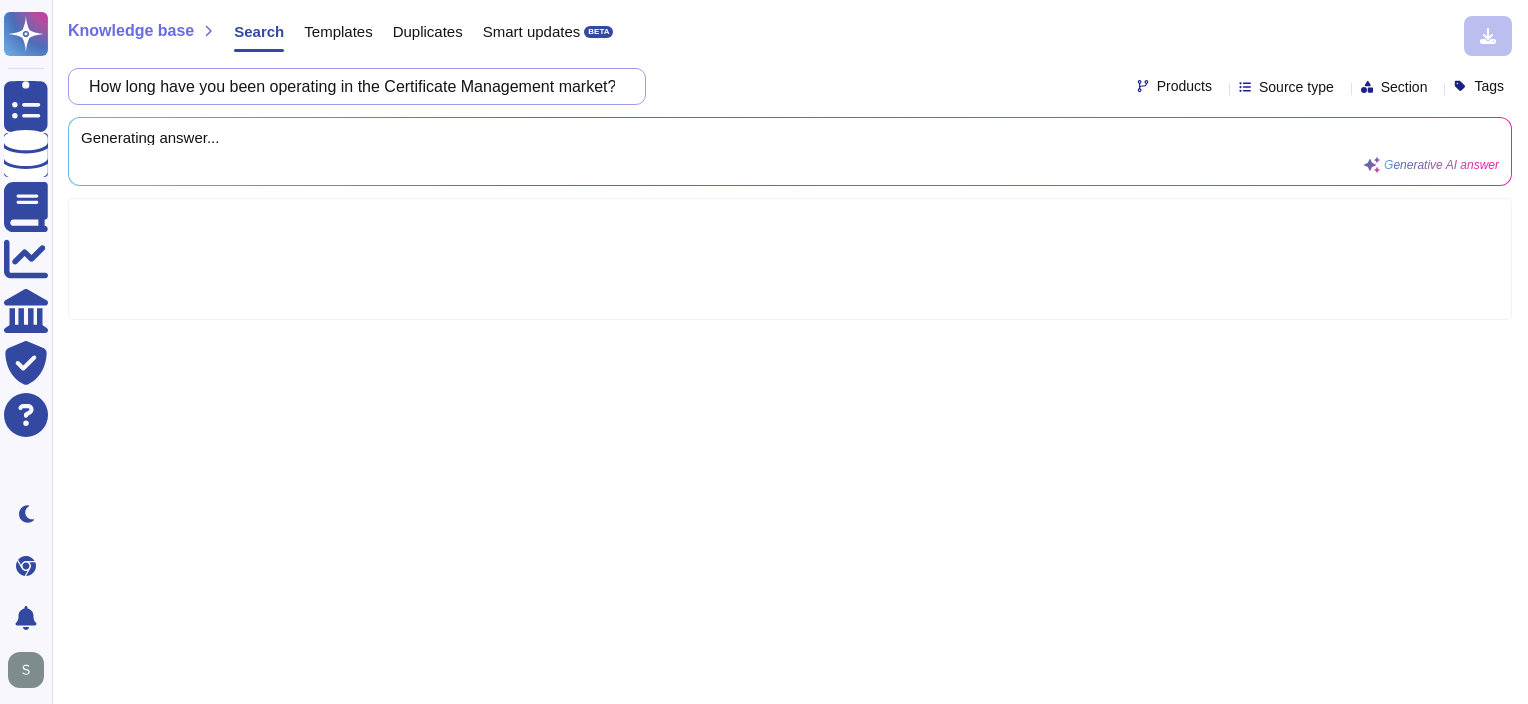 scroll, scrollTop: 0, scrollLeft: 414, axis: horizontal 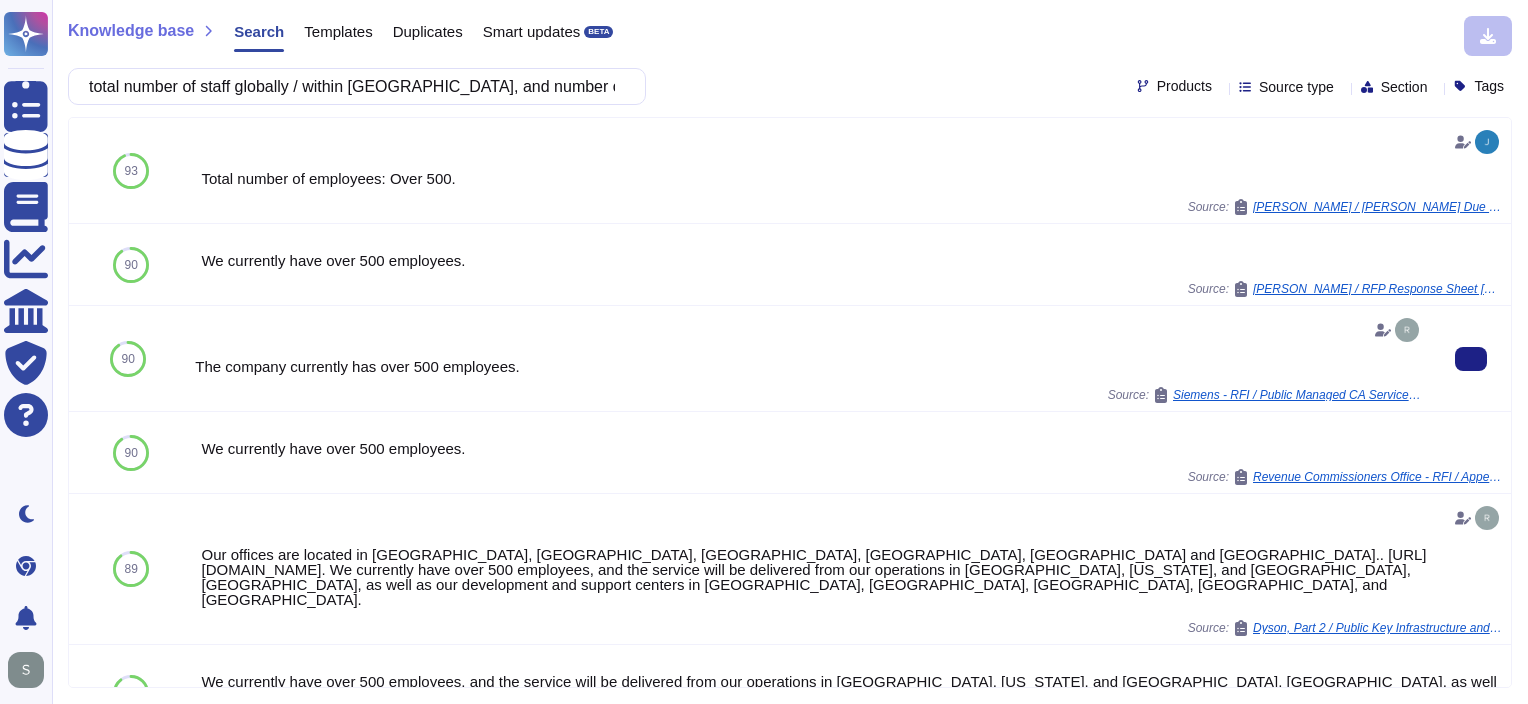 click on "The company currently has over 500 employees. Source: Siemens - RFI / Public Managed CA Service Requirements List Update" at bounding box center [809, 358] 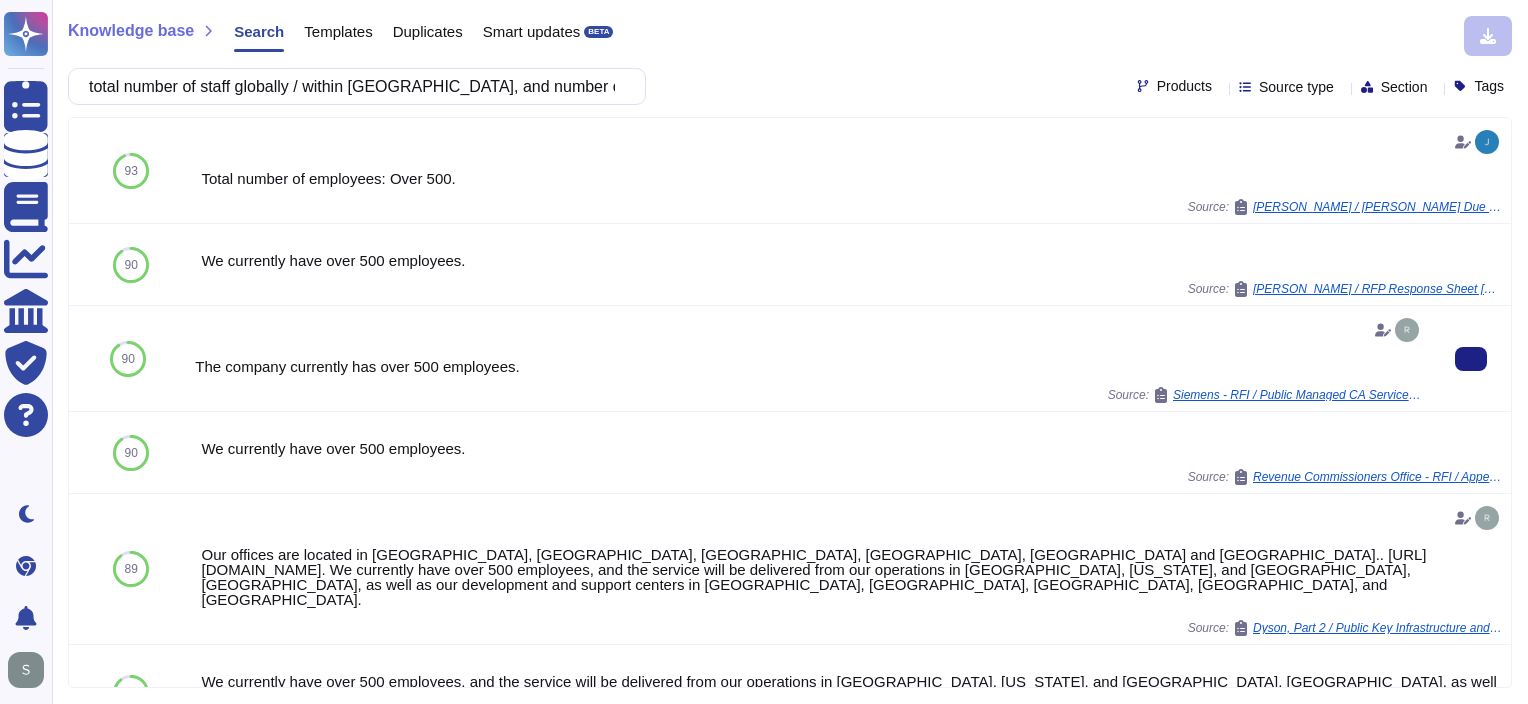 click on "The company currently has over 500 employees." at bounding box center [809, 366] 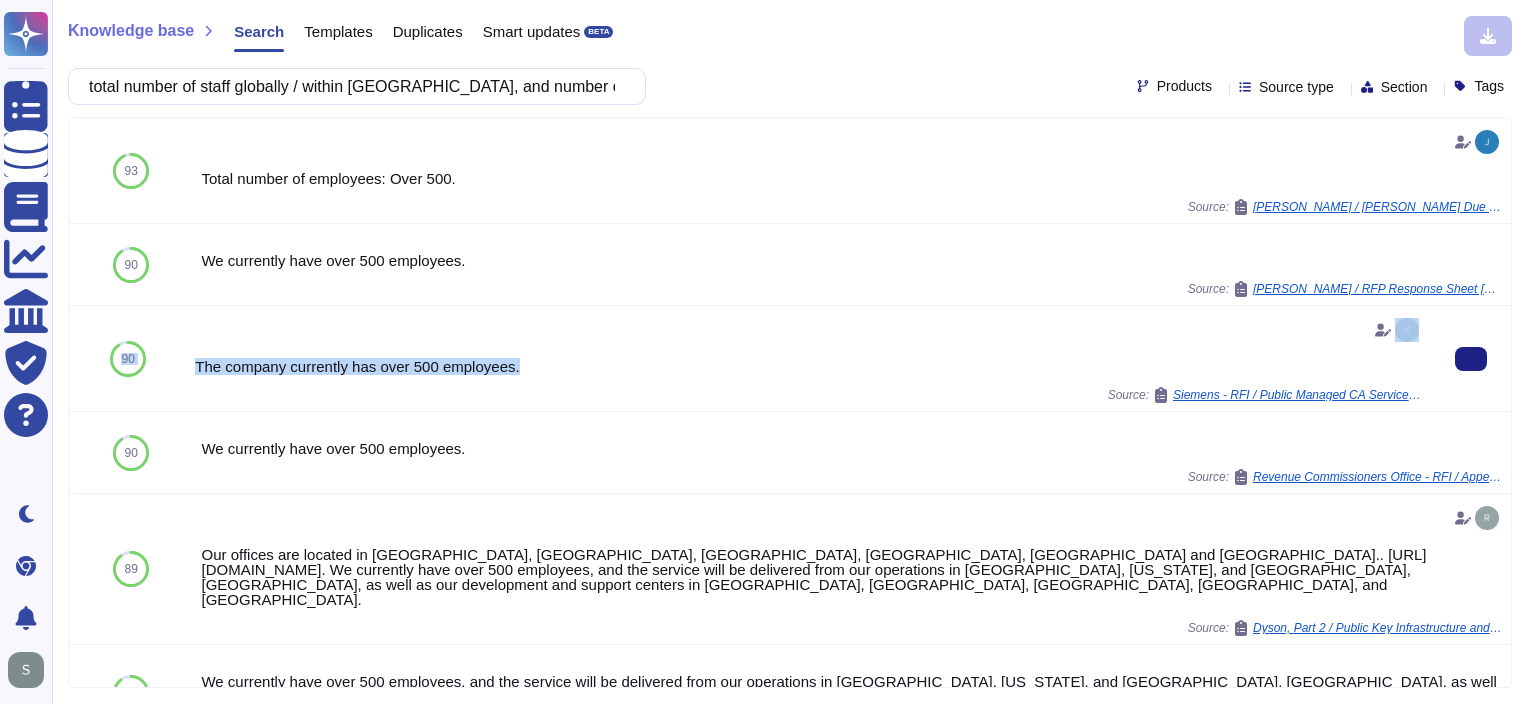 drag, startPoint x: 530, startPoint y: 368, endPoint x: 171, endPoint y: 359, distance: 359.1128 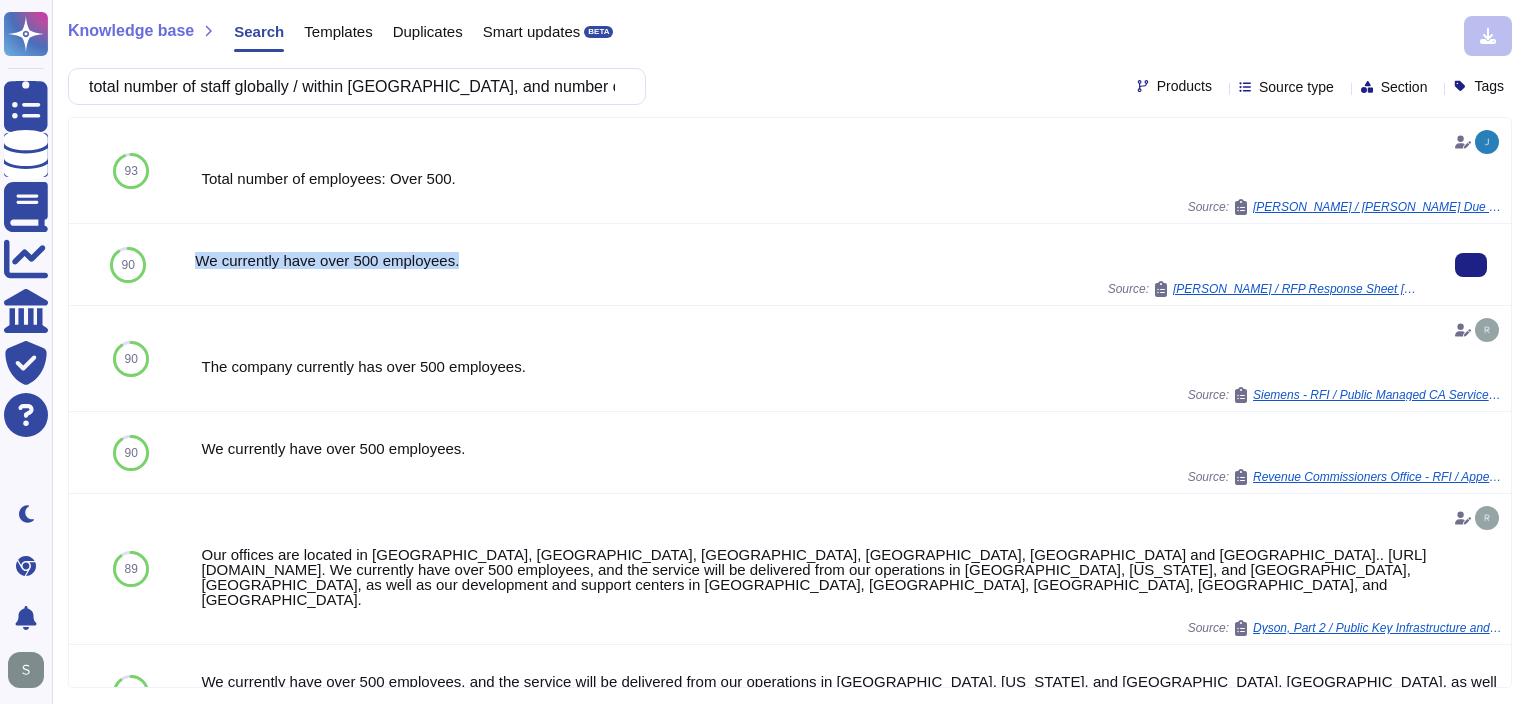 drag, startPoint x: 480, startPoint y: 258, endPoint x: 196, endPoint y: 251, distance: 284.08624 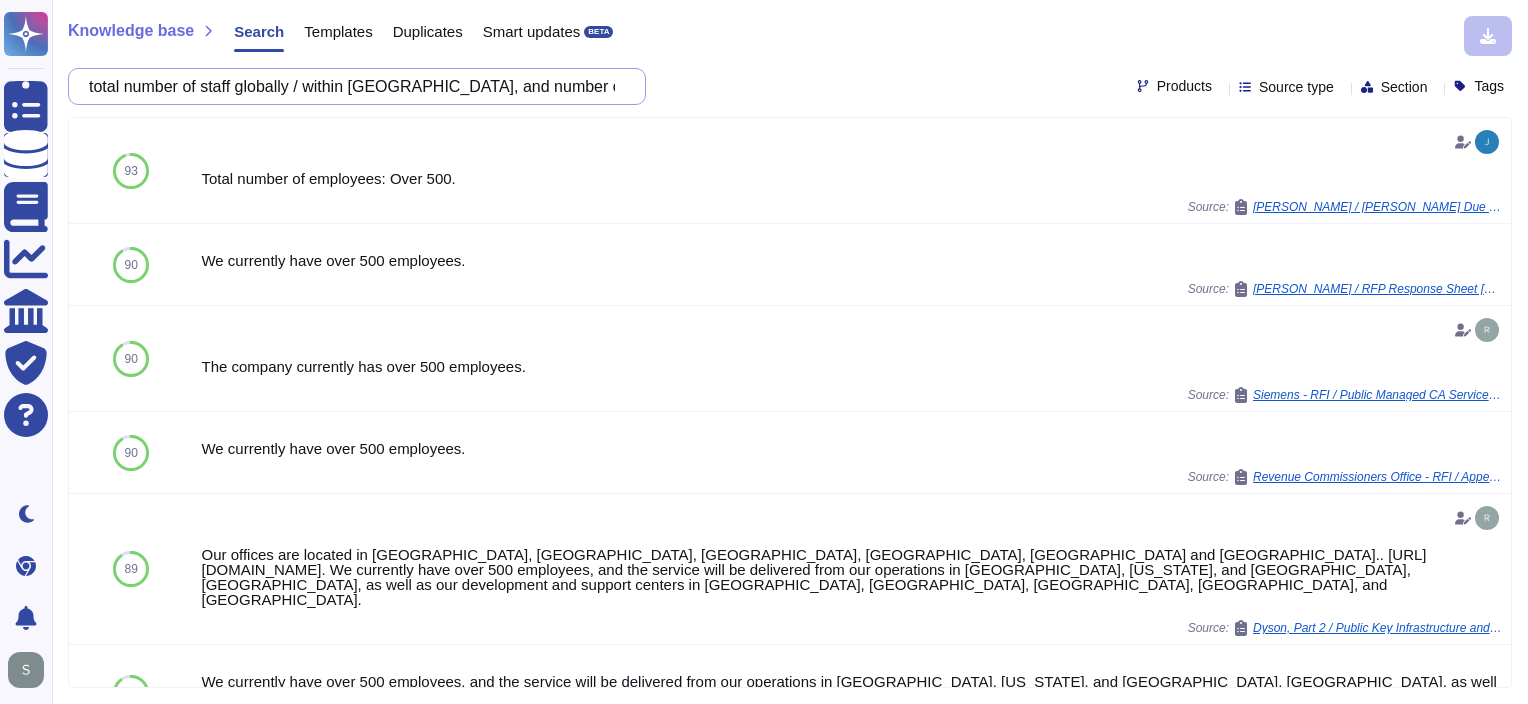click on "total number of staff globally / within [GEOGRAPHIC_DATA], and number of staff that work directly with the solution, including development / support" at bounding box center [352, 86] 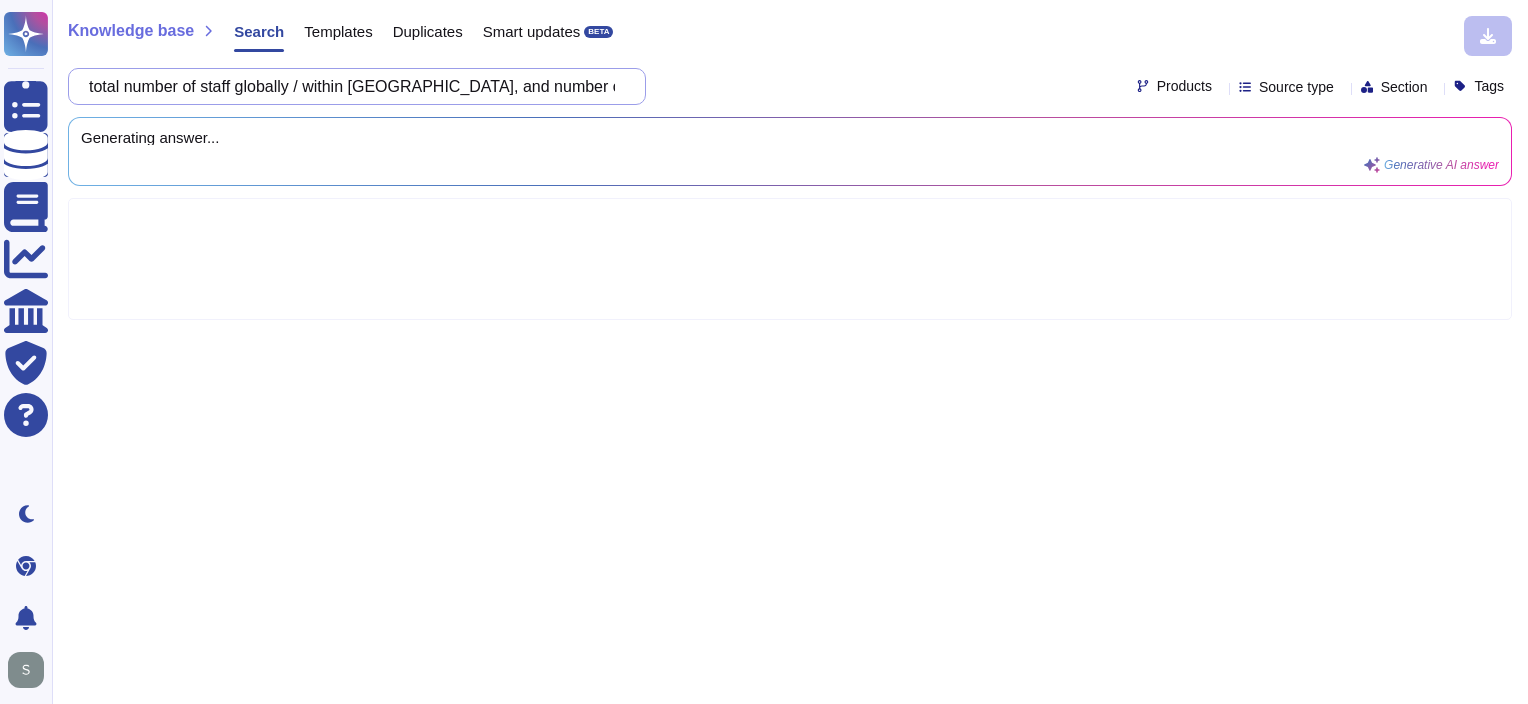 scroll, scrollTop: 0, scrollLeft: 62, axis: horizontal 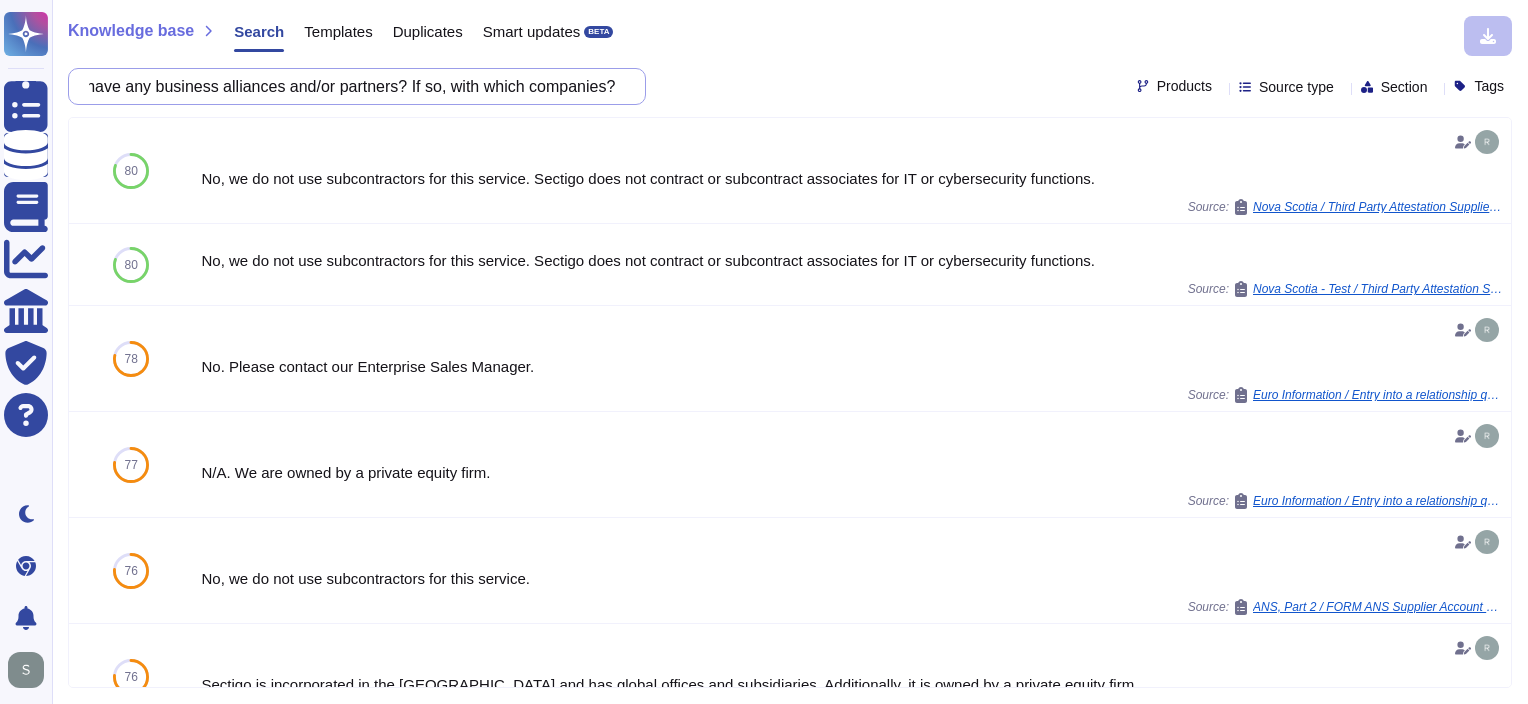 drag, startPoint x: 410, startPoint y: 84, endPoint x: 729, endPoint y: 75, distance: 319.12692 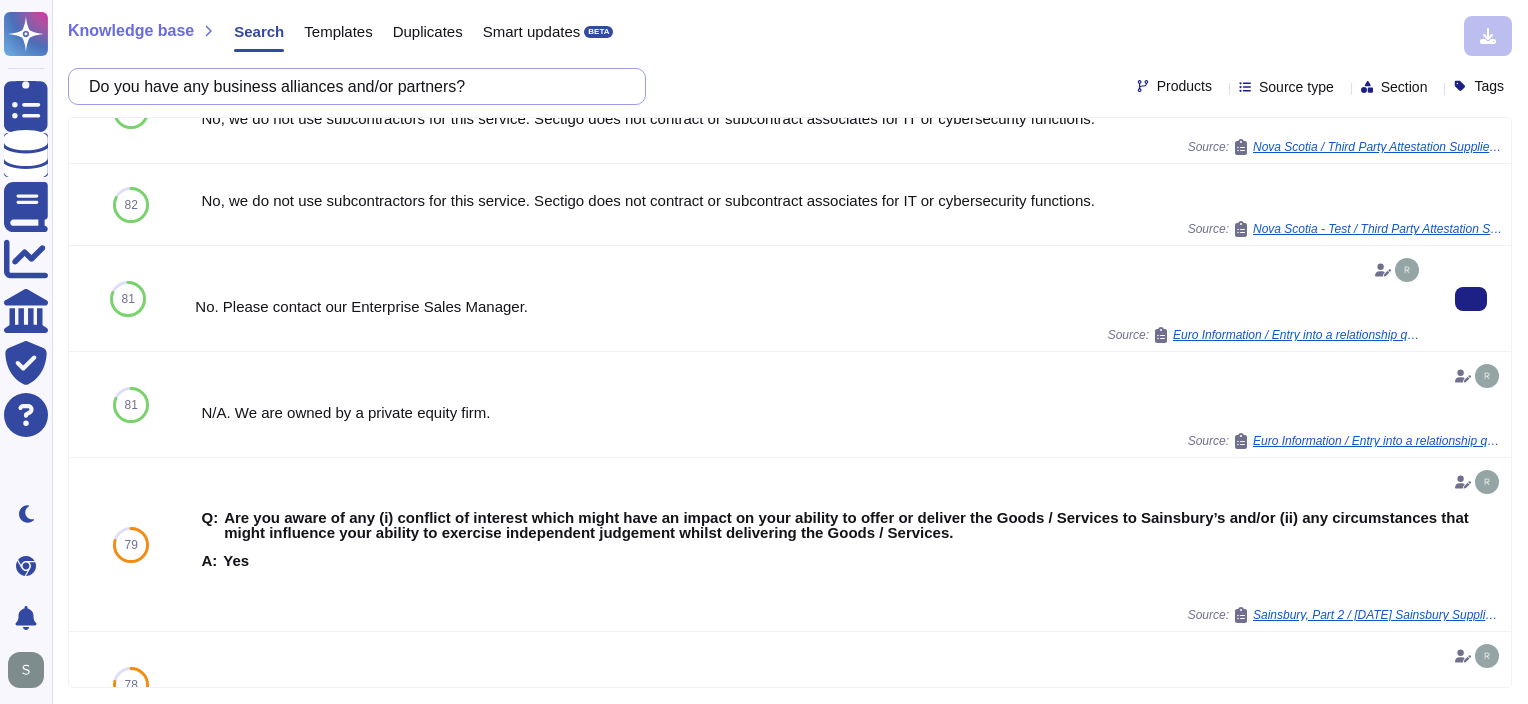 scroll, scrollTop: 0, scrollLeft: 0, axis: both 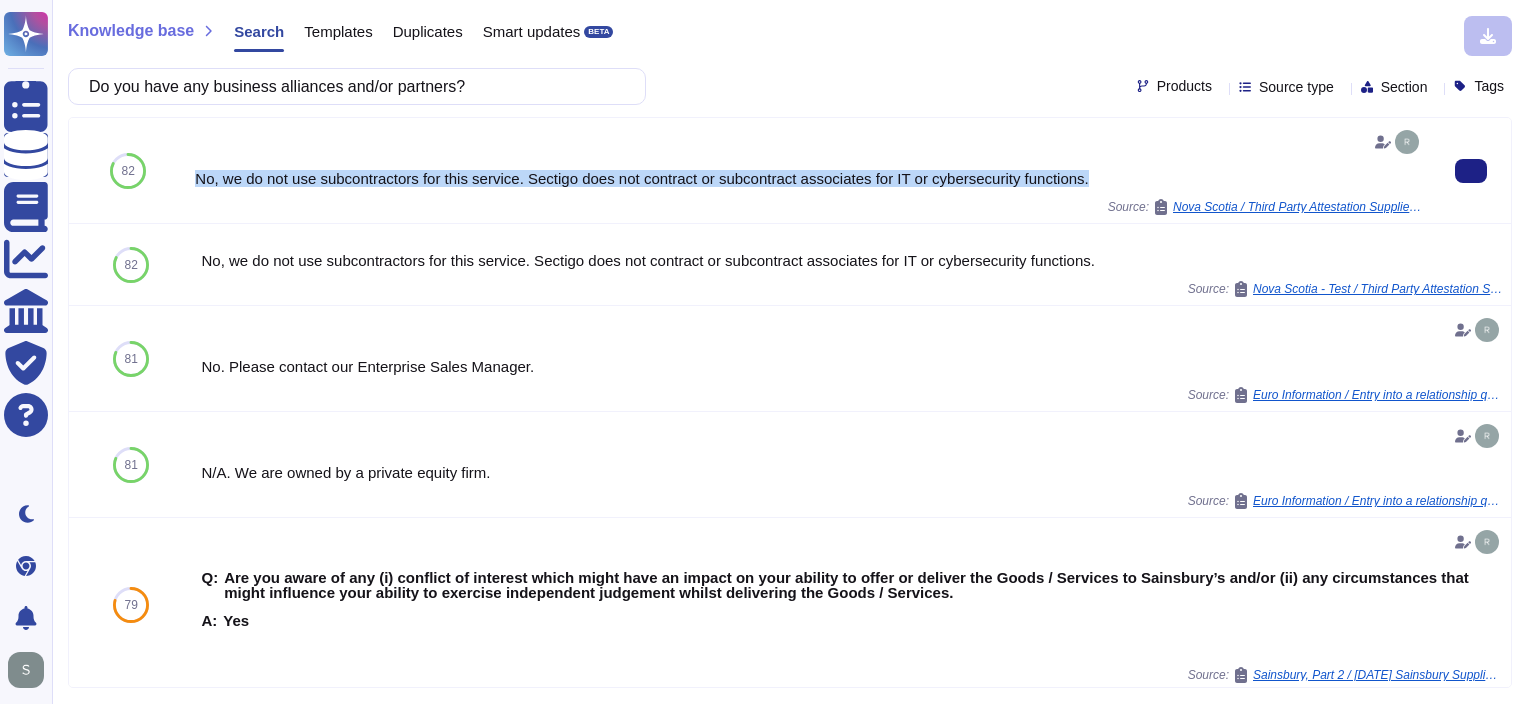 drag, startPoint x: 1101, startPoint y: 172, endPoint x: 196, endPoint y: 174, distance: 905.0022 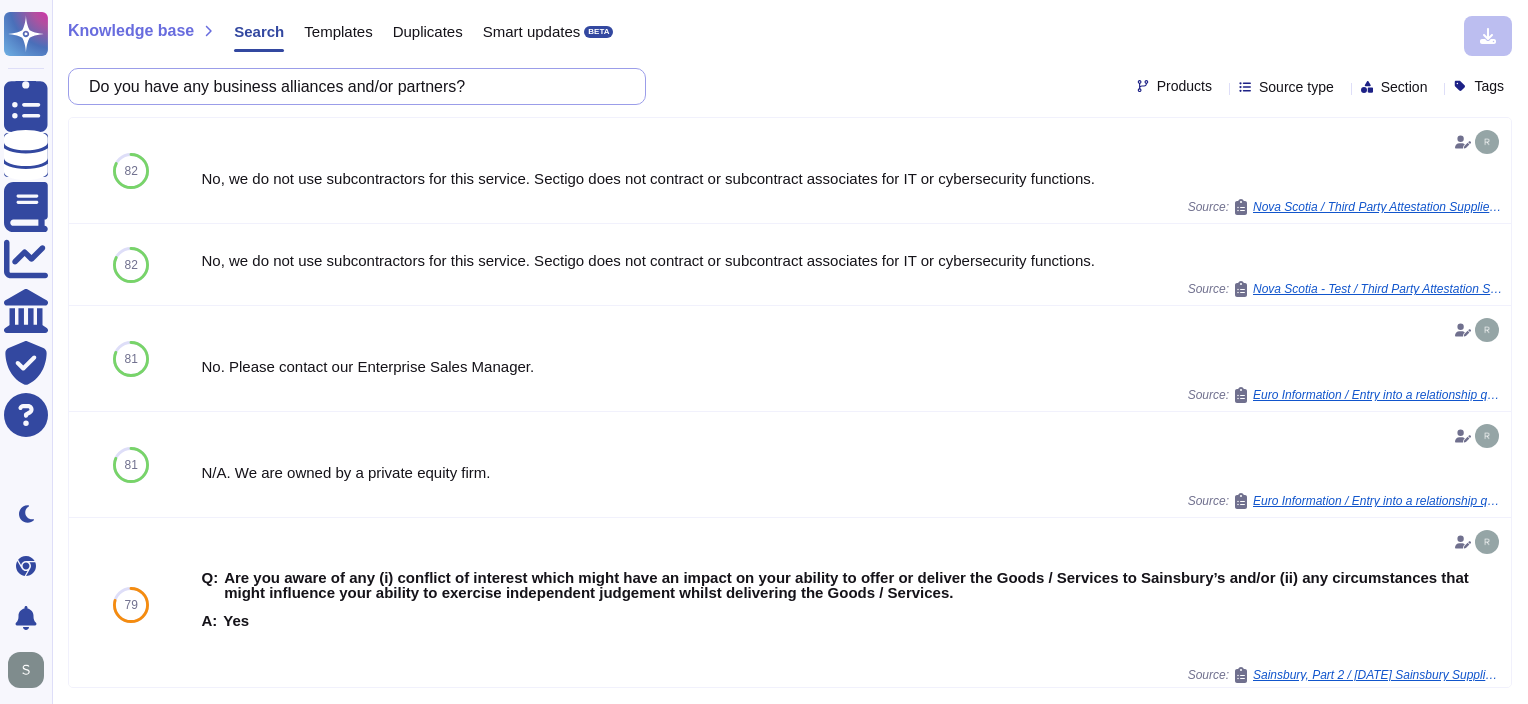drag, startPoint x: 509, startPoint y: 92, endPoint x: -4, endPoint y: 38, distance: 515.8343 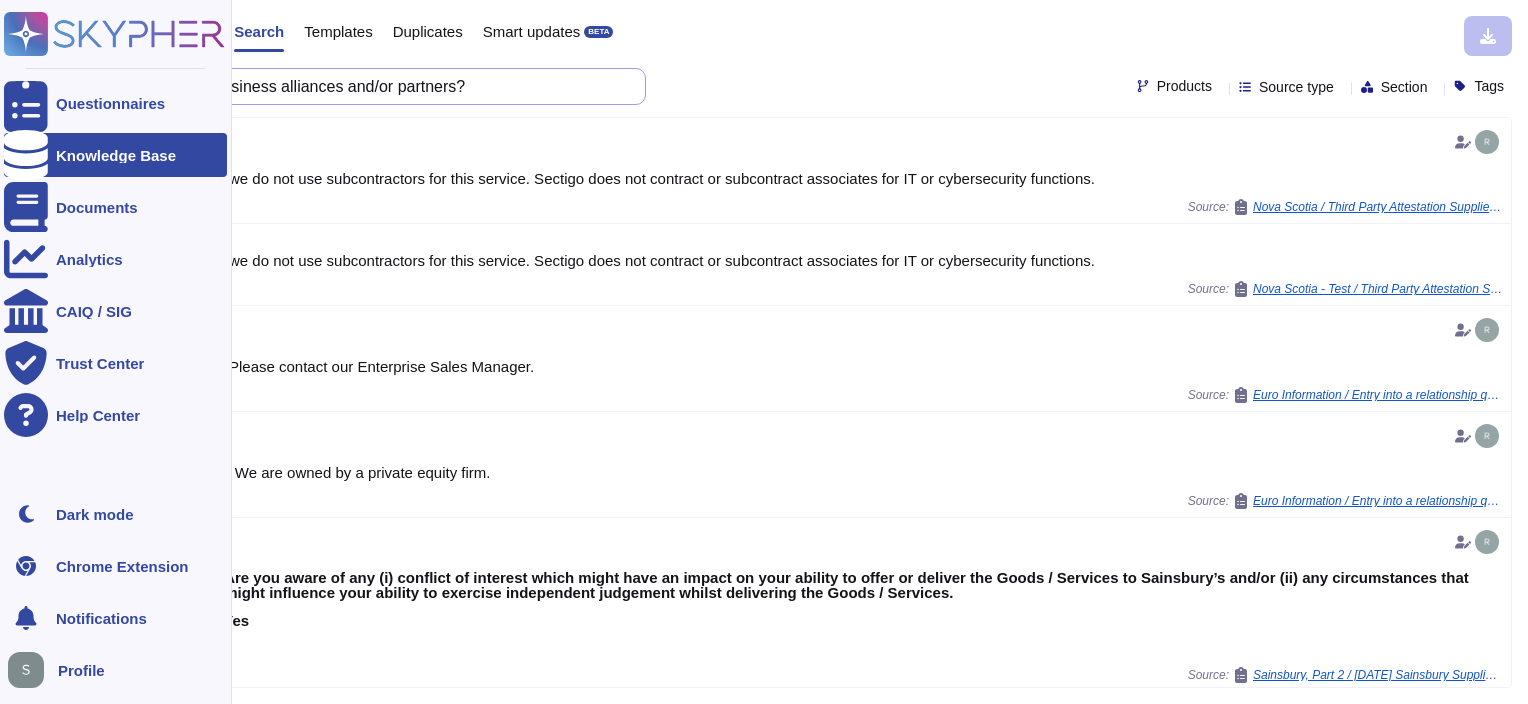 paste on "If relevant please provide details of any relevant accreditation" 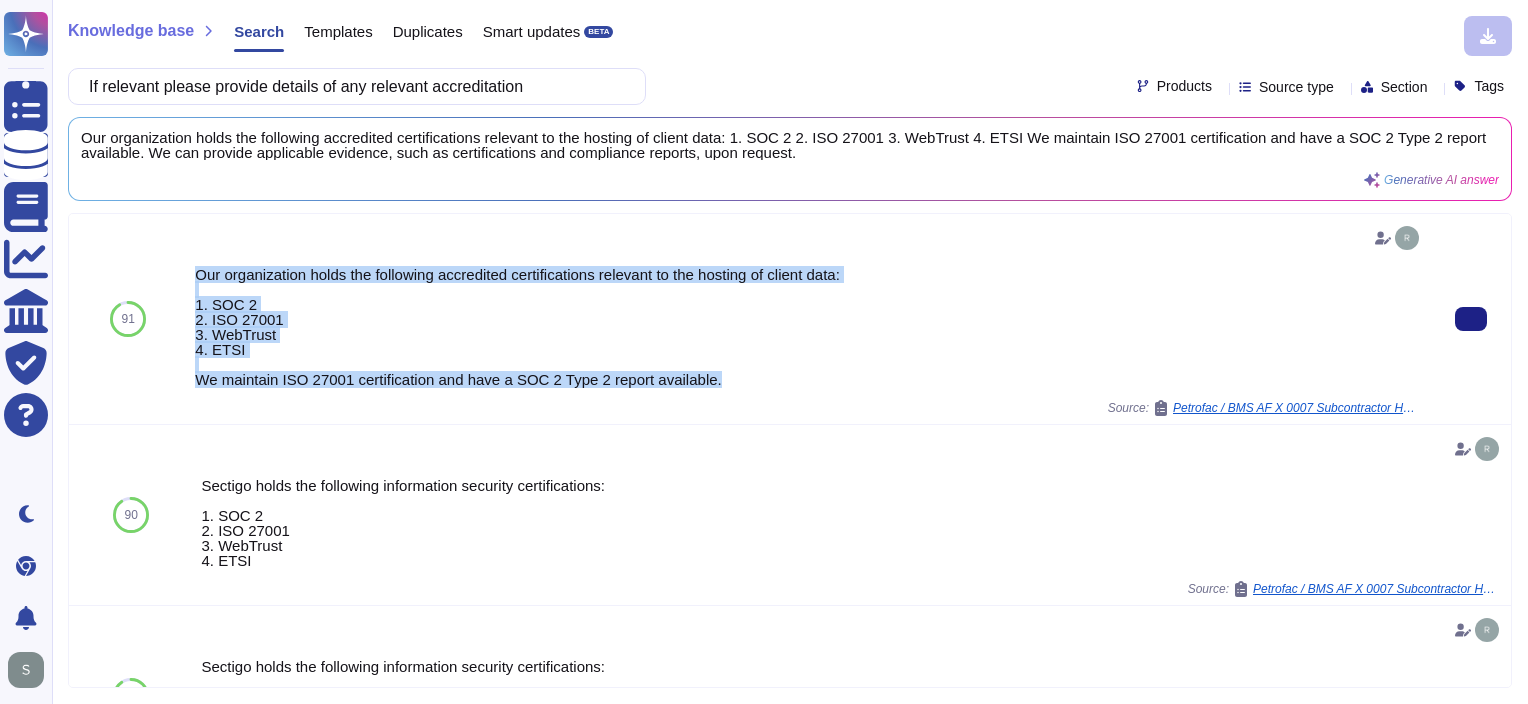 drag, startPoint x: 716, startPoint y: 378, endPoint x: 193, endPoint y: 277, distance: 532.66315 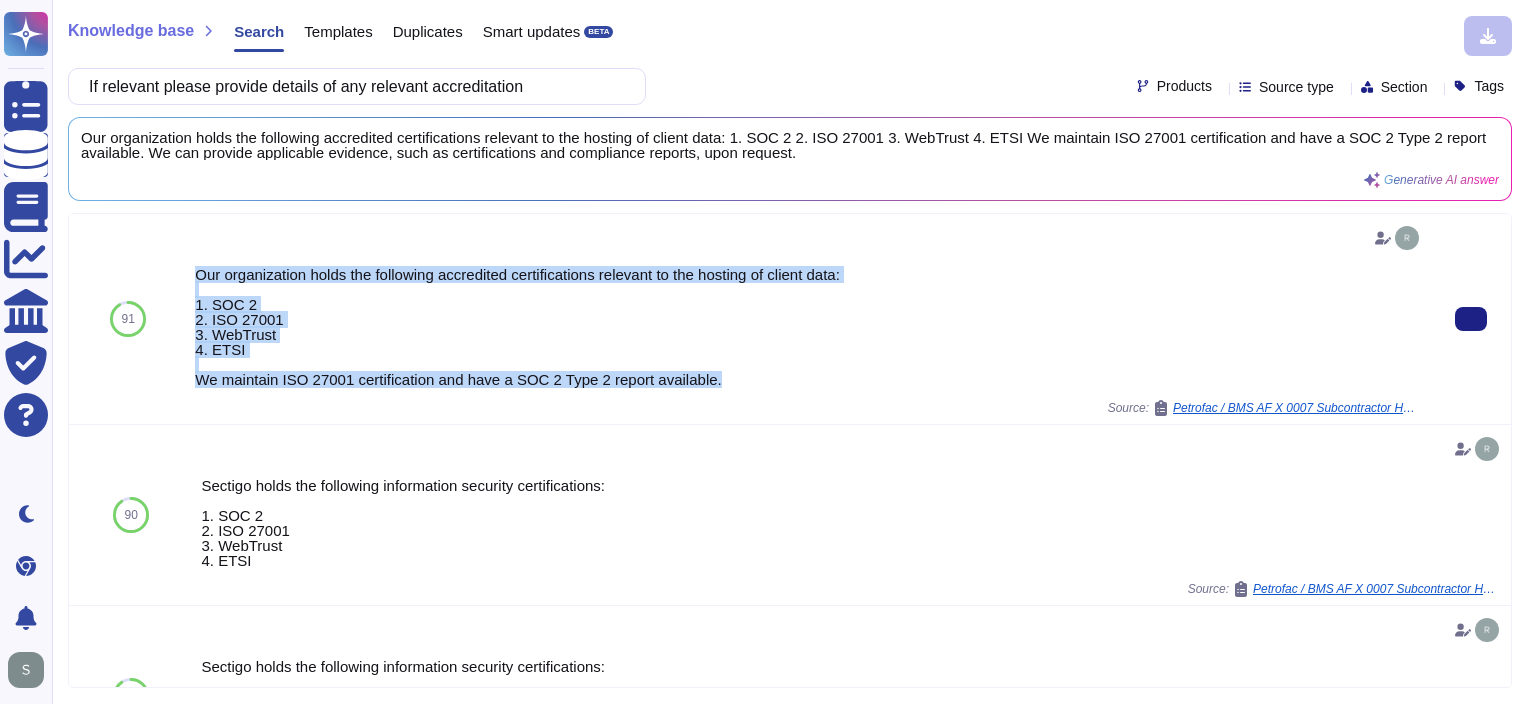 copy on "Our organization holds the following accredited certifications relevant to the hosting of client data:
1. SOC 2
2. ISO 27001
3. WebTrust
4. ETSI
We maintain ISO 27001 certification and have a SOC 2 Type 2 report available." 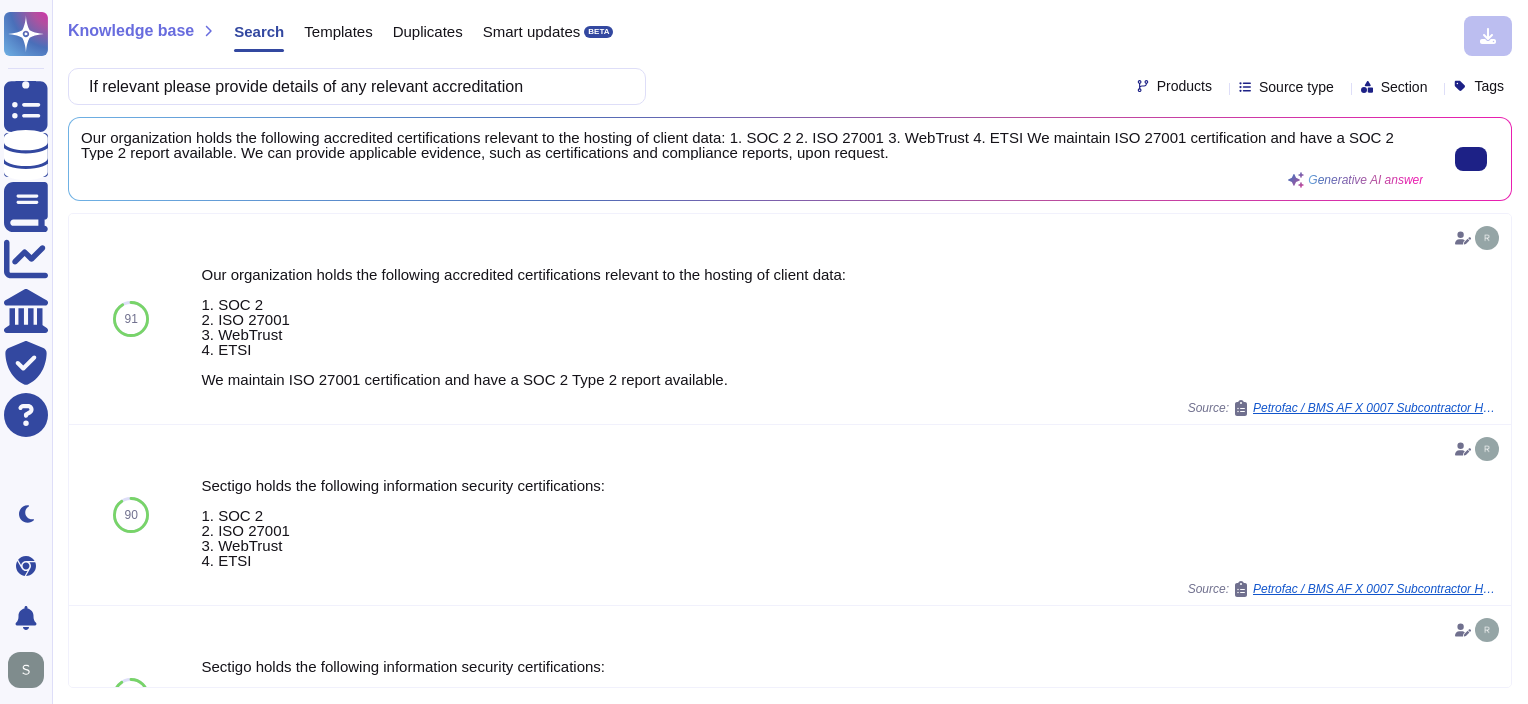 click on "Our organization holds the following accredited certifications relevant to the hosting of client data:
1. SOC 2
2. ISO 27001
3. WebTrust
4. ETSI
We maintain ISO 27001 certification and have a SOC 2 Type 2 report available. We can provide applicable evidence, such as certifications and compliance reports, upon request. Generative AI answer" at bounding box center [752, 159] 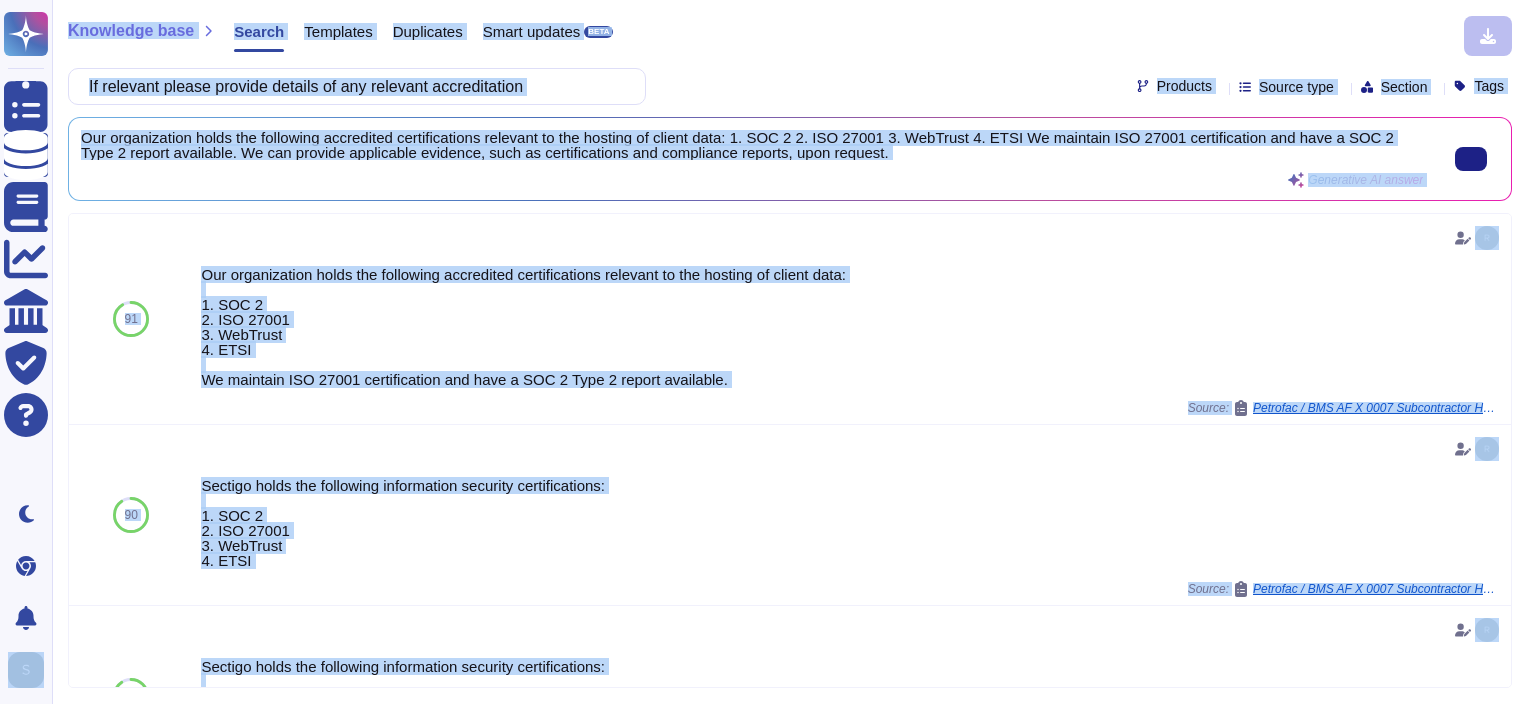 click on "Our organization holds the following accredited certifications relevant to the hosting of client data:
1. SOC 2
2. ISO 27001
3. WebTrust
4. ETSI
We maintain ISO 27001 certification and have a SOC 2 Type 2 report available. We can provide applicable evidence, such as certifications and compliance reports, upon request." at bounding box center [752, 145] 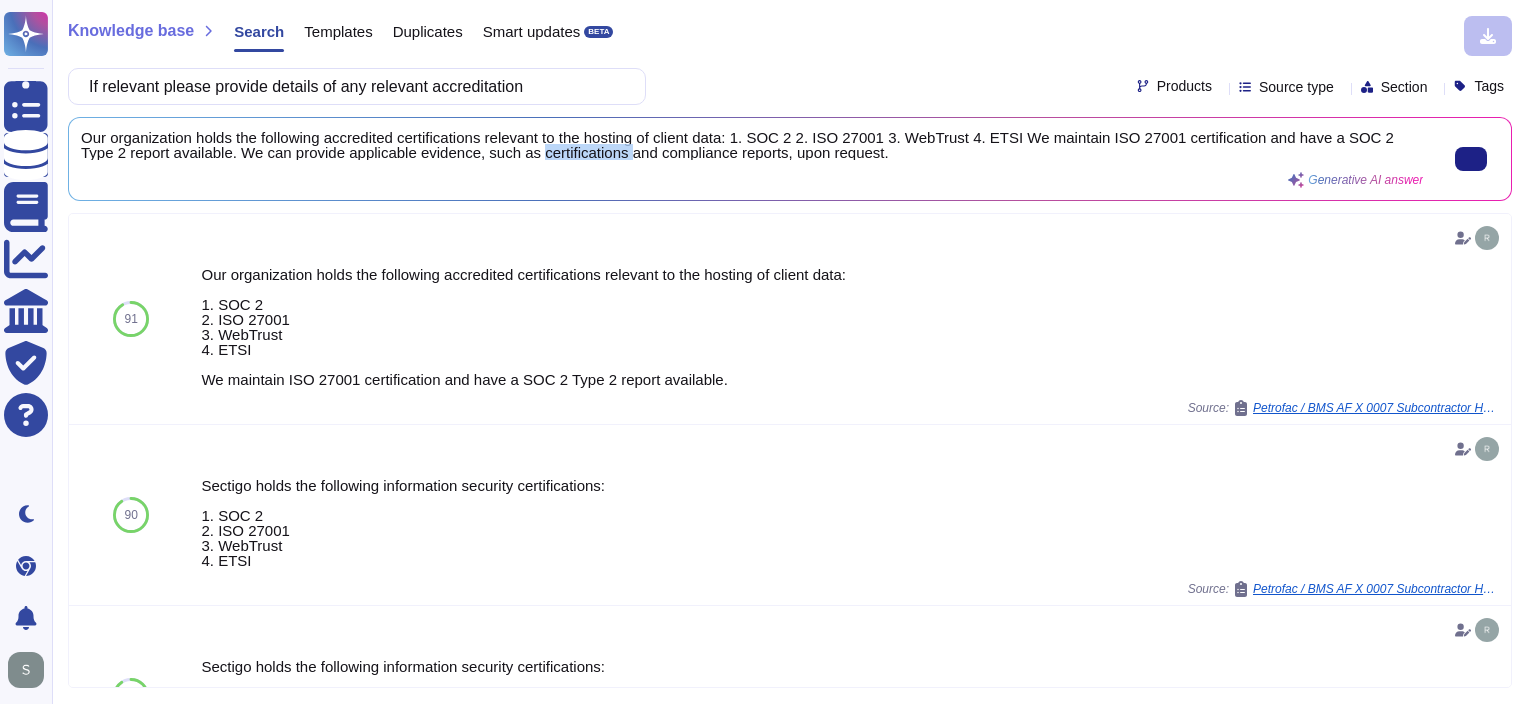 click on "Our organization holds the following accredited certifications relevant to the hosting of client data:
1. SOC 2
2. ISO 27001
3. WebTrust
4. ETSI
We maintain ISO 27001 certification and have a SOC 2 Type 2 report available. We can provide applicable evidence, such as certifications and compliance reports, upon request." at bounding box center (752, 145) 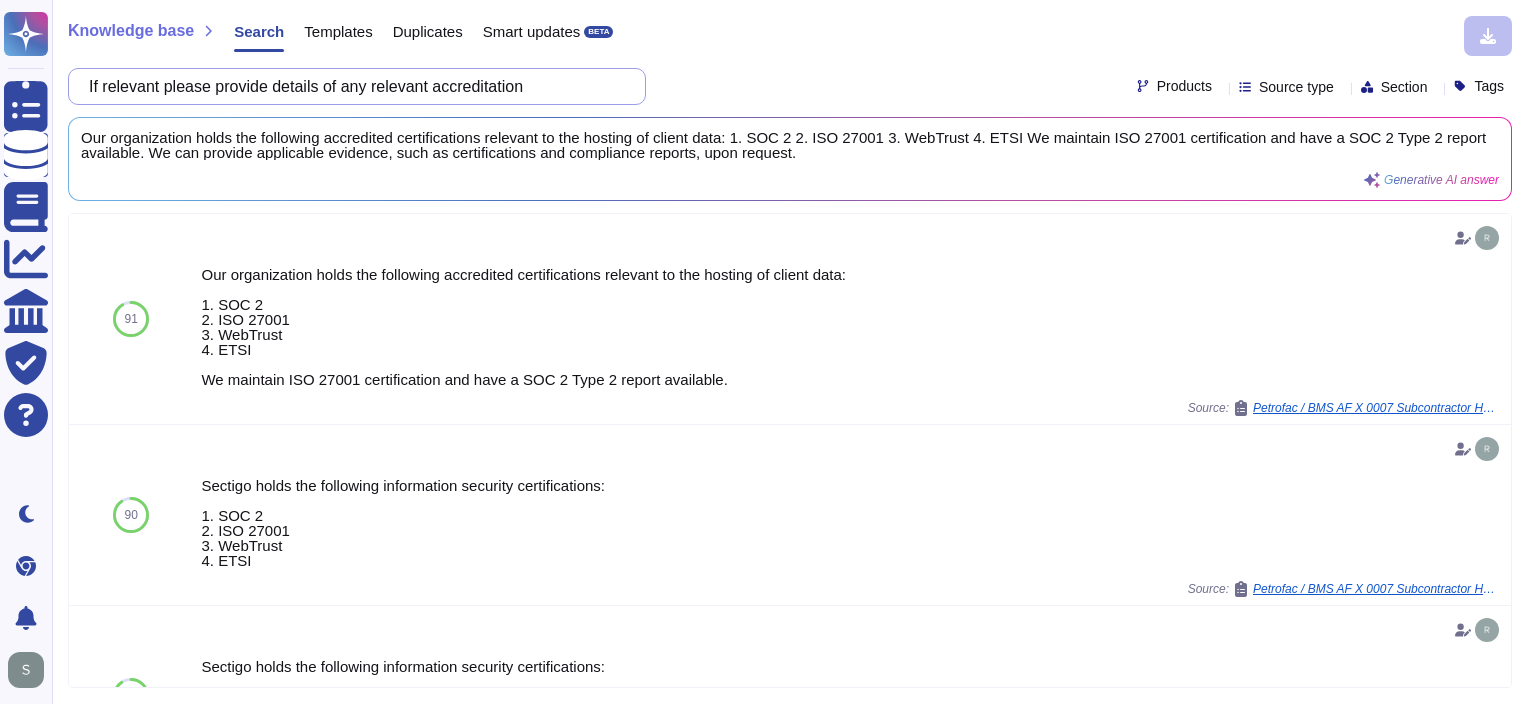 drag, startPoint x: 507, startPoint y: 156, endPoint x: 428, endPoint y: 86, distance: 105.550934 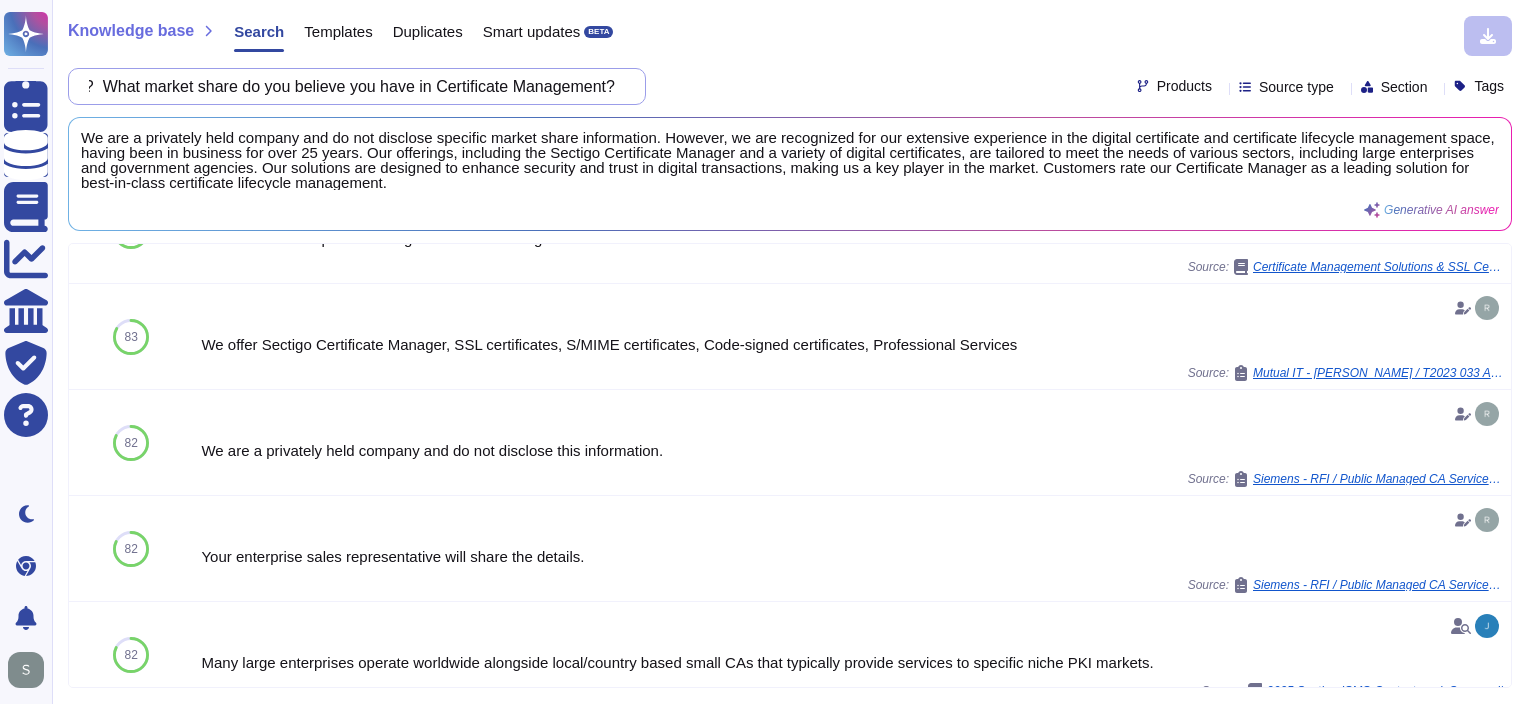 scroll, scrollTop: 388, scrollLeft: 0, axis: vertical 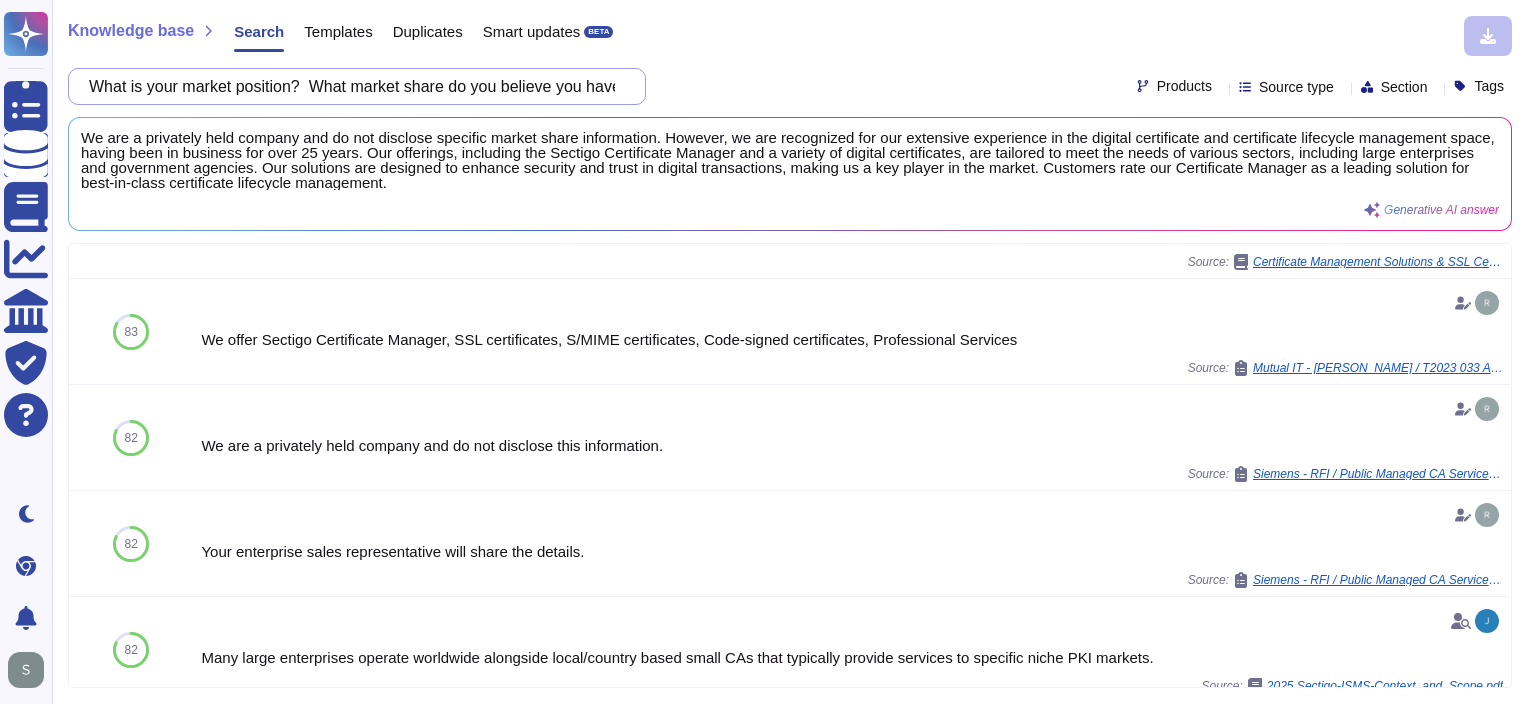 click on "What is your market position?  What market share do you believe you have in Certificate Management?" at bounding box center [352, 86] 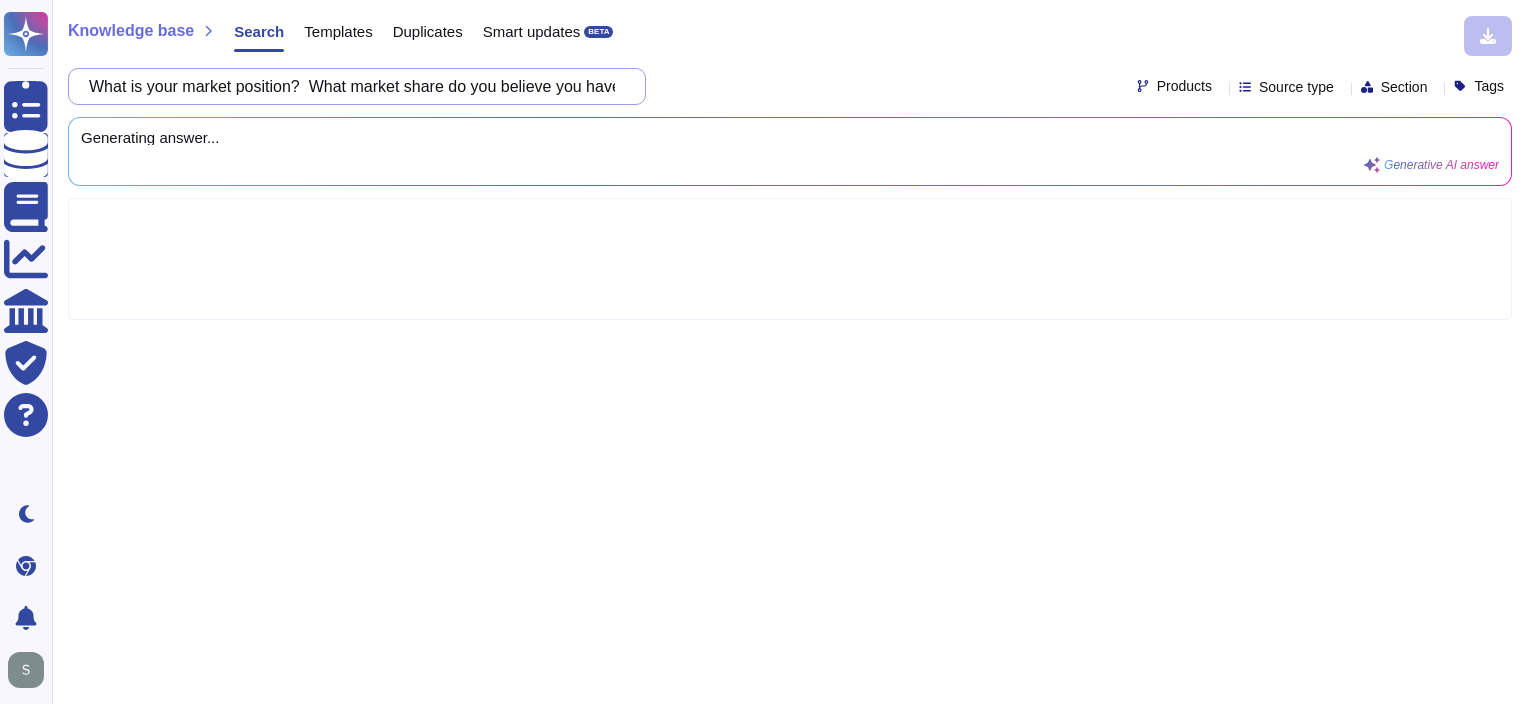 scroll, scrollTop: 0, scrollLeft: 700, axis: horizontal 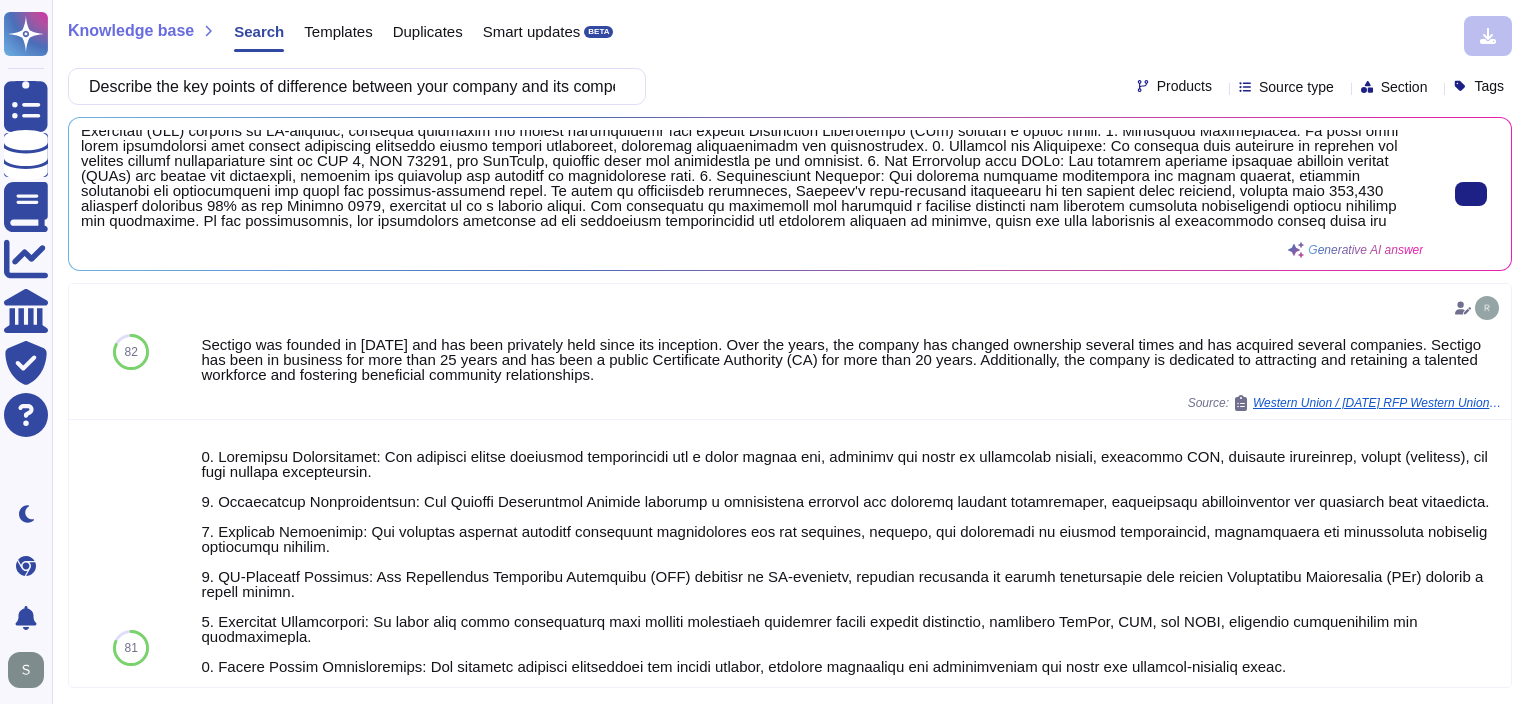 click at bounding box center [752, 180] 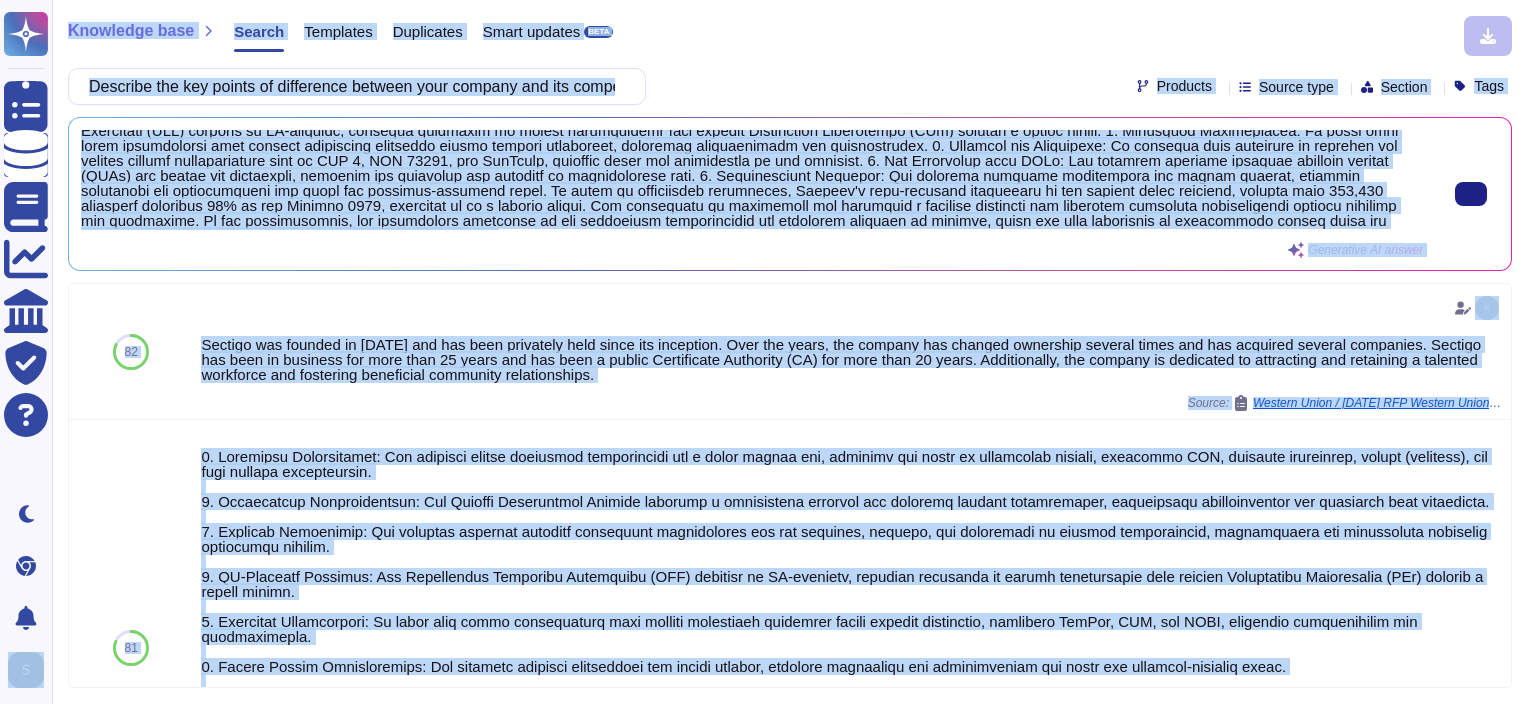 click at bounding box center (752, 180) 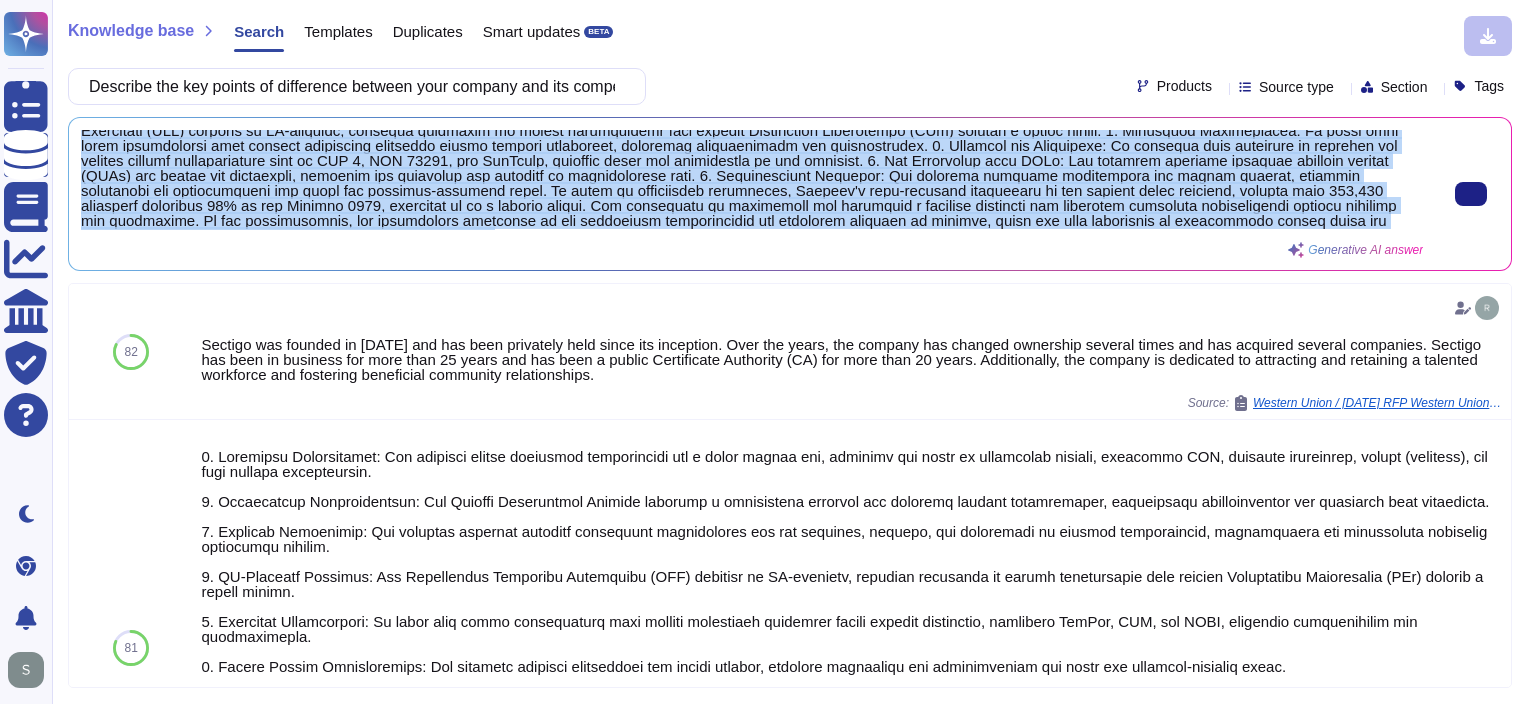 scroll, scrollTop: 0, scrollLeft: 0, axis: both 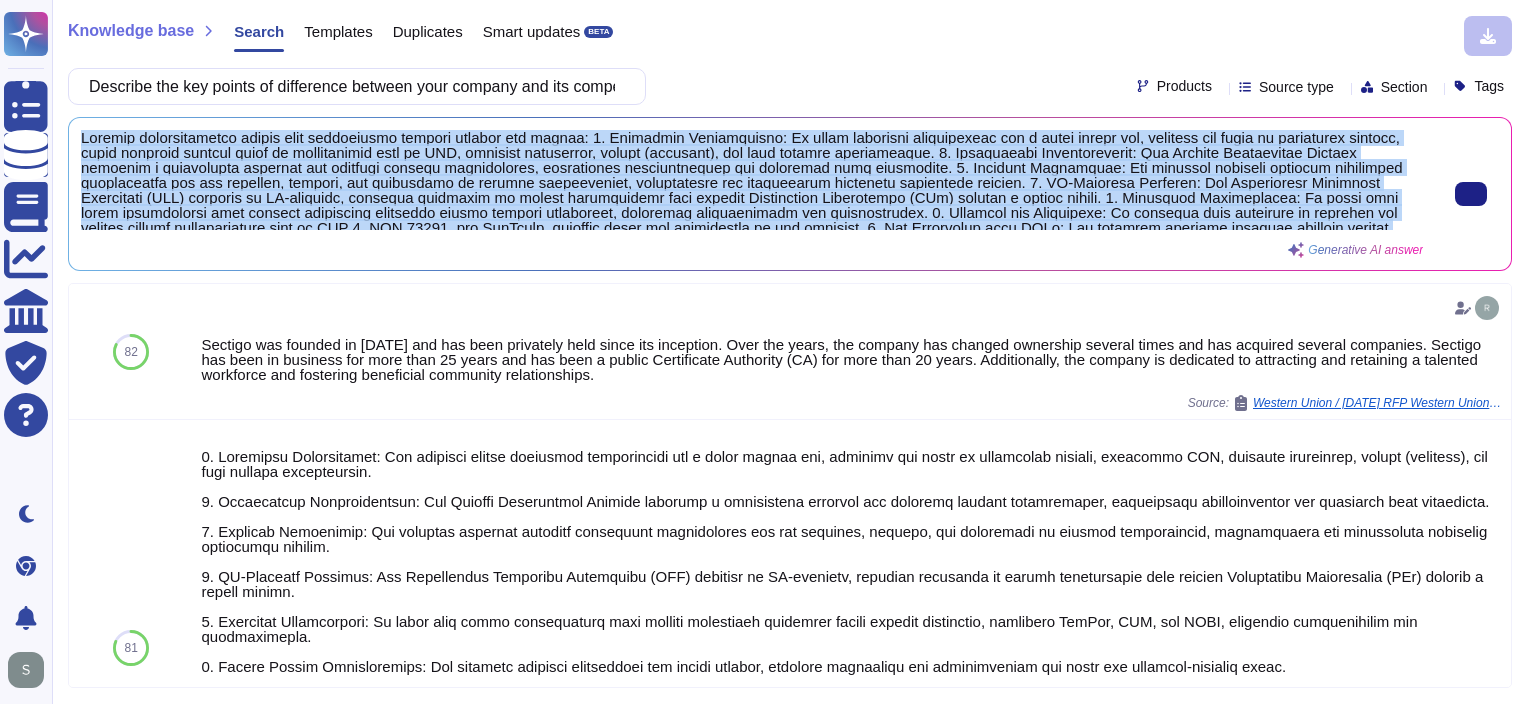 drag, startPoint x: 1403, startPoint y: 220, endPoint x: 82, endPoint y: 142, distance: 1323.3008 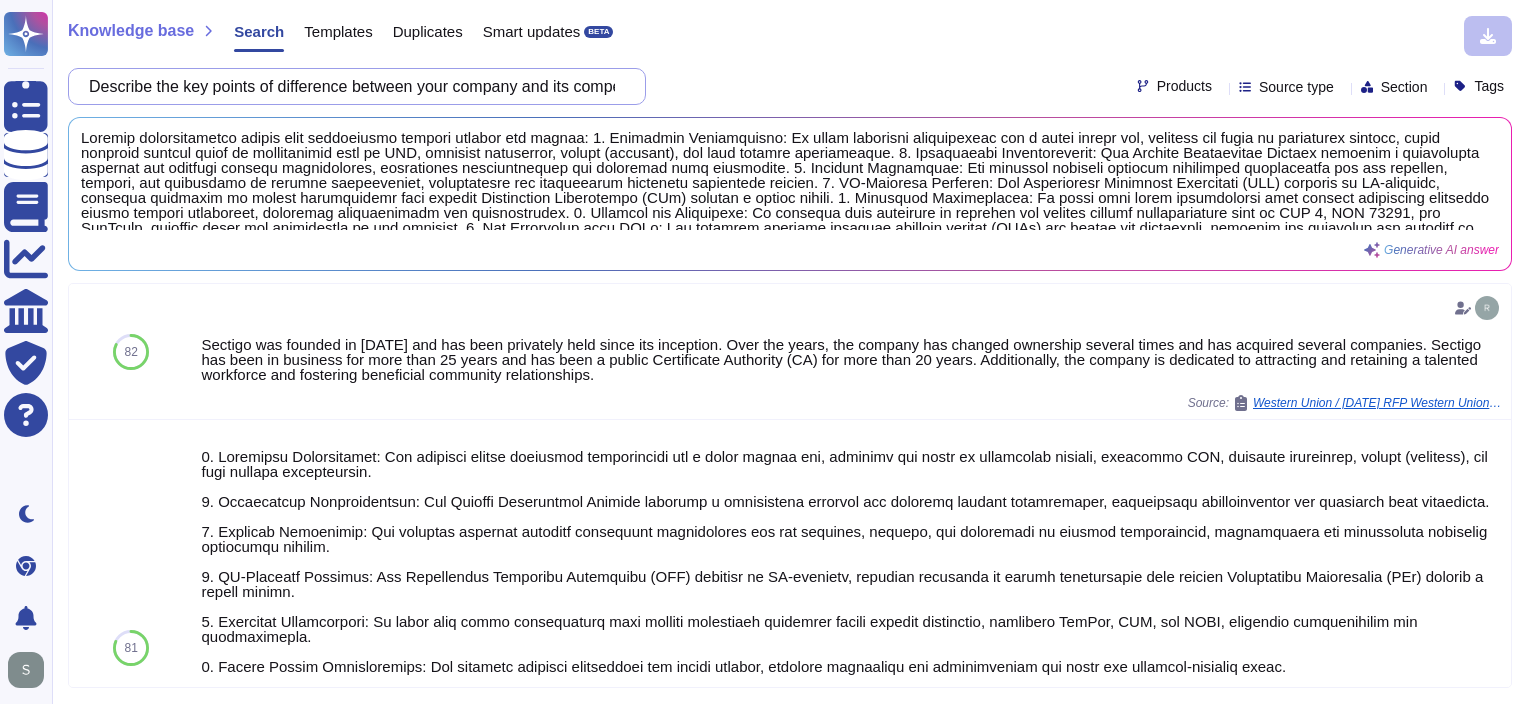 click on "Describe the key points of difference between your company and its competitors and what you consider to be your company’s key competitive advantages / disadvantages." at bounding box center (352, 86) 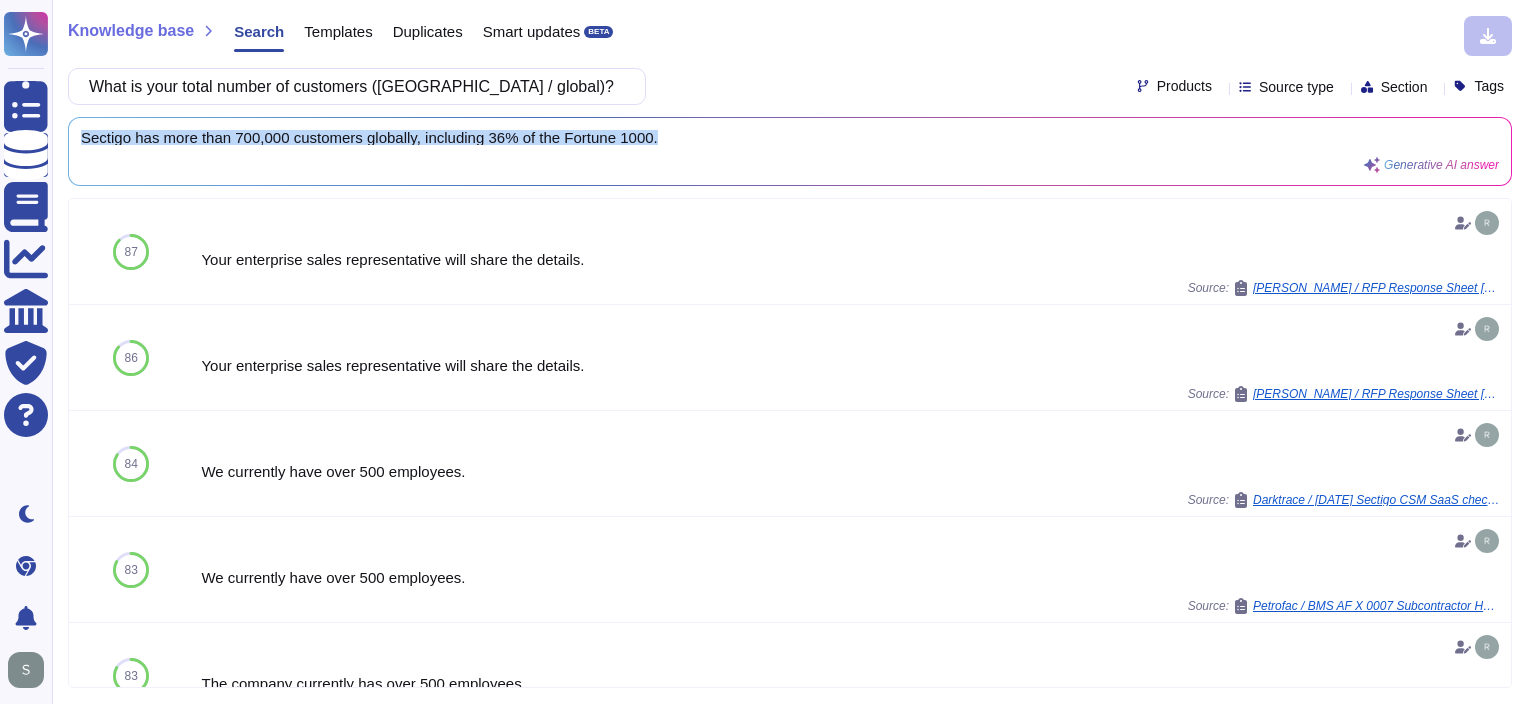 drag, startPoint x: 680, startPoint y: 129, endPoint x: 71, endPoint y: 143, distance: 609.1609 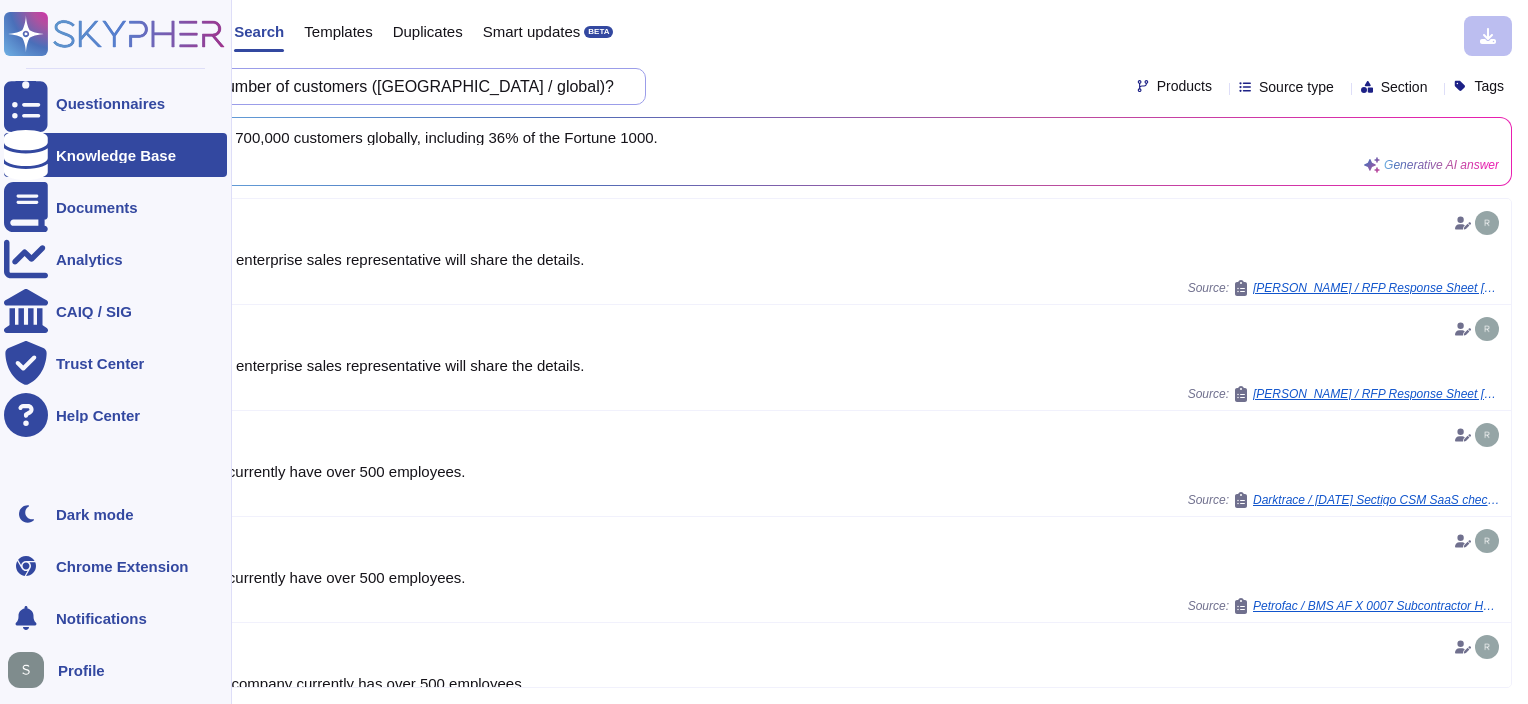 drag, startPoint x: 521, startPoint y: 85, endPoint x: 2, endPoint y: 46, distance: 520.46326 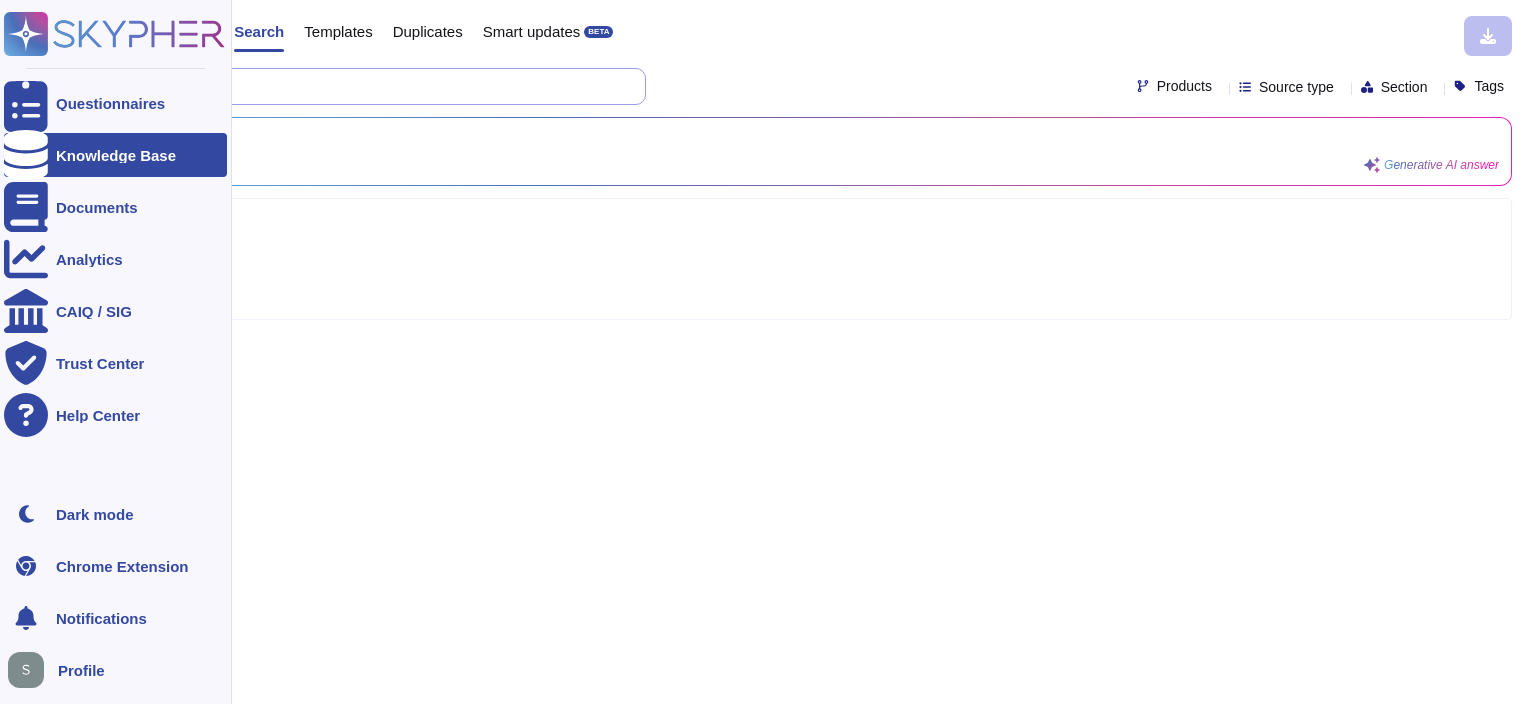 type on "ma" 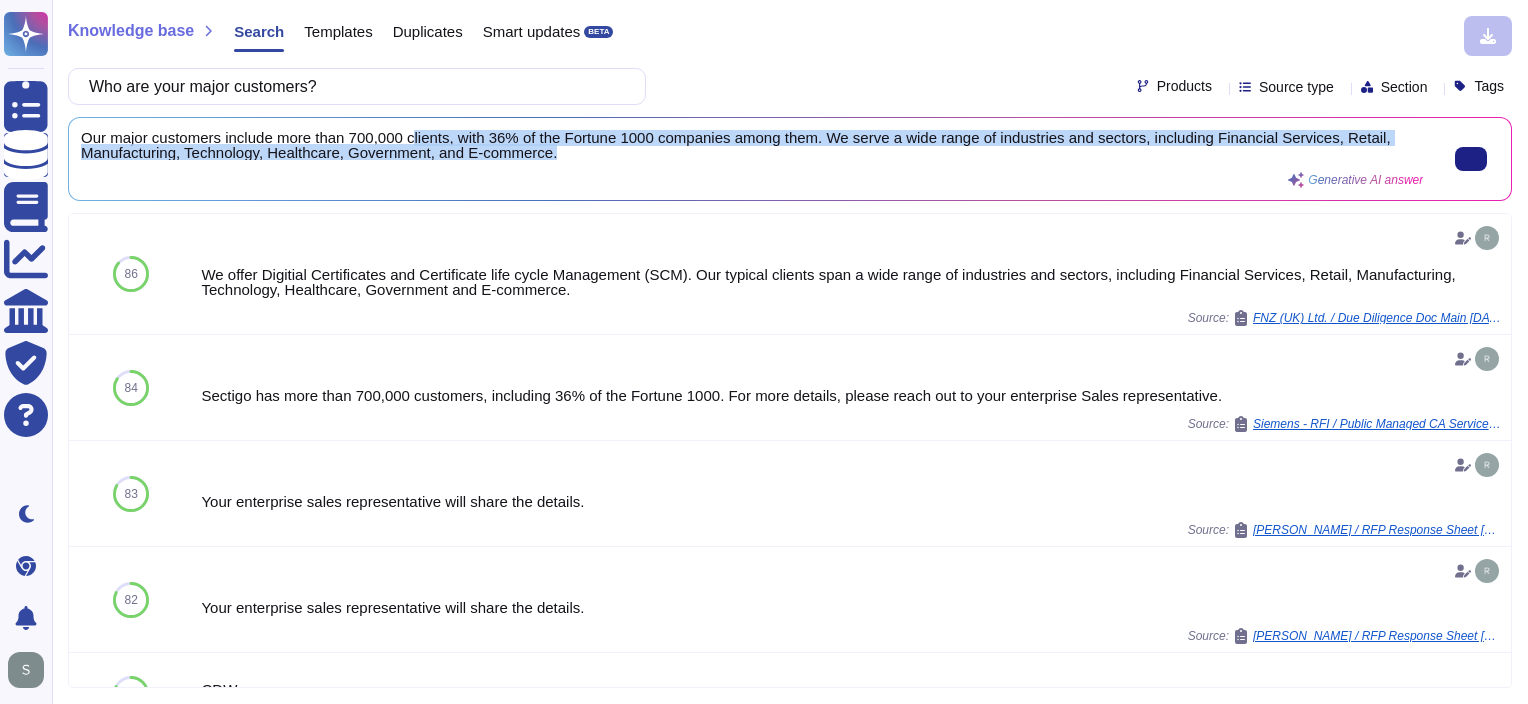 scroll, scrollTop: 0, scrollLeft: 0, axis: both 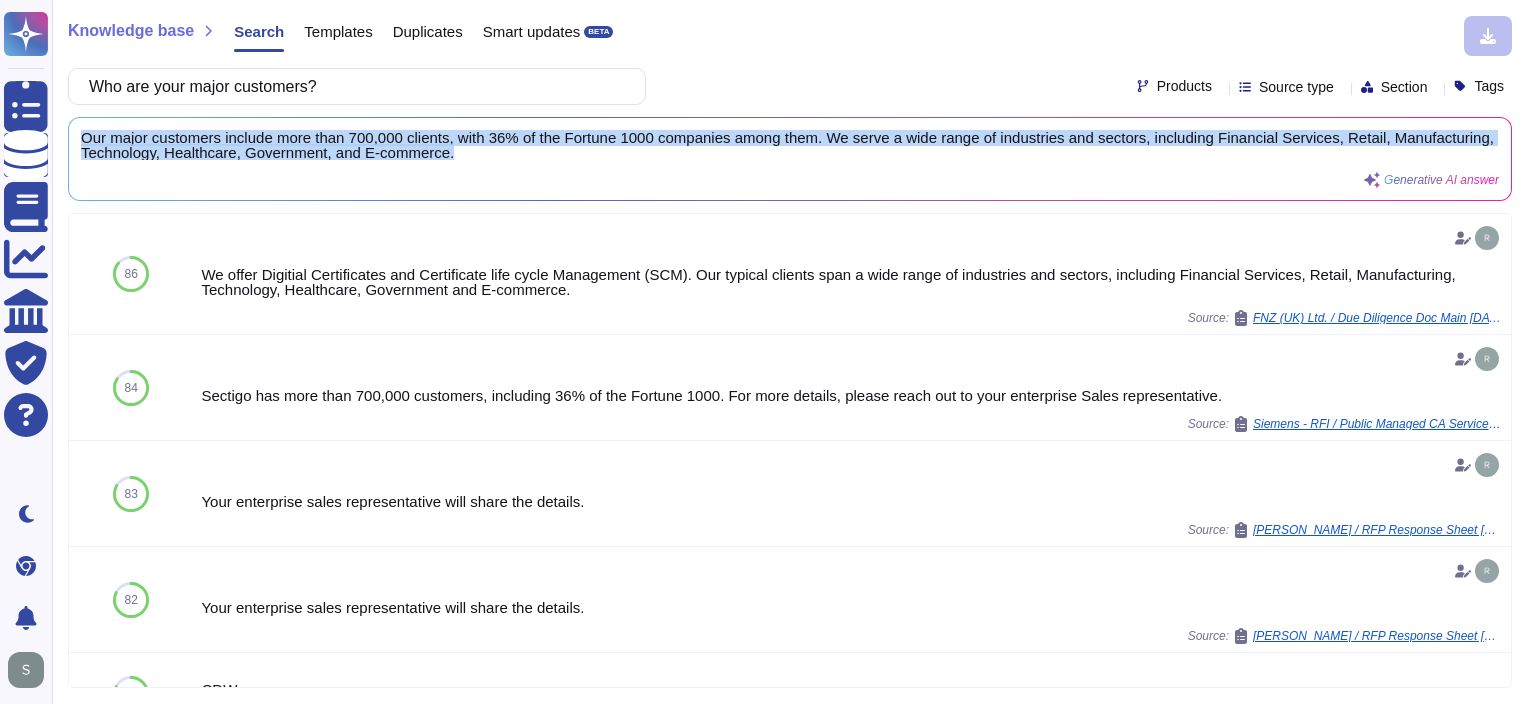 drag, startPoint x: 574, startPoint y: 156, endPoint x: 76, endPoint y: 135, distance: 498.44257 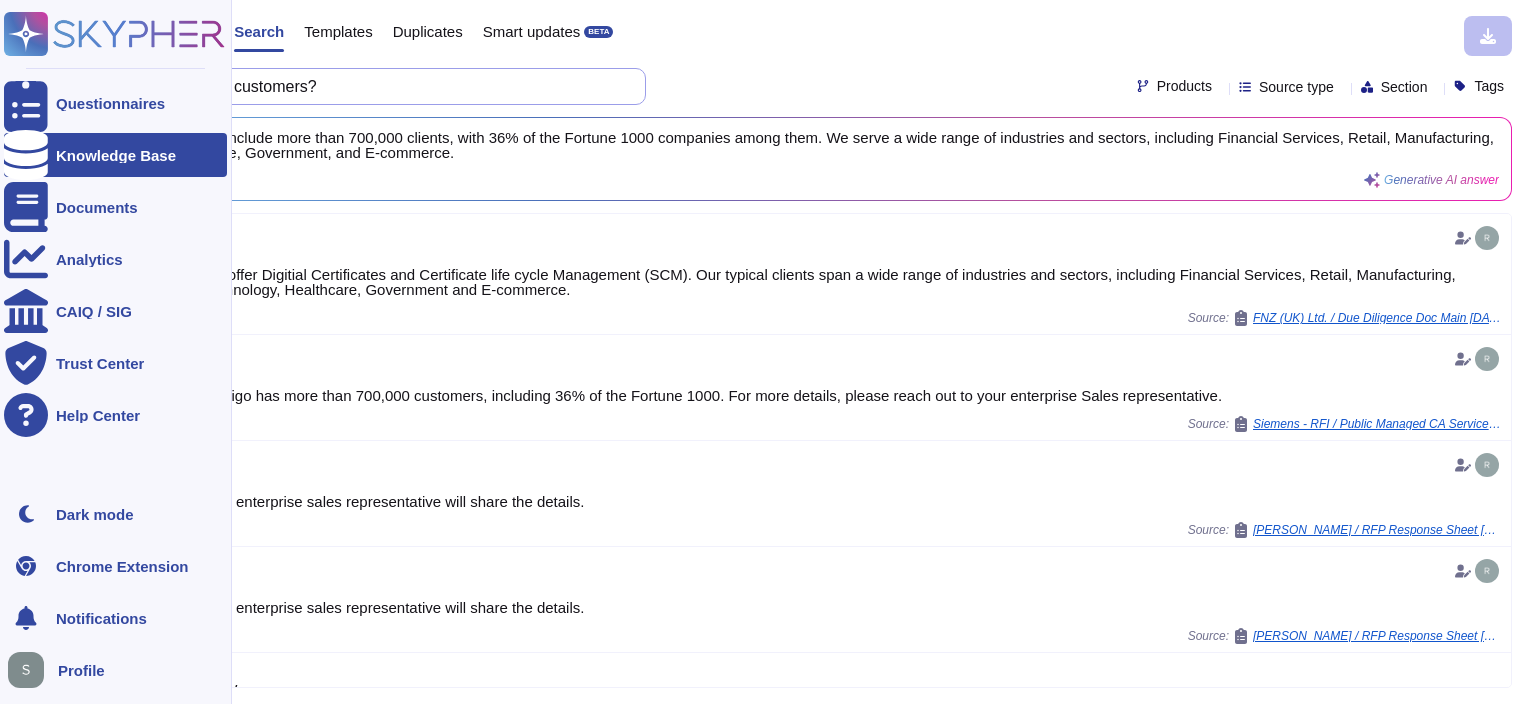 drag, startPoint x: 343, startPoint y: 75, endPoint x: 48, endPoint y: 67, distance: 295.10846 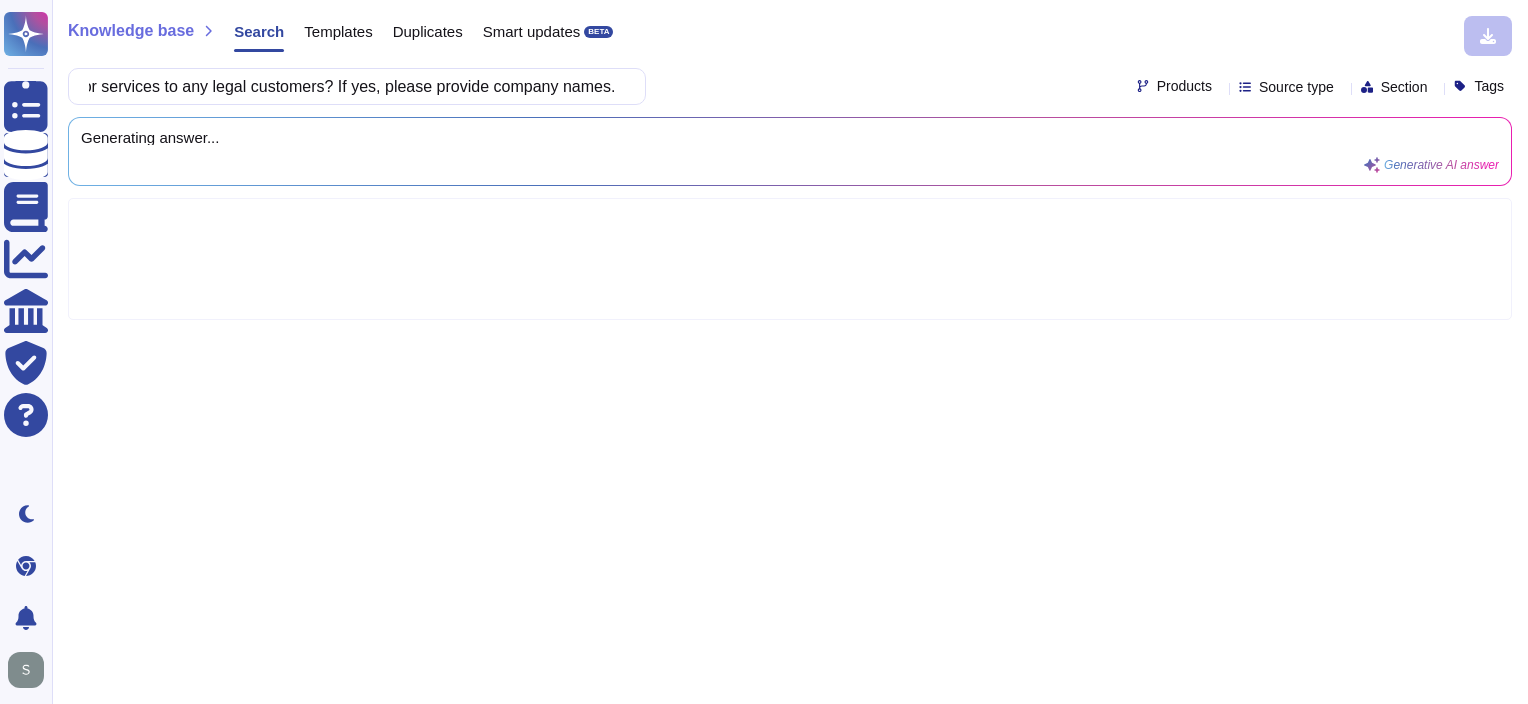 scroll, scrollTop: 0, scrollLeft: 0, axis: both 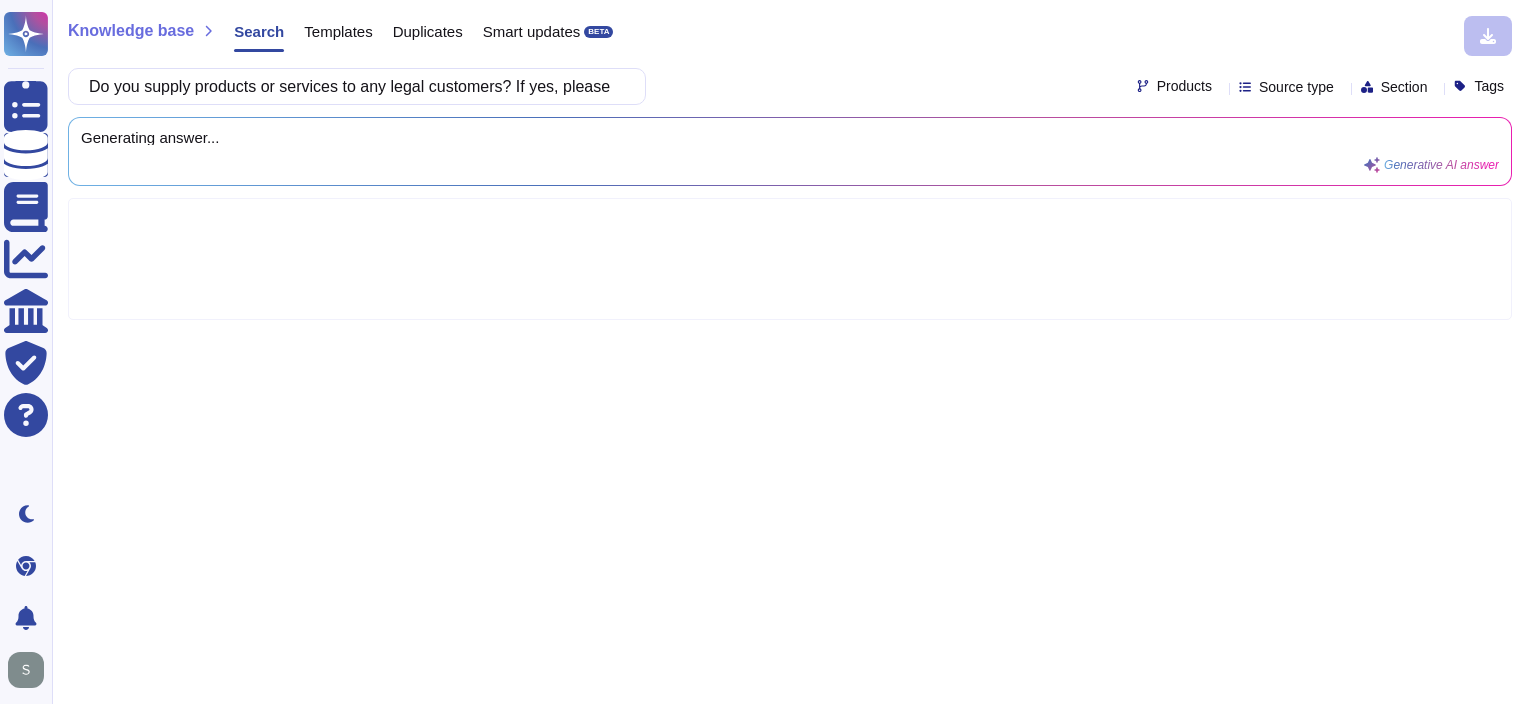 click at bounding box center [790, 259] 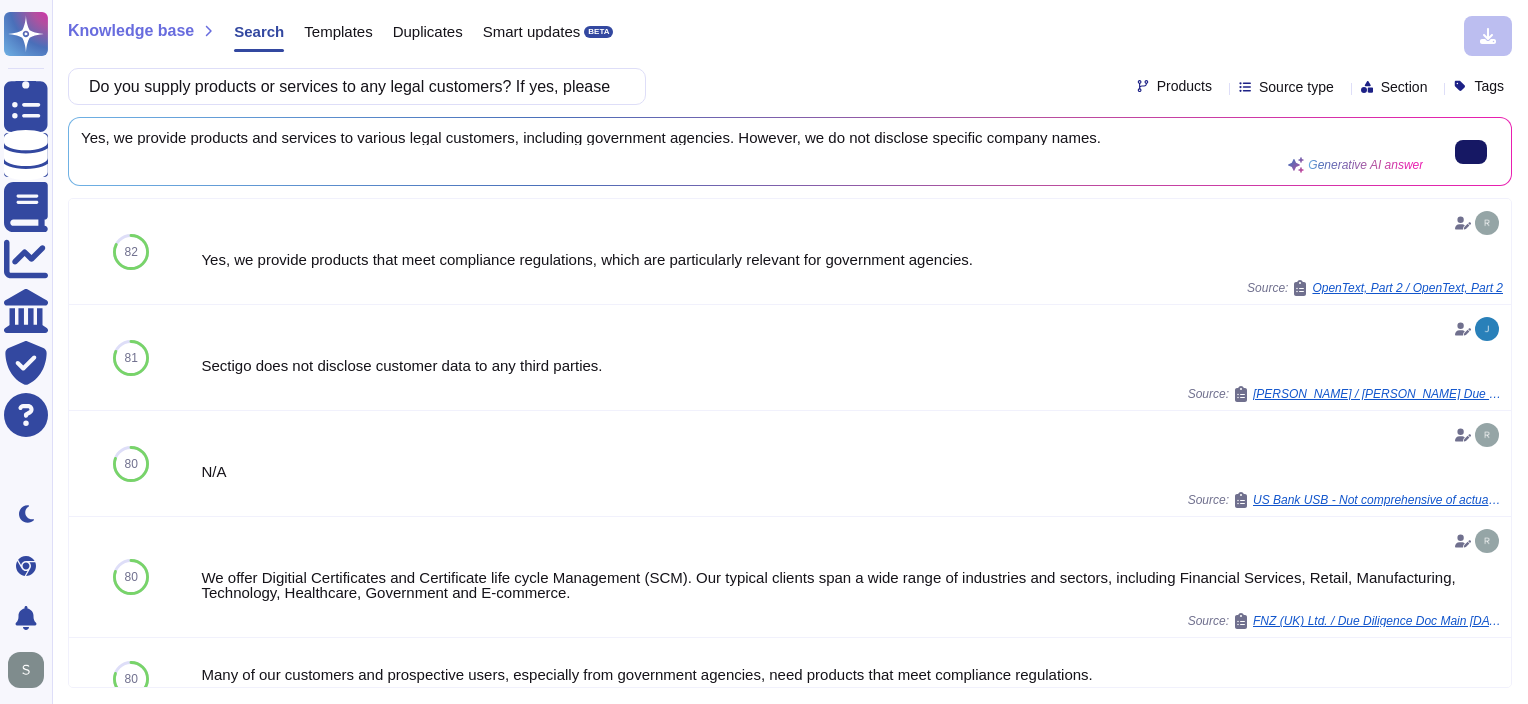 click 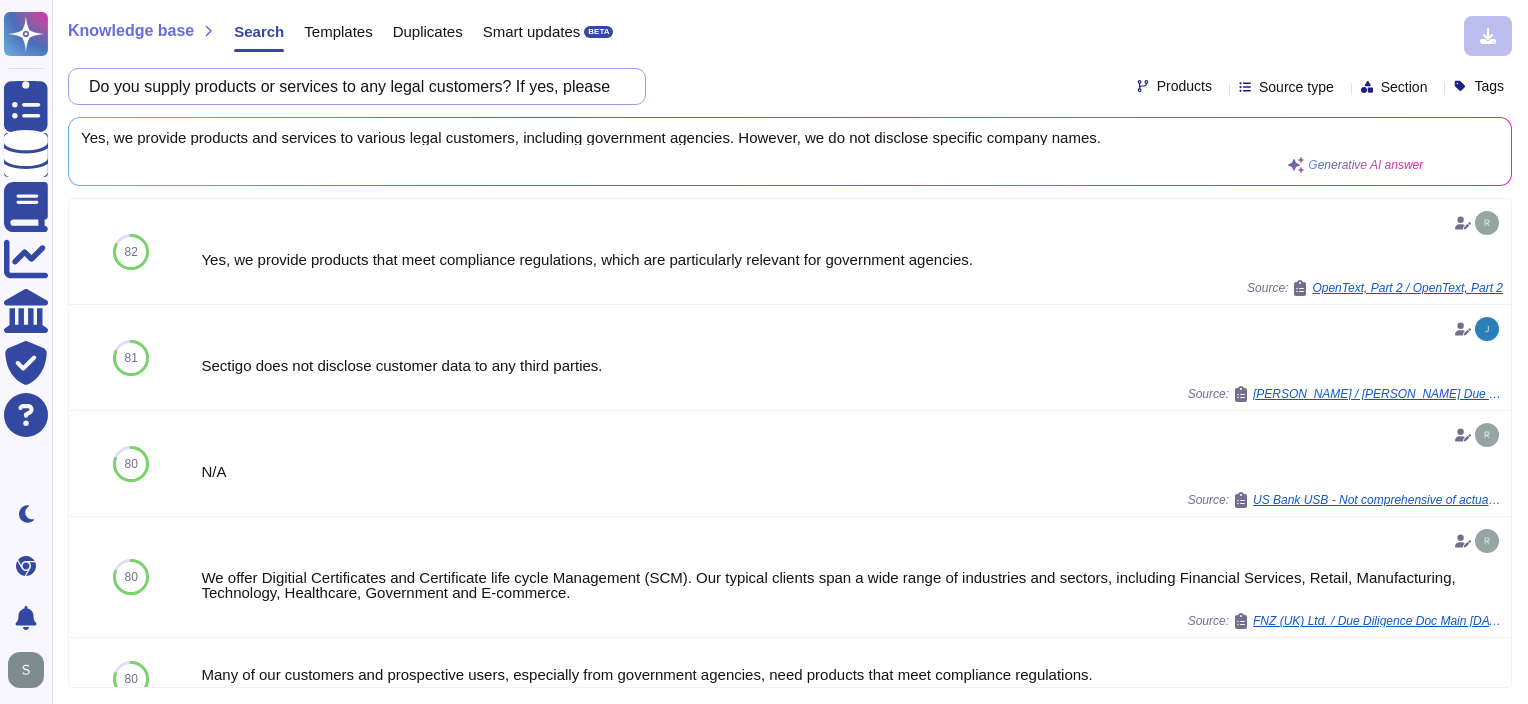 click on "Do you supply products or services to any legal customers? If yes, please provide company names." at bounding box center (352, 86) 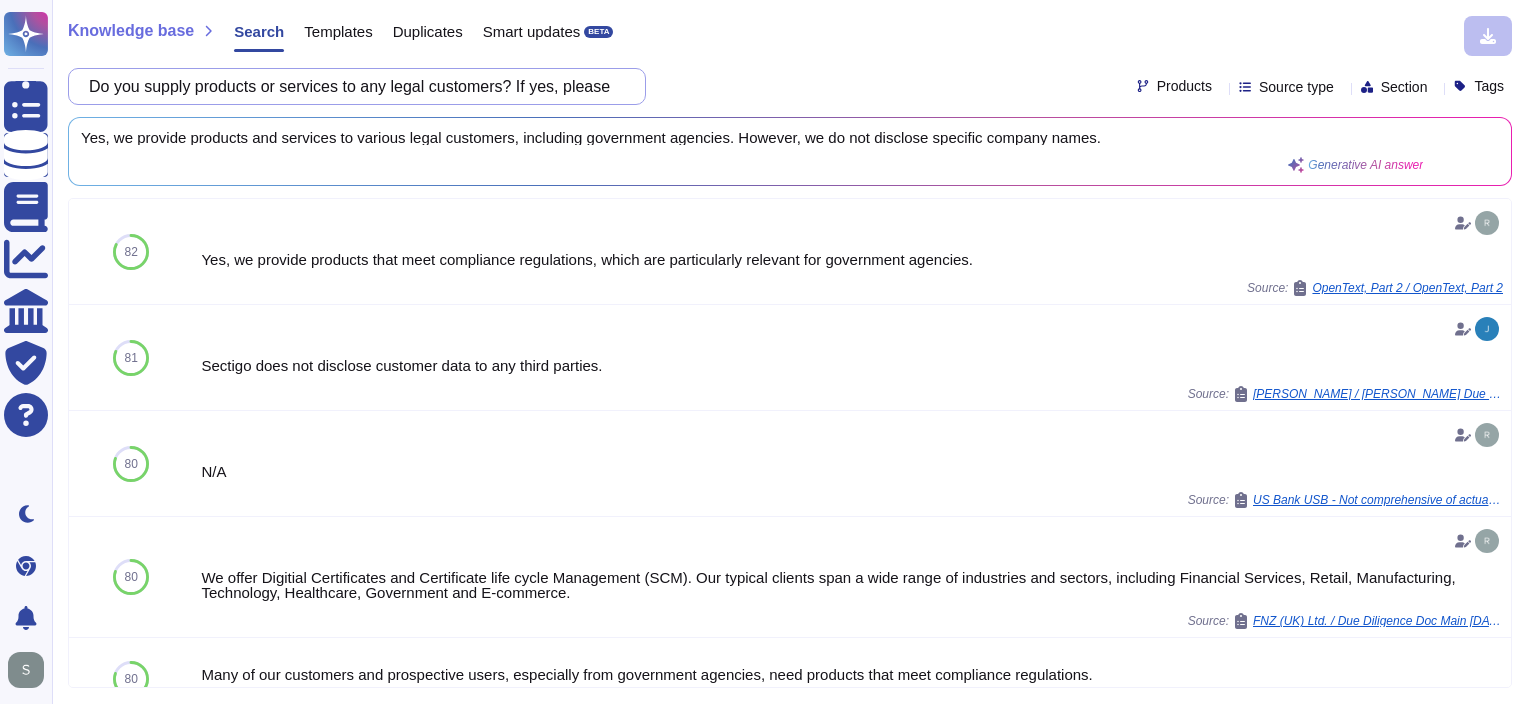 paste on "Would you be able to provide at least two references for the solutions that you have detailed in the RFI" 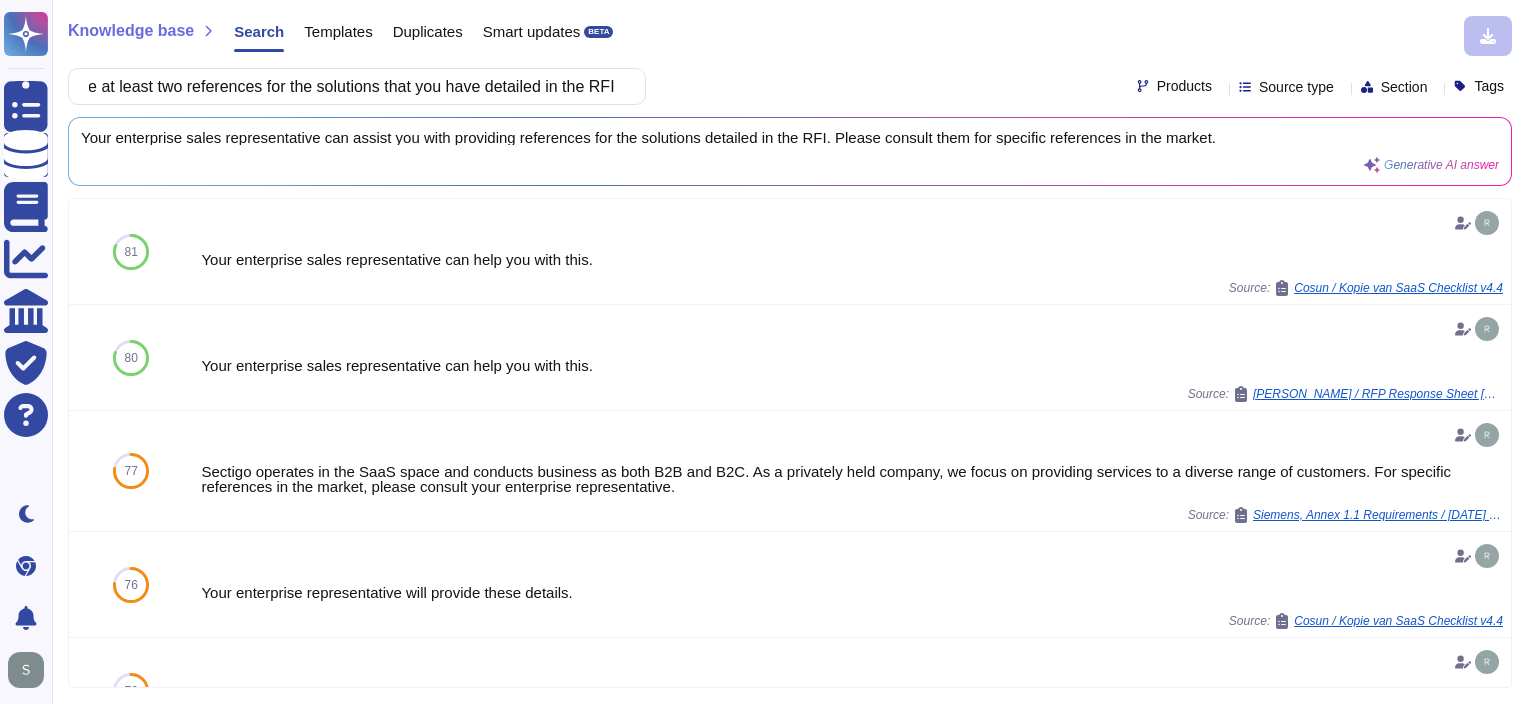 scroll, scrollTop: 0, scrollLeft: 0, axis: both 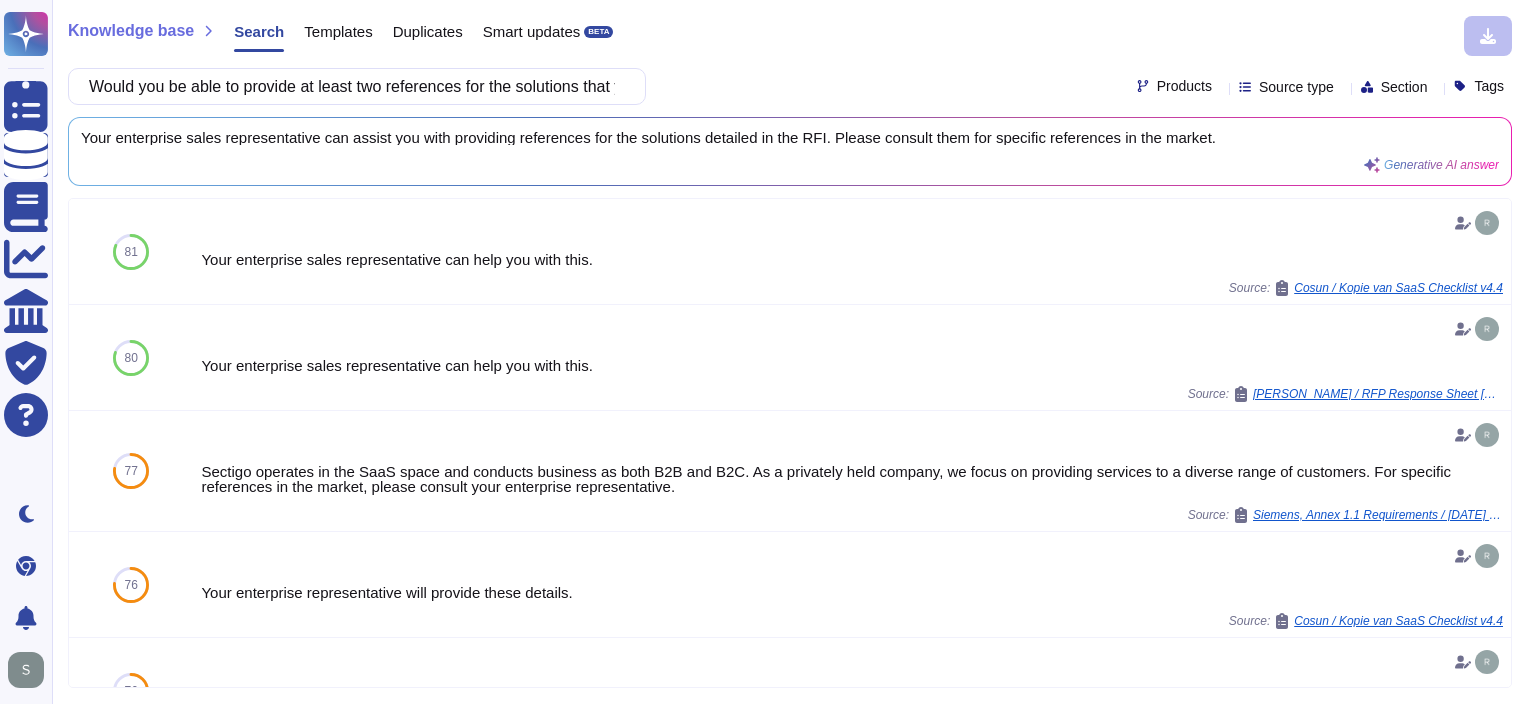 click on "Your enterprise sales representative can assist you with providing references for the solutions detailed in the RFI. Please consult them for specific references in the market. Generative AI answer" at bounding box center [790, 151] 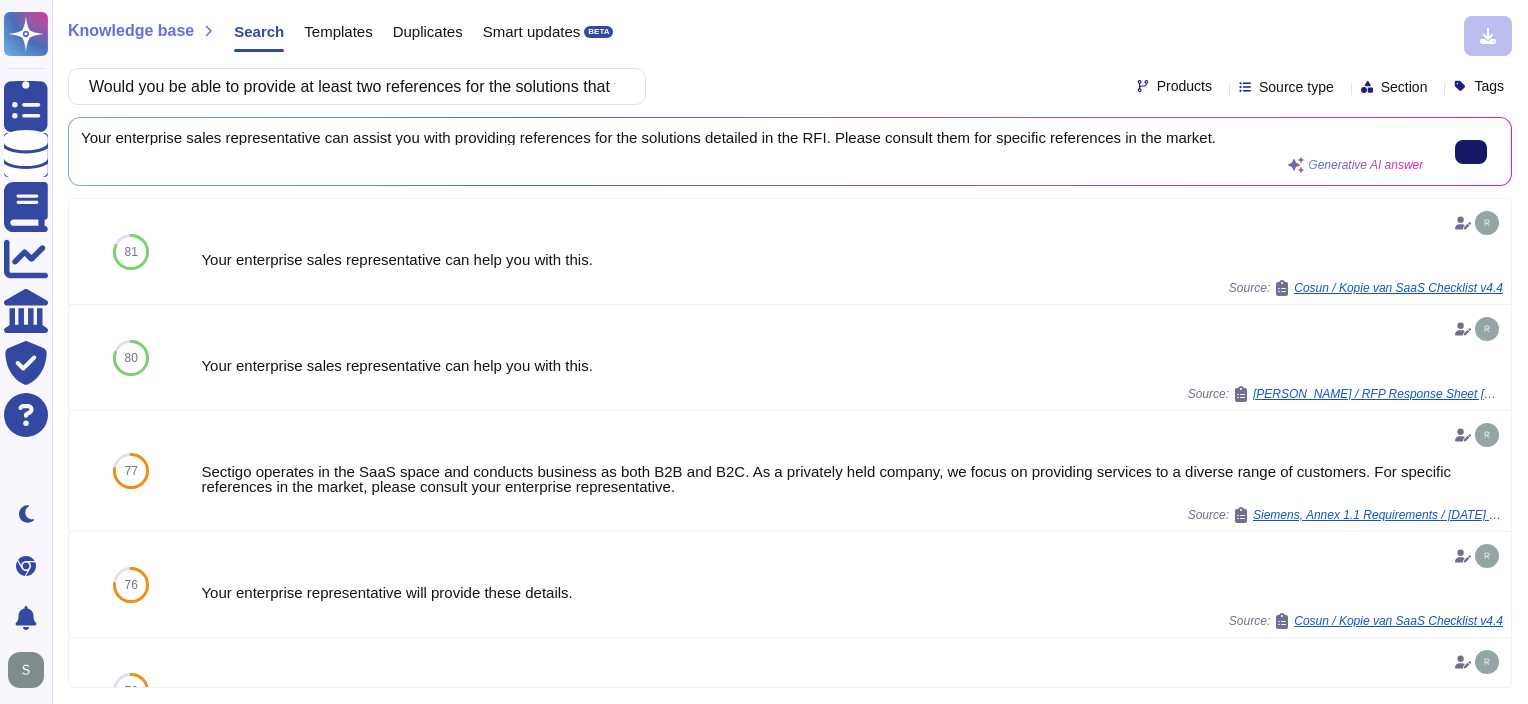 click at bounding box center [1471, 152] 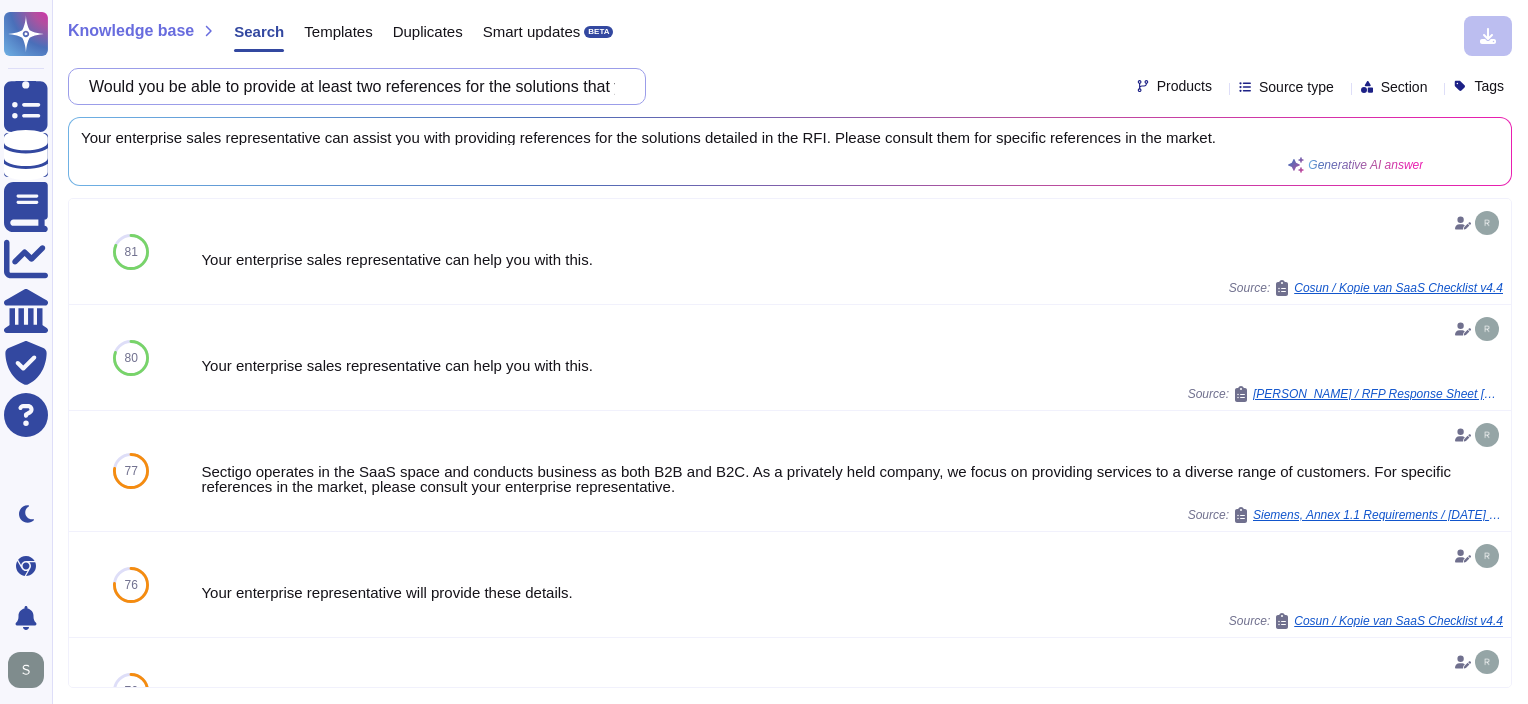 click on "Would you be able to provide at least two references for the solutions that you have detailed in the RFI" at bounding box center (352, 86) 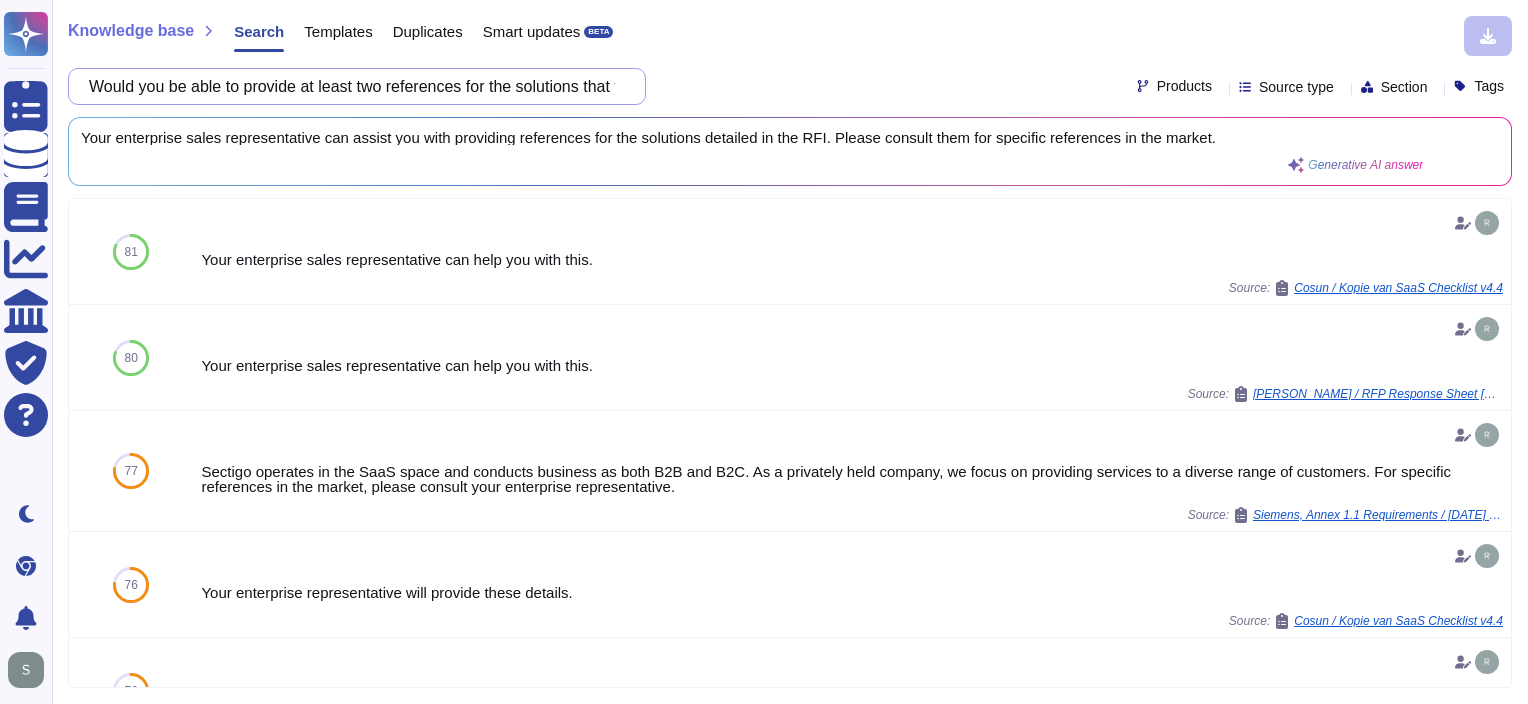 paste on "Is your solution available for installation on a customer site (on-premise or customer’s private cloud)?" 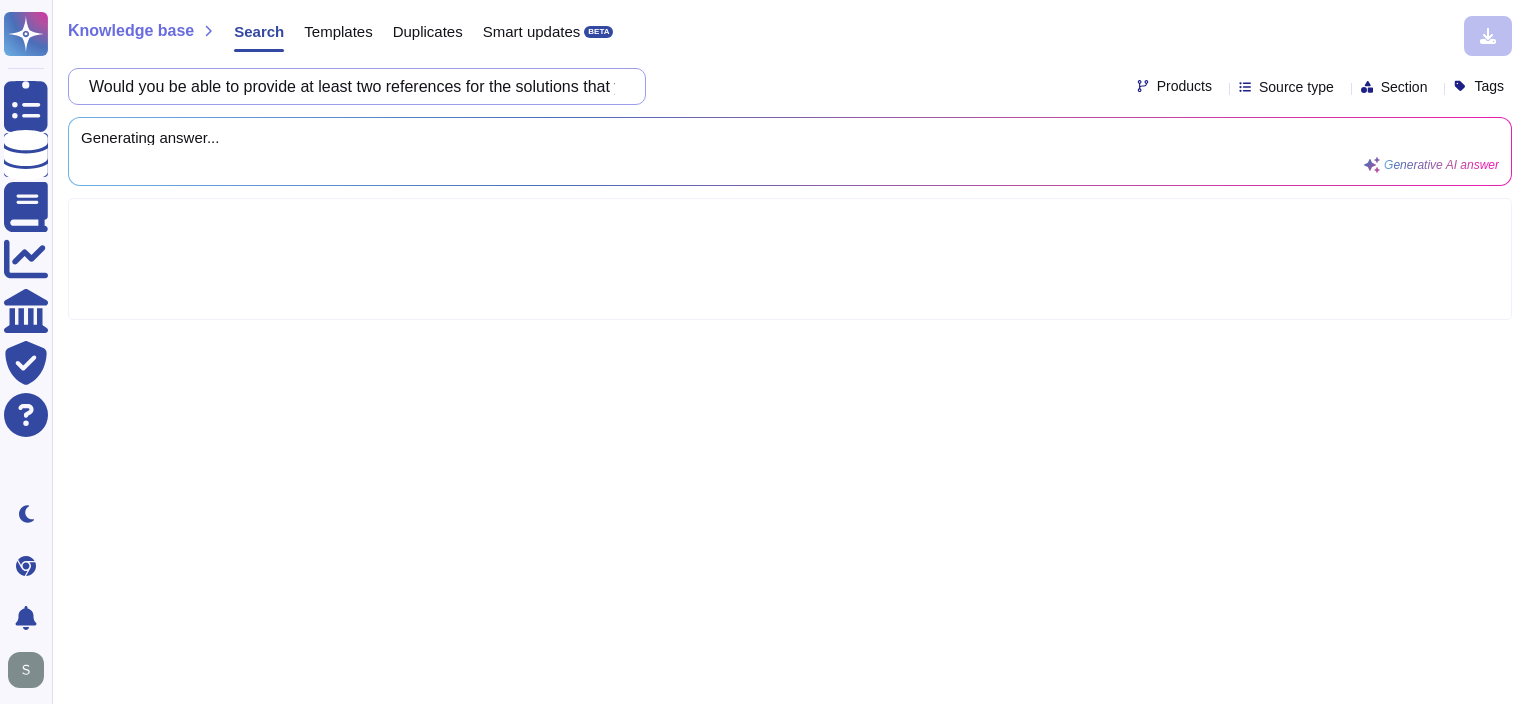 scroll, scrollTop: 0, scrollLeft: 201, axis: horizontal 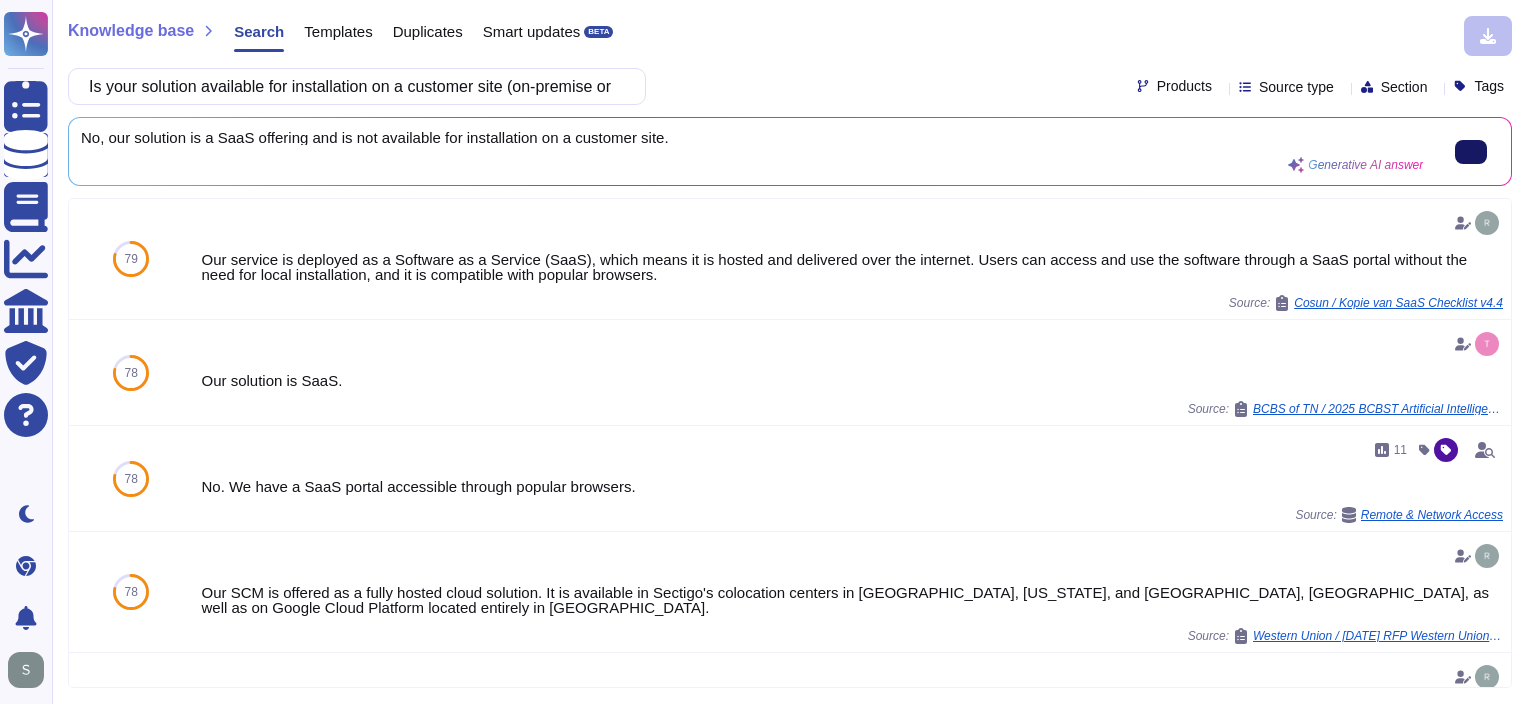 click 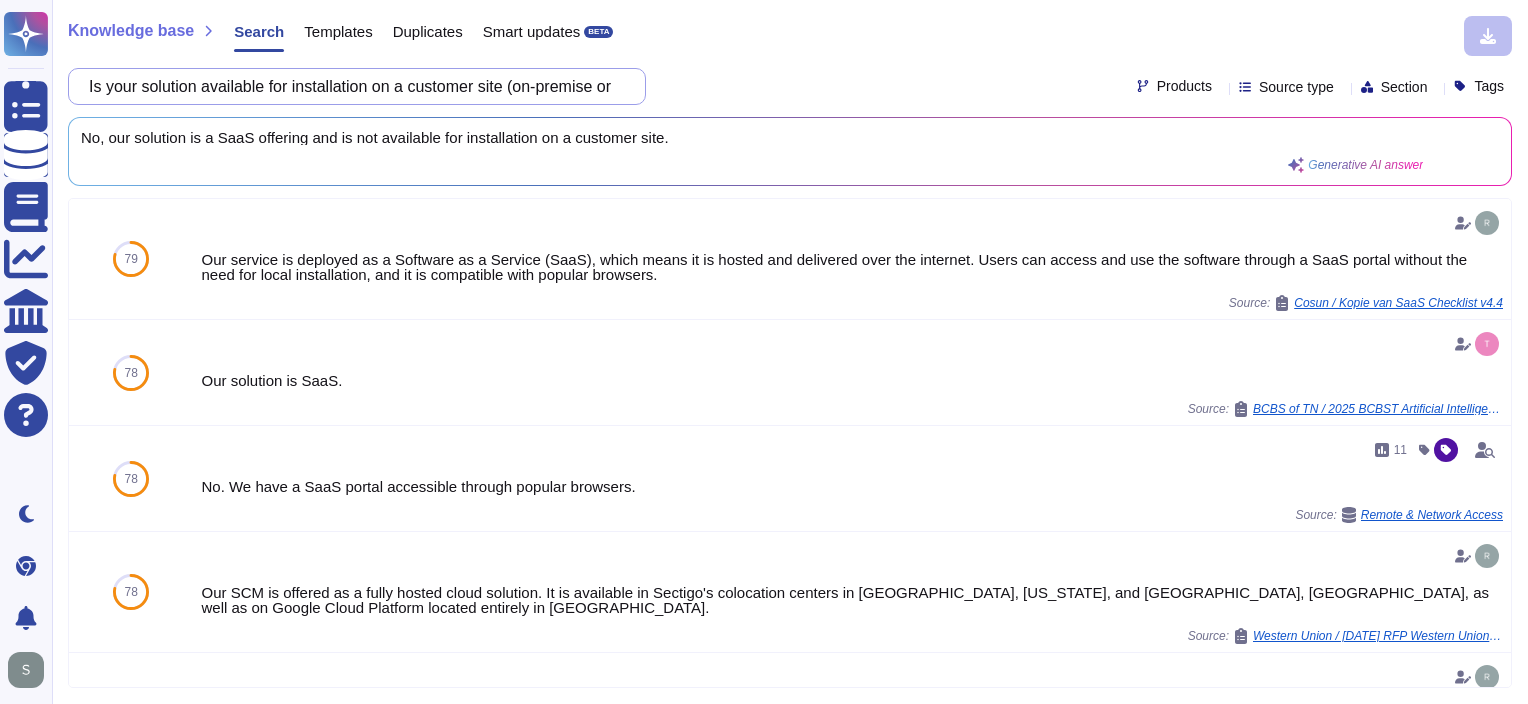 click on "Is your solution available for installation on a customer site (on-premise or customer’s private cloud)?" at bounding box center (352, 86) 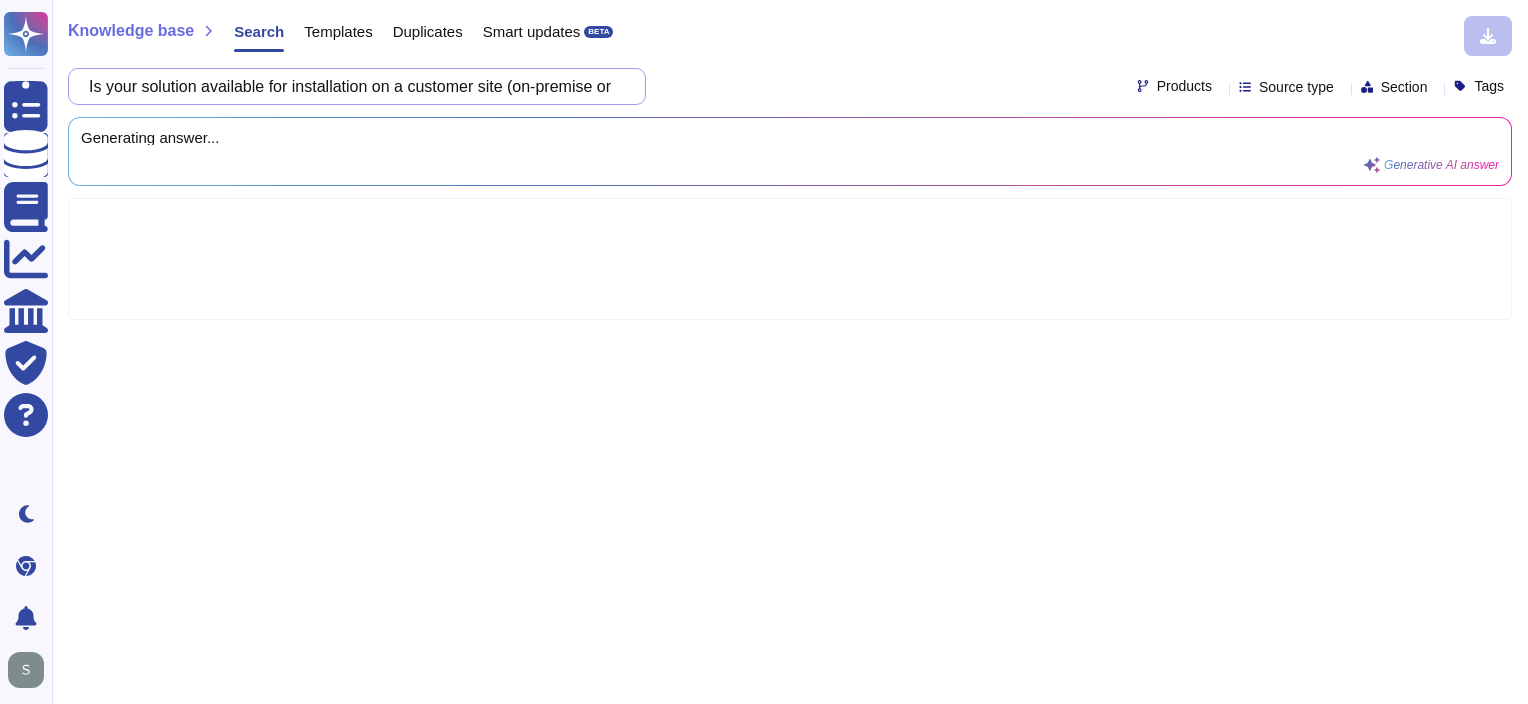 scroll, scrollTop: 0, scrollLeft: 228, axis: horizontal 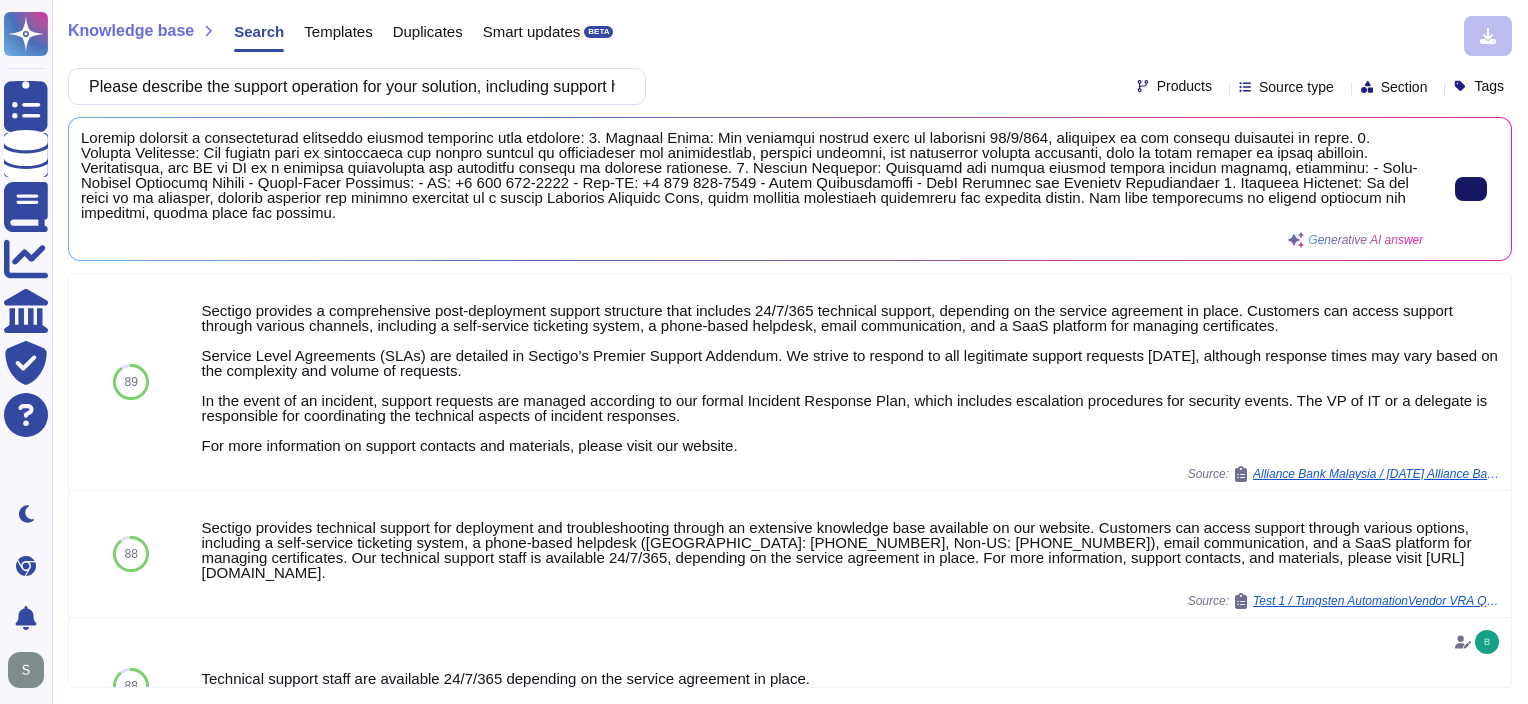 click at bounding box center (1471, 189) 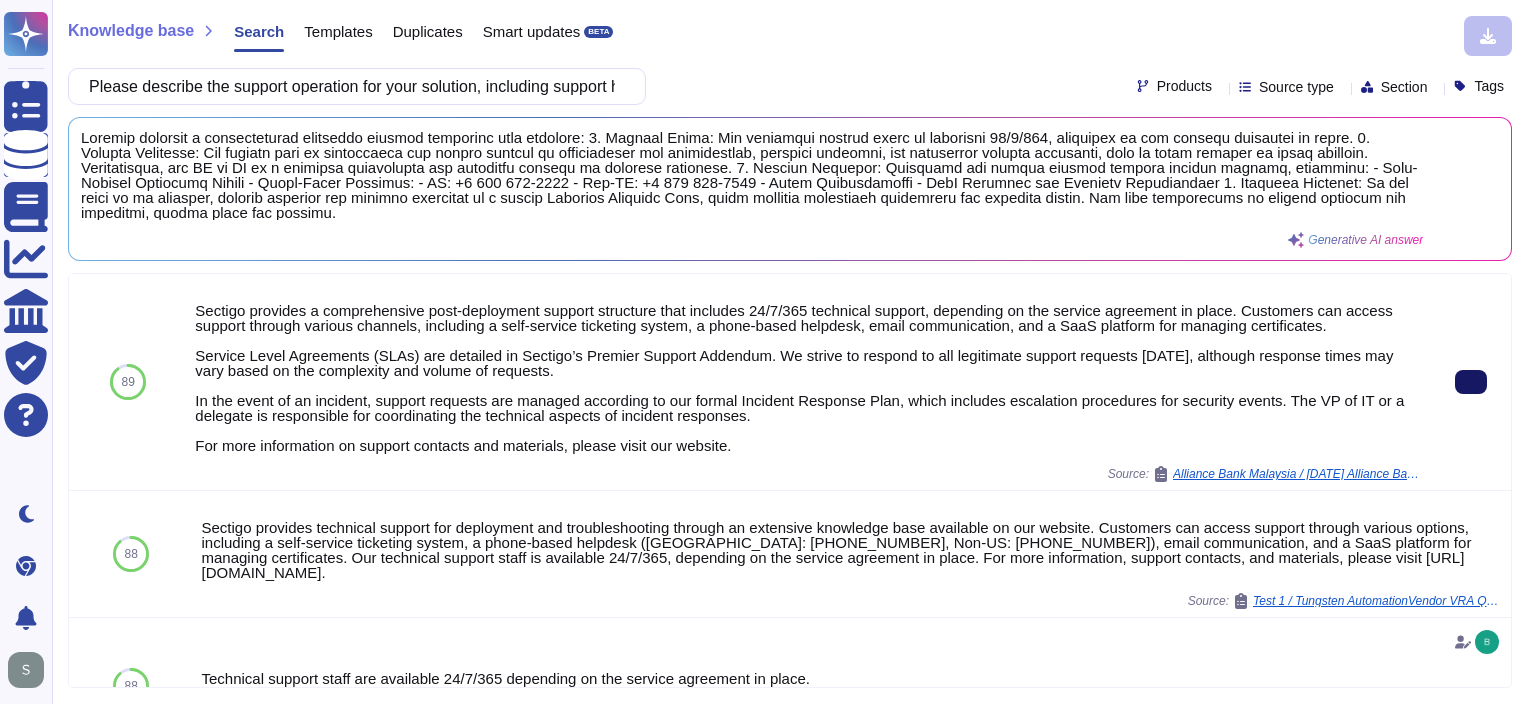 click 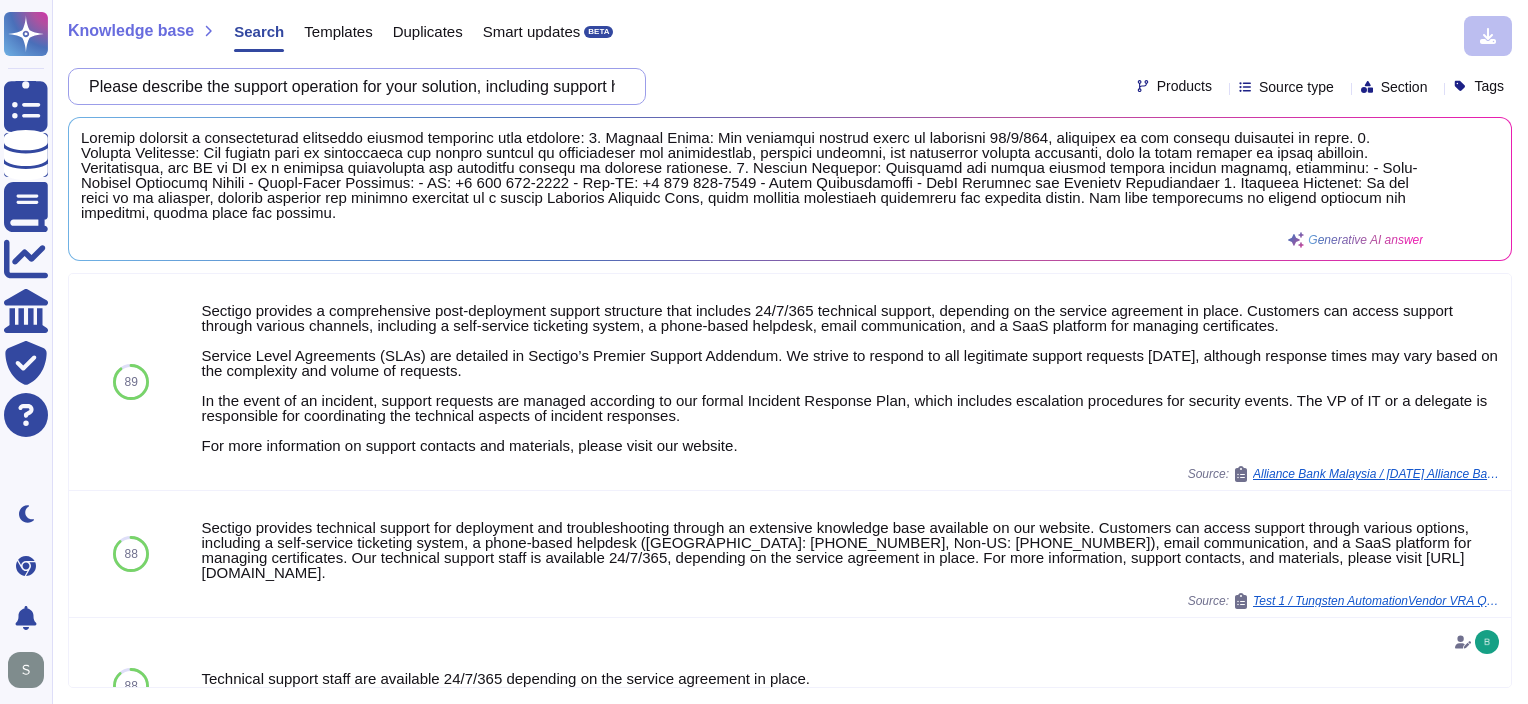 click on "Please describe the support operation for your solution, including support hours and personnel available." at bounding box center (352, 86) 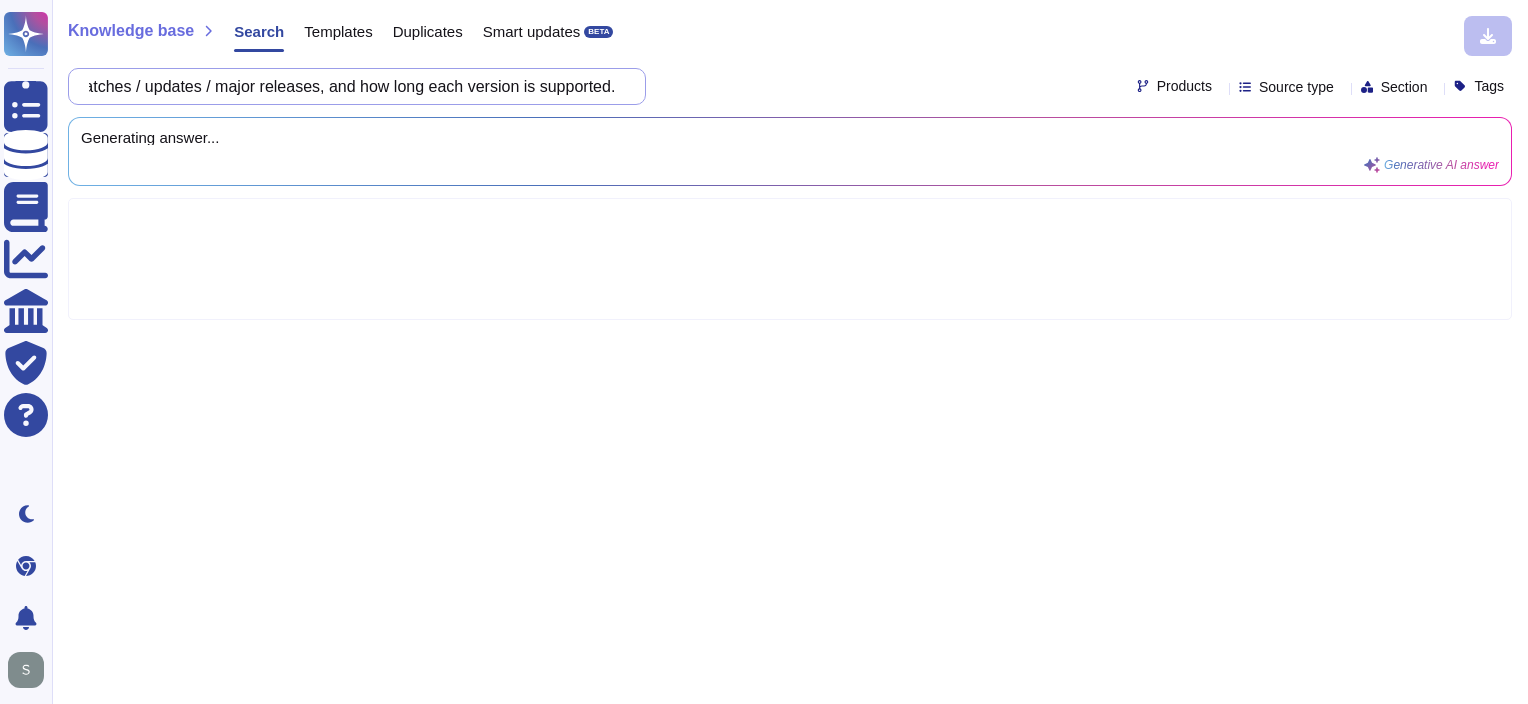 scroll, scrollTop: 0, scrollLeft: 0, axis: both 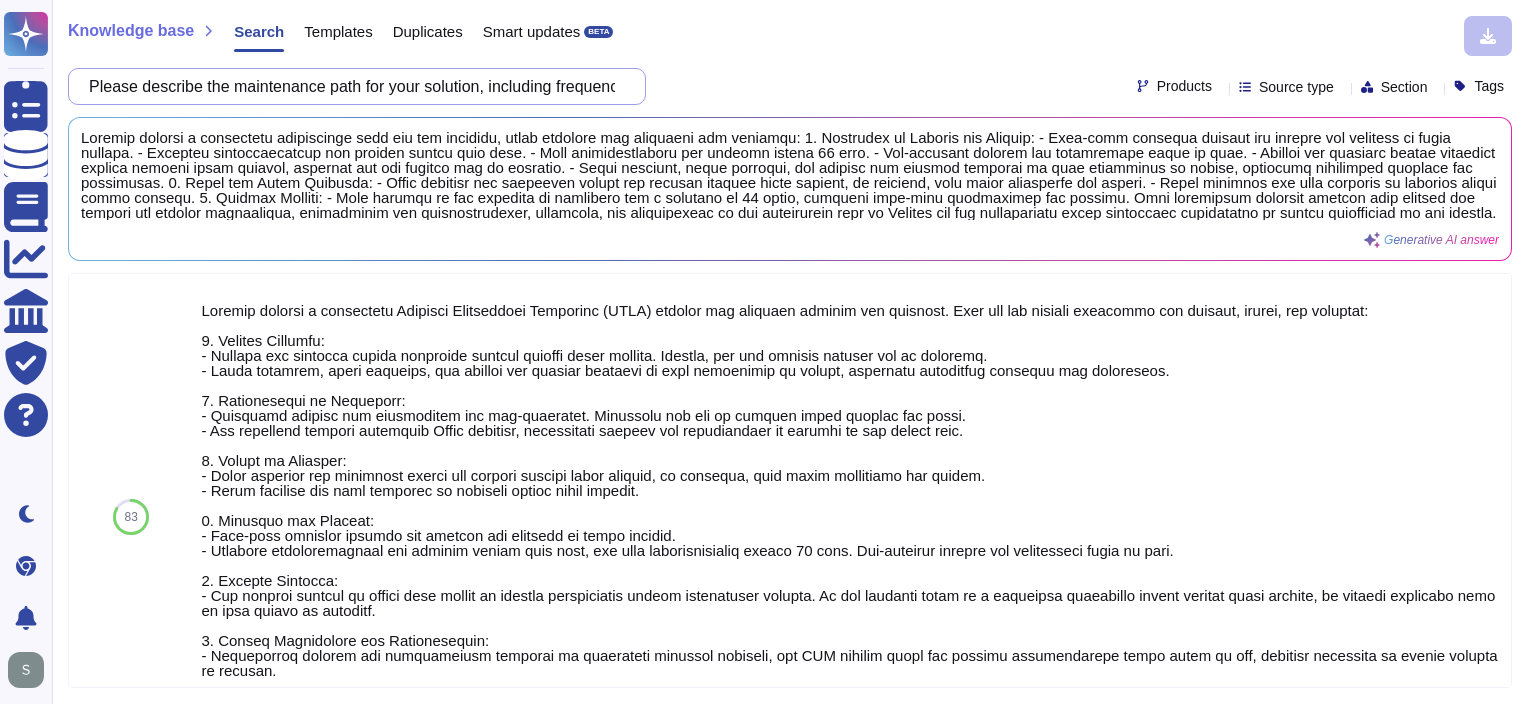 click on "Please describe the maintenance path for your solution, including frequency of patches / updates / major releases, and how long each version is supported." at bounding box center (352, 86) 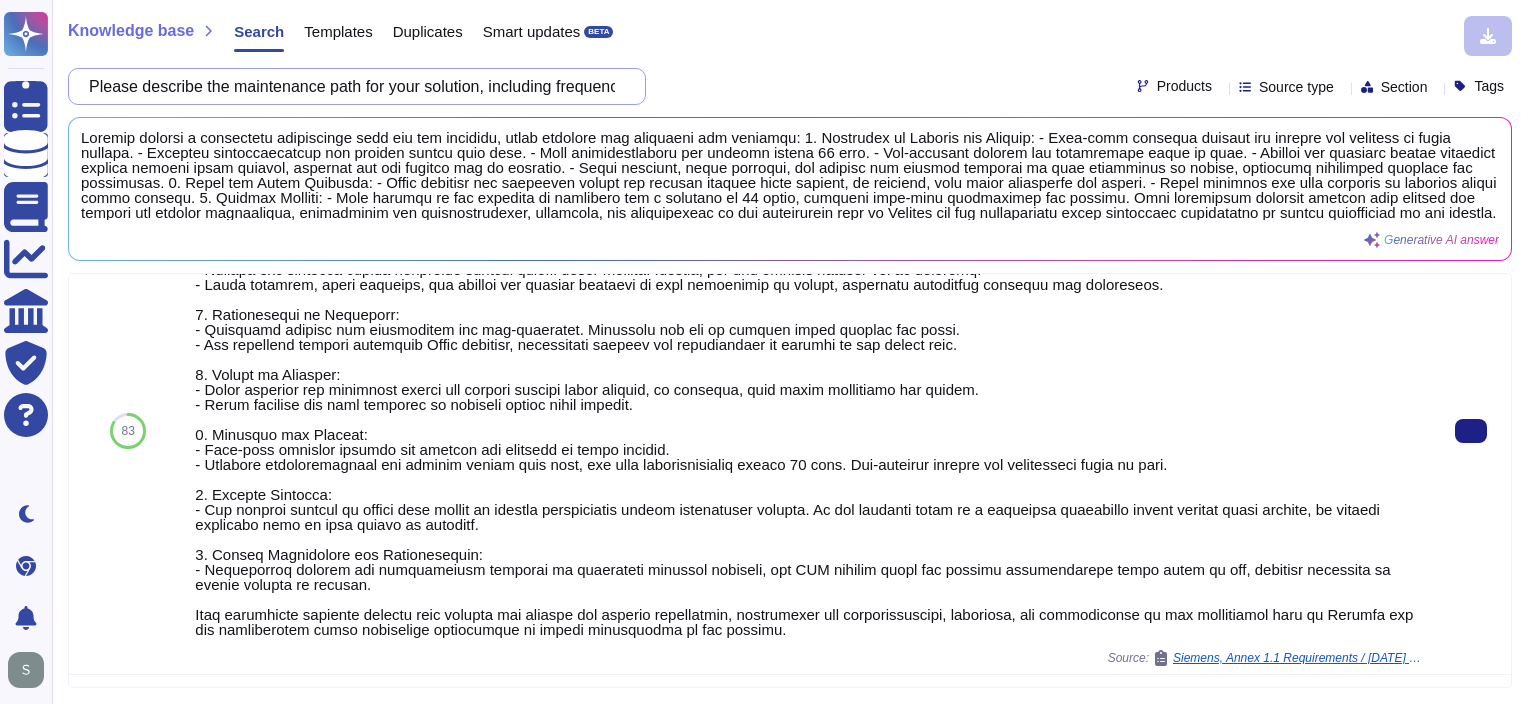 scroll, scrollTop: 82, scrollLeft: 0, axis: vertical 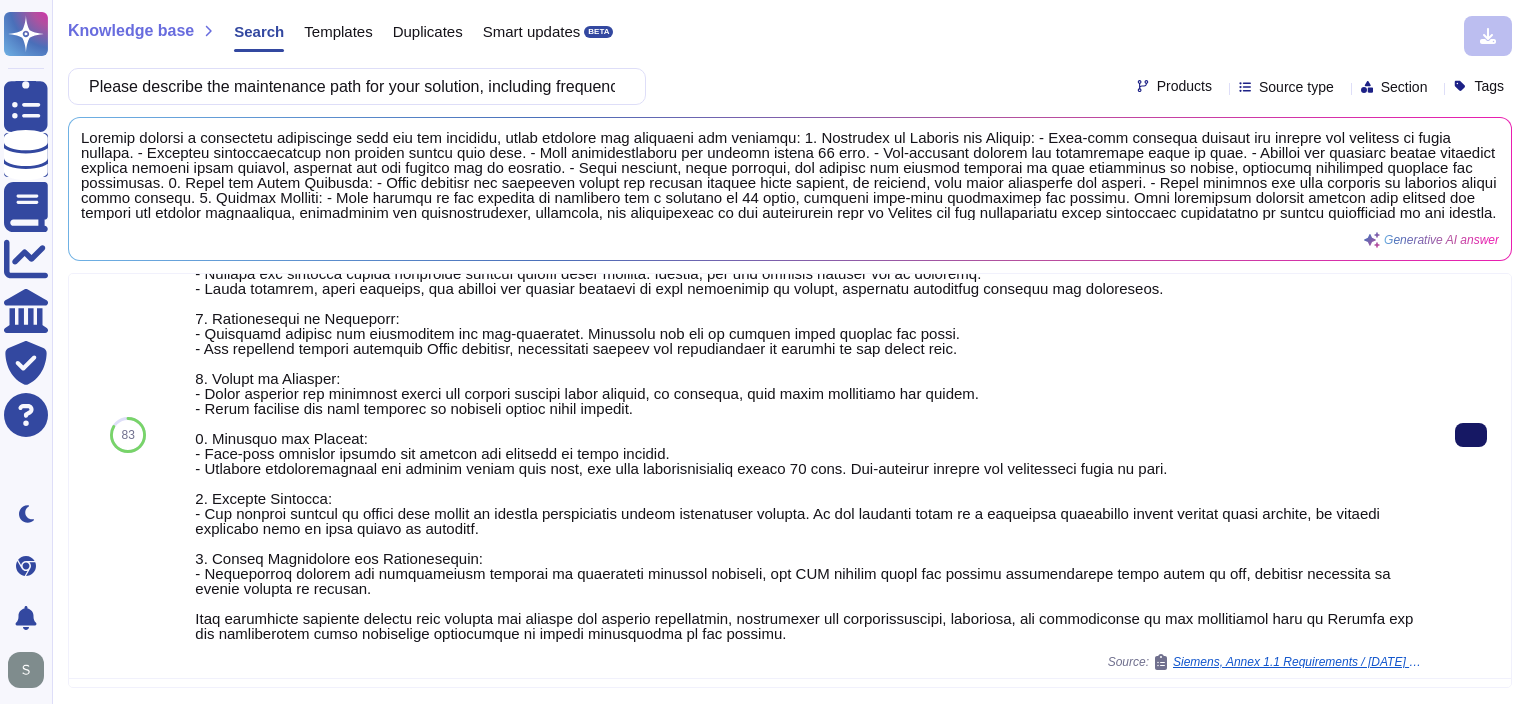 click 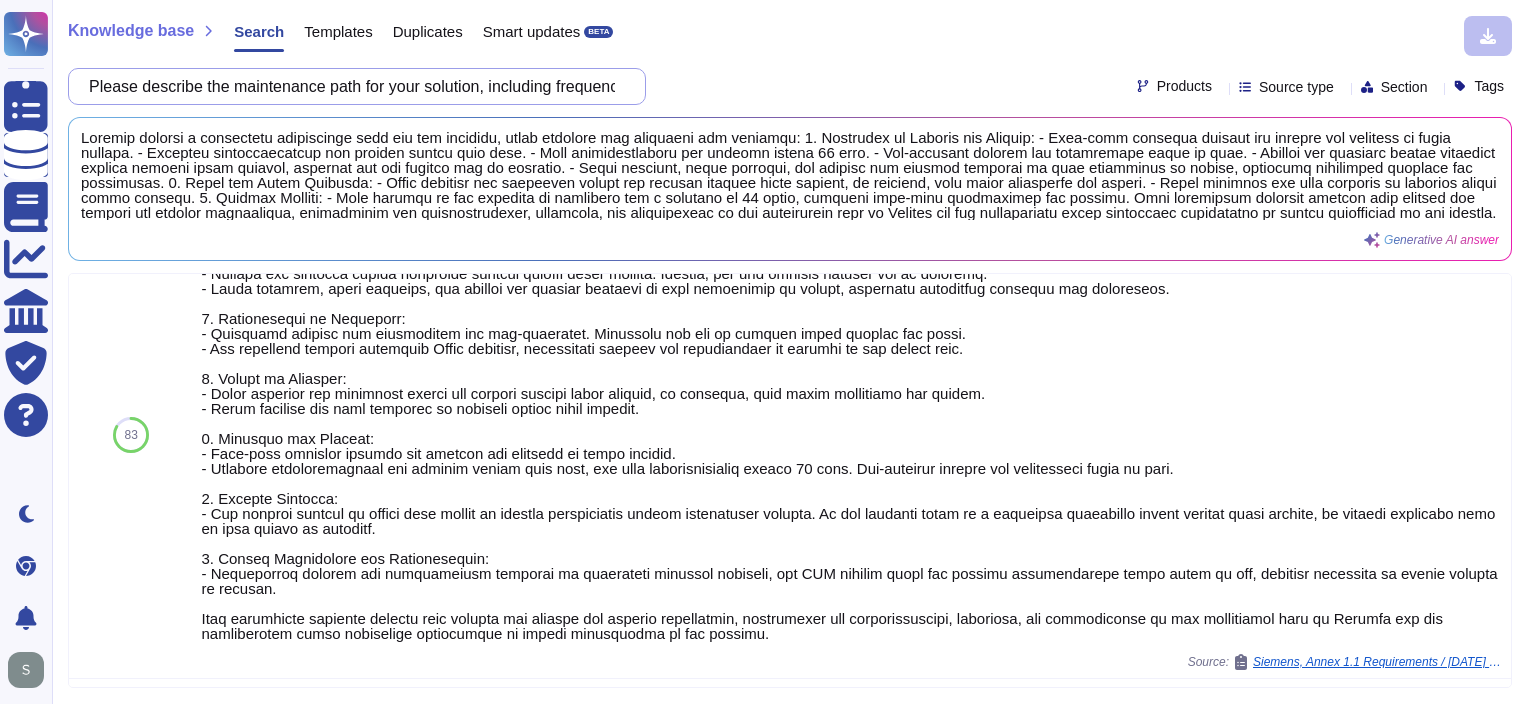 click on "Please describe the maintenance path for your solution, including frequency of patches / updates / major releases, and how long each version is supported." at bounding box center (352, 86) 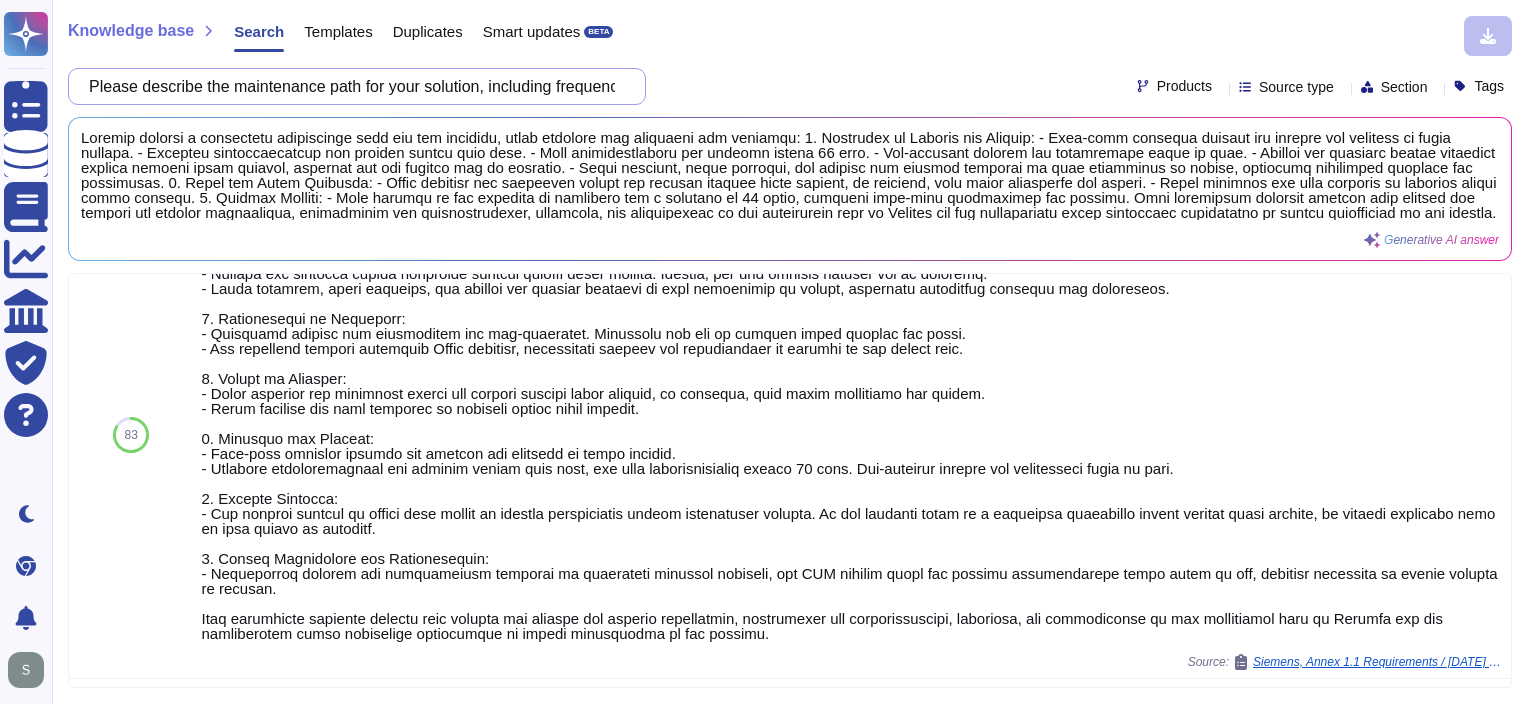 paste on "provide details of a typical implementation including timescales, resources required and dependencies" 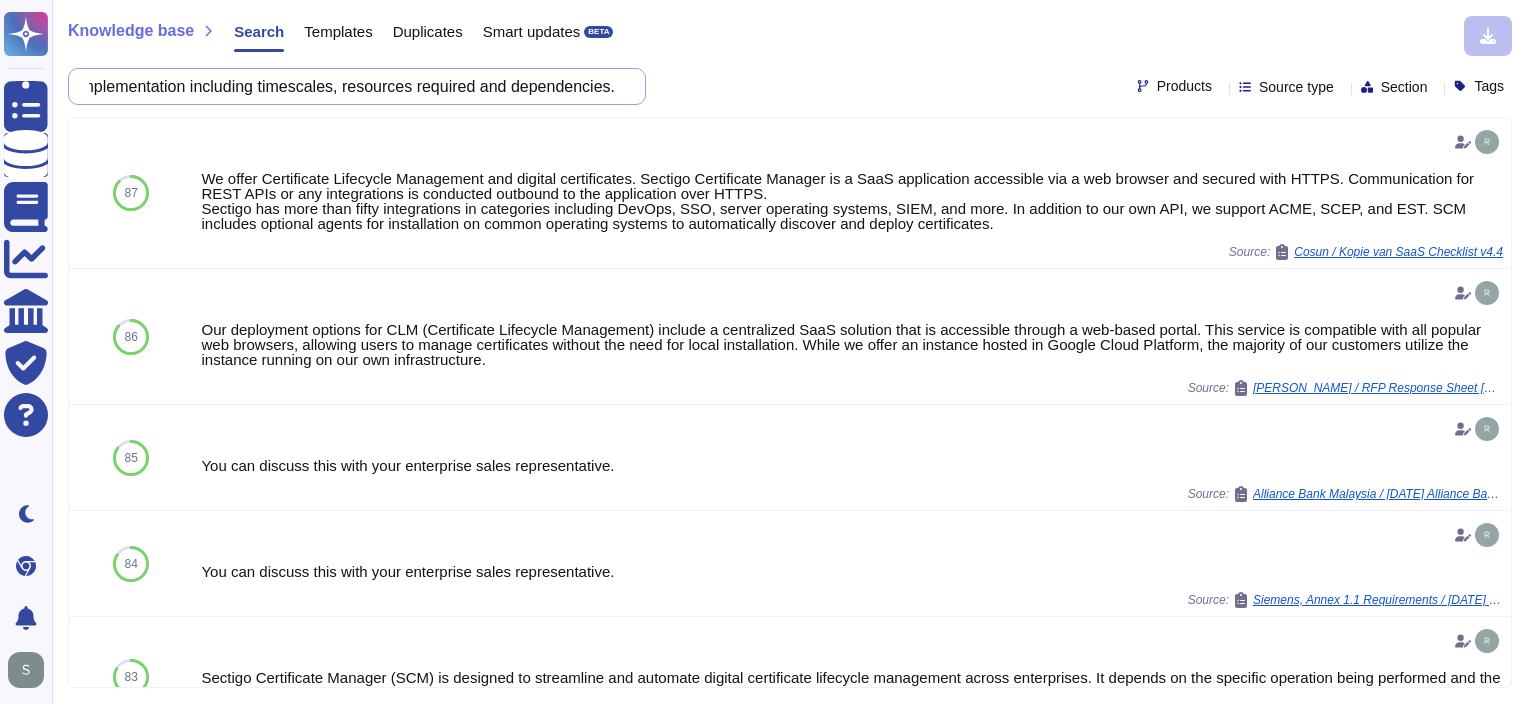 scroll, scrollTop: 0, scrollLeft: 0, axis: both 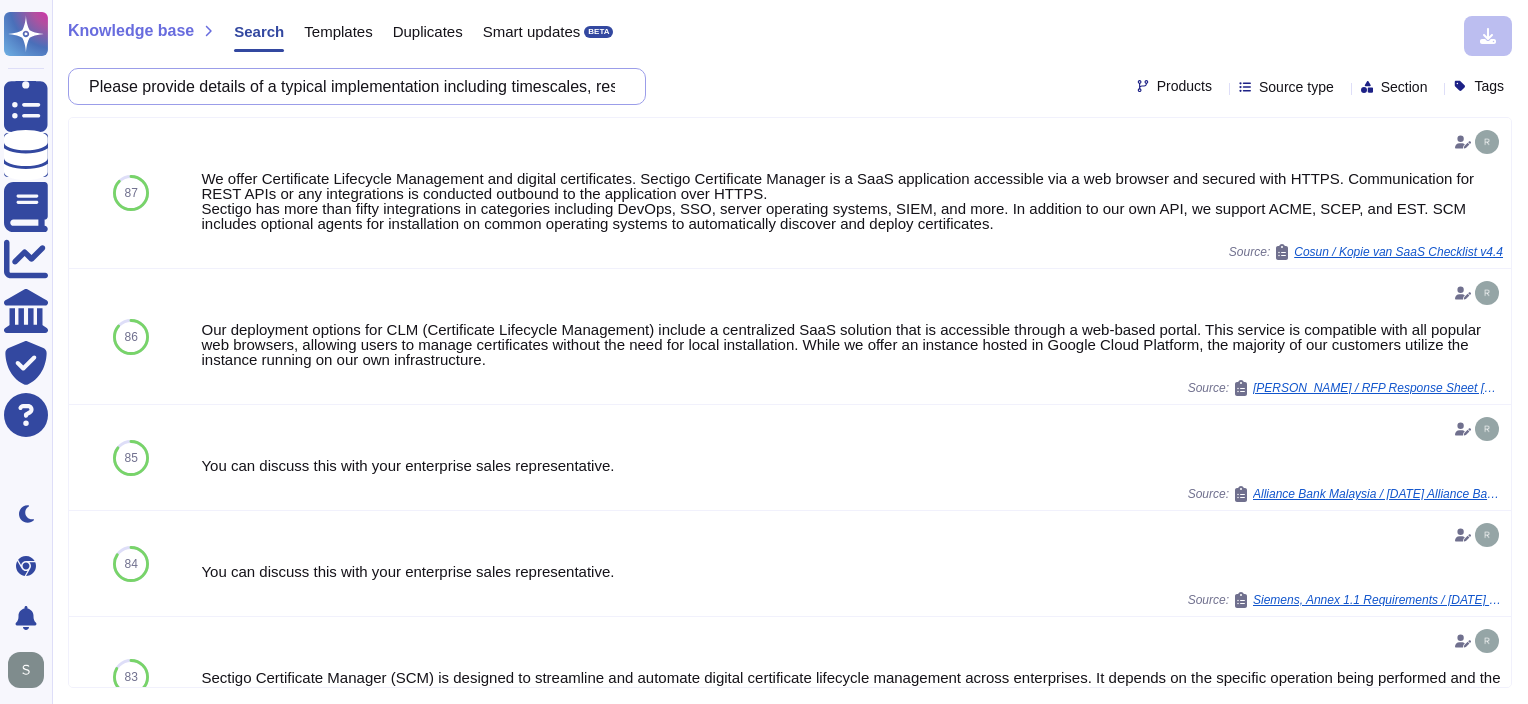 click on "Please provide details of a typical implementation including timescales, resources required and dependencies." at bounding box center (352, 86) 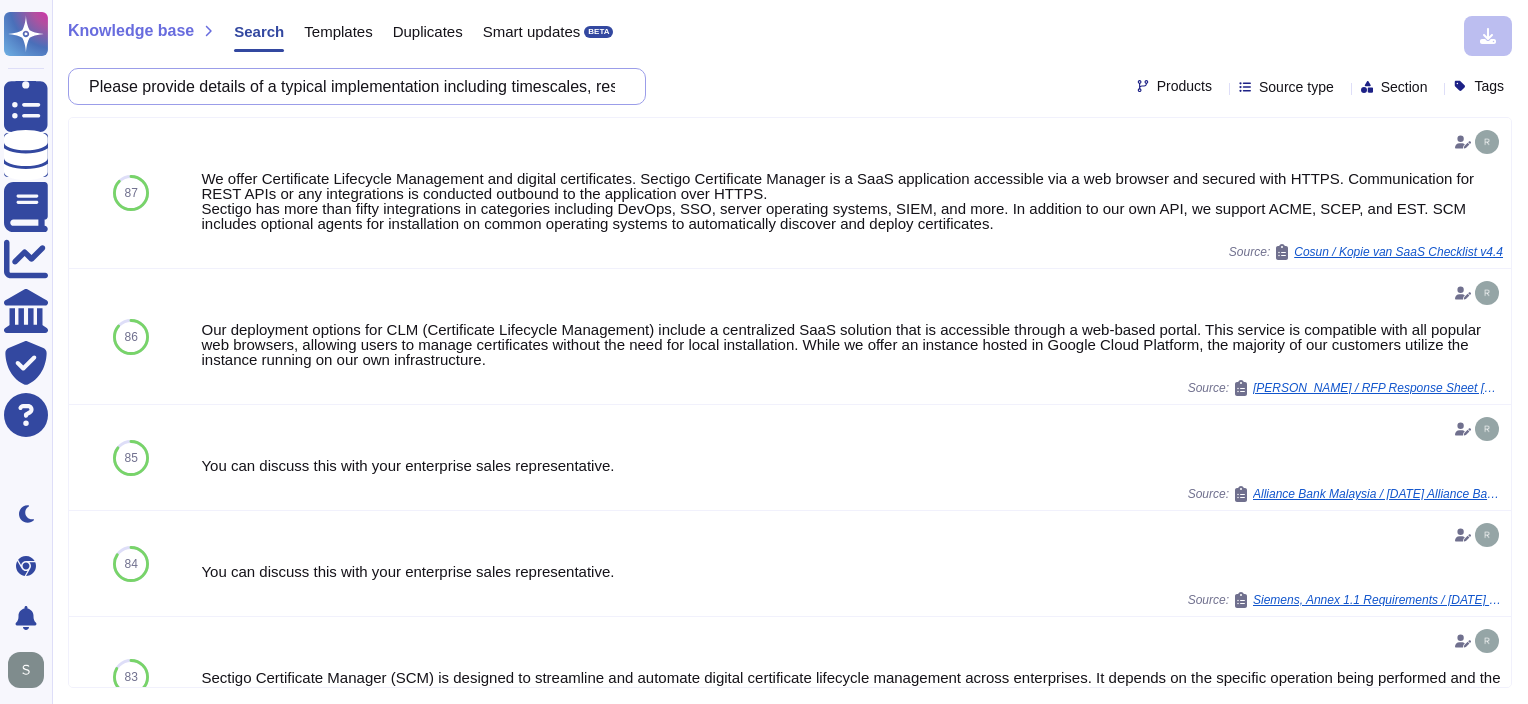 paste on "how much, if any, customisation would typically be required" 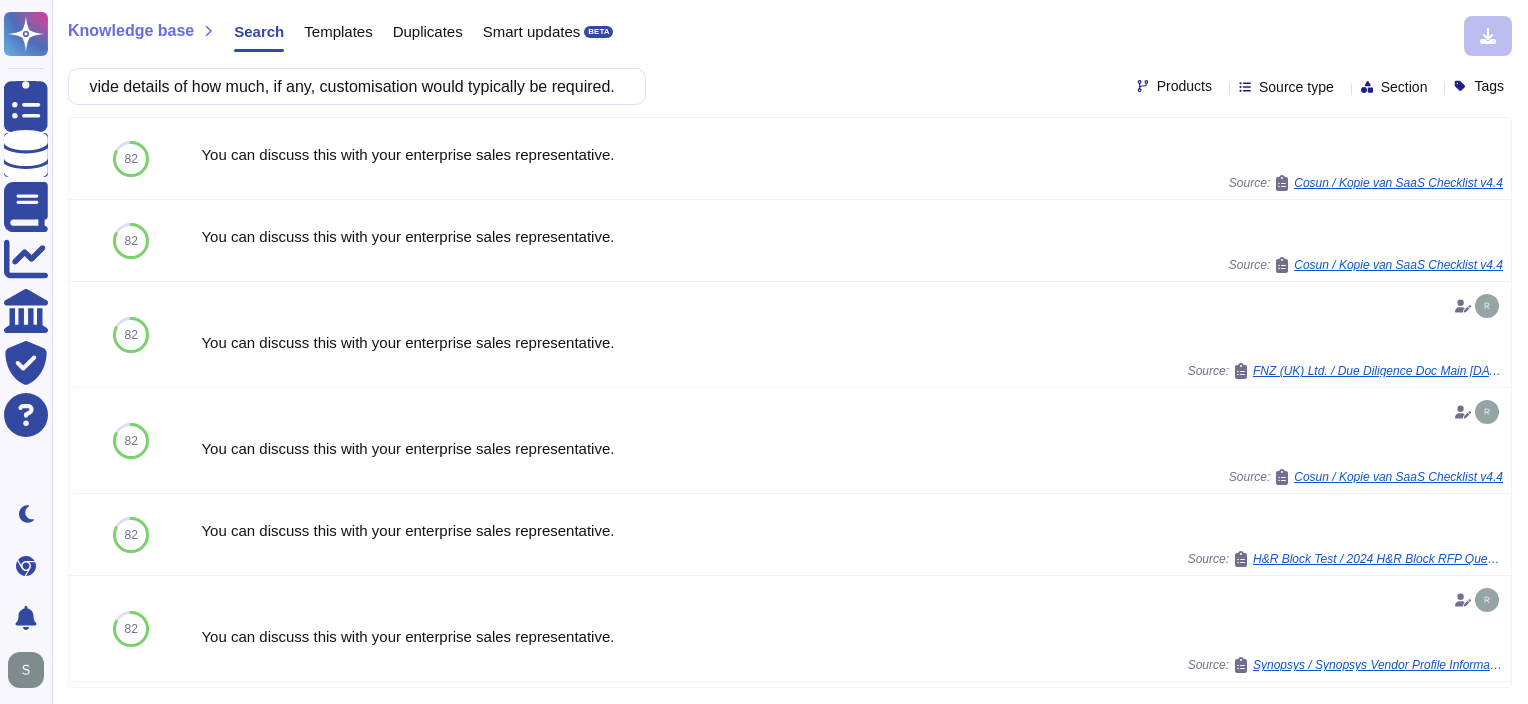 type on "Please provide details of how much, if any, customisation would typically be required." 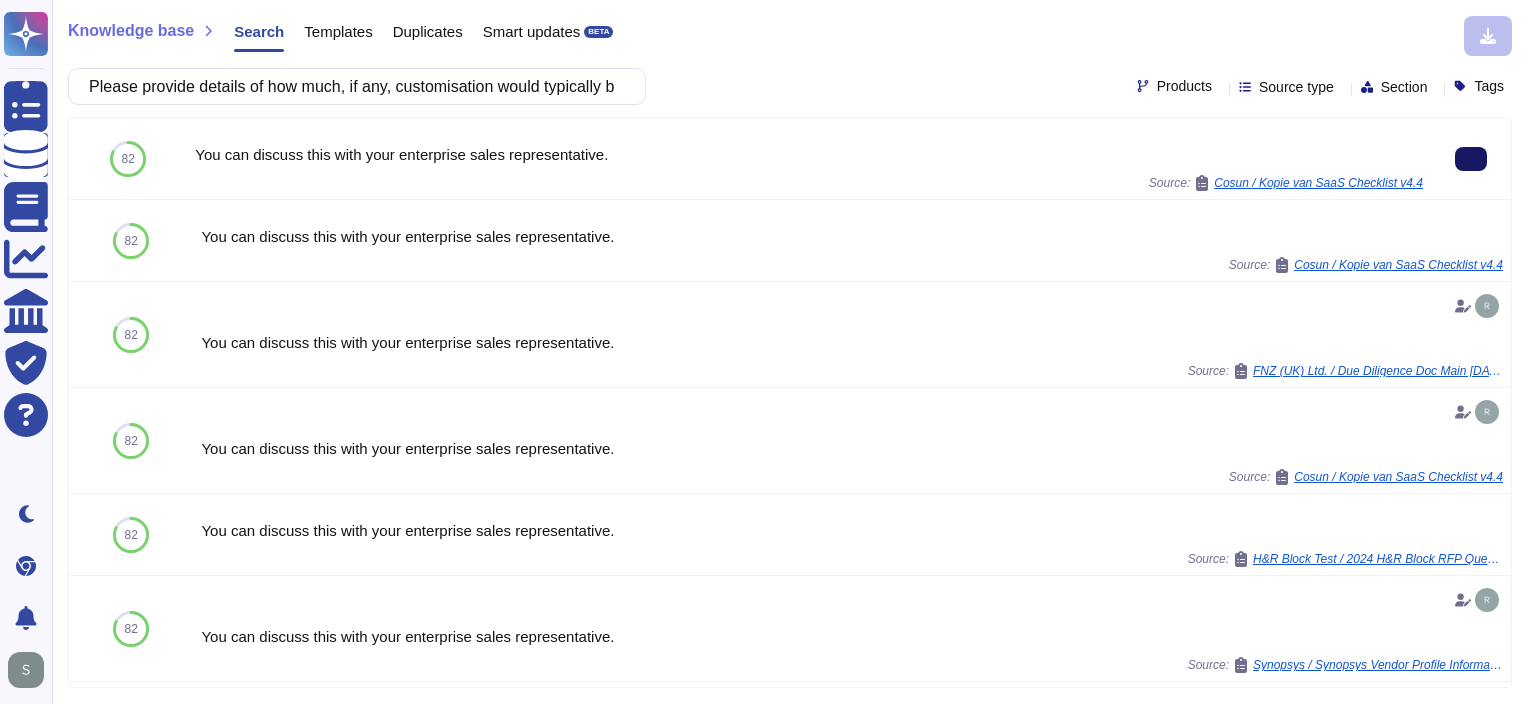 click at bounding box center (1471, 159) 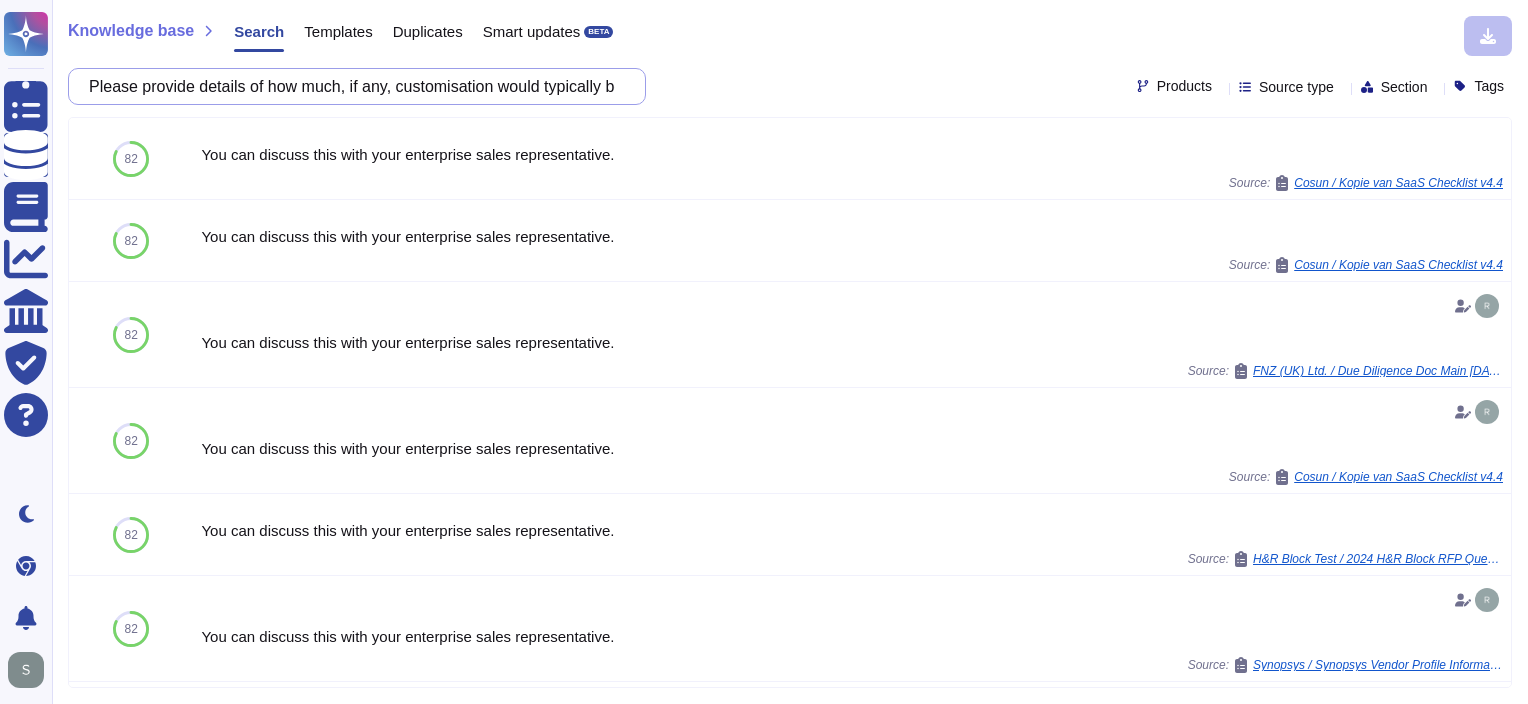 click on "Please provide details of how much, if any, customisation would typically be required." at bounding box center (352, 86) 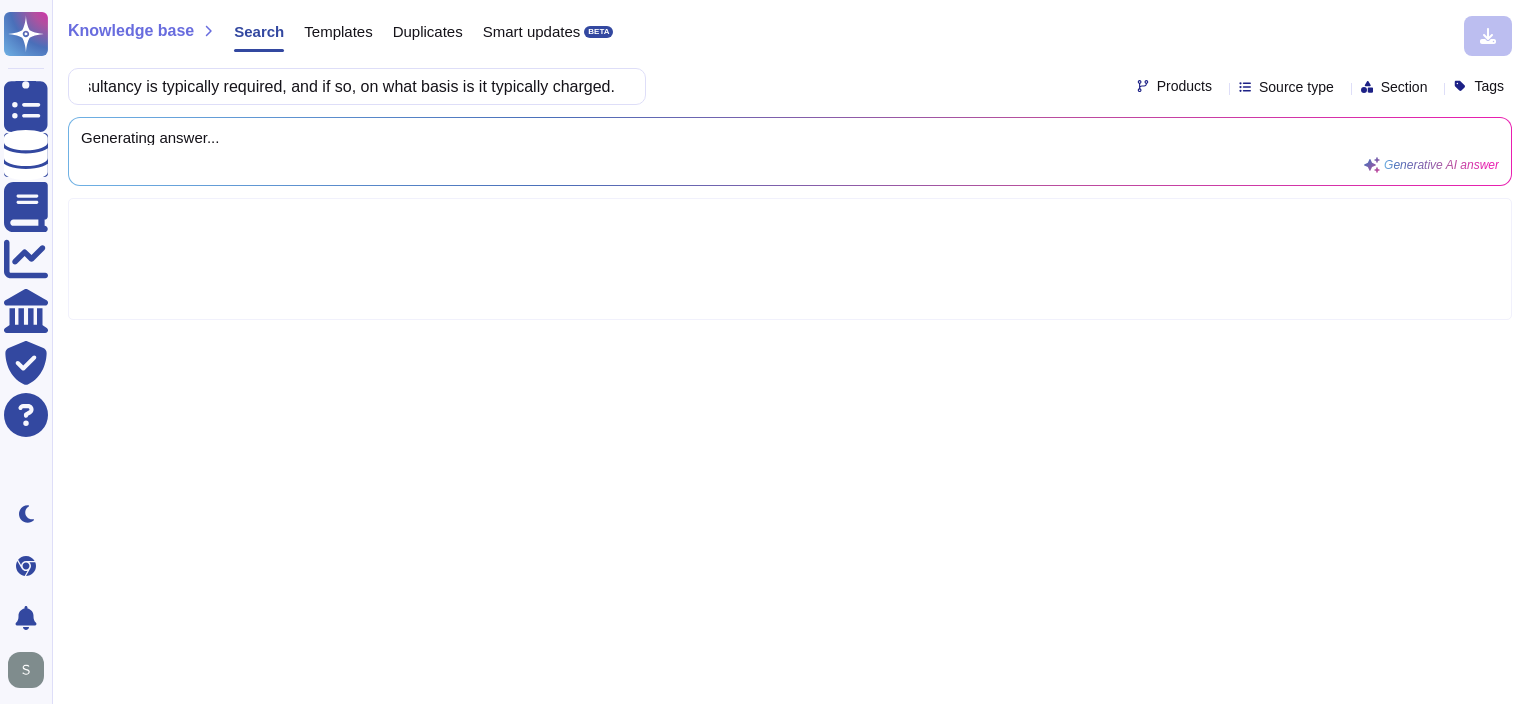 scroll, scrollTop: 0, scrollLeft: 0, axis: both 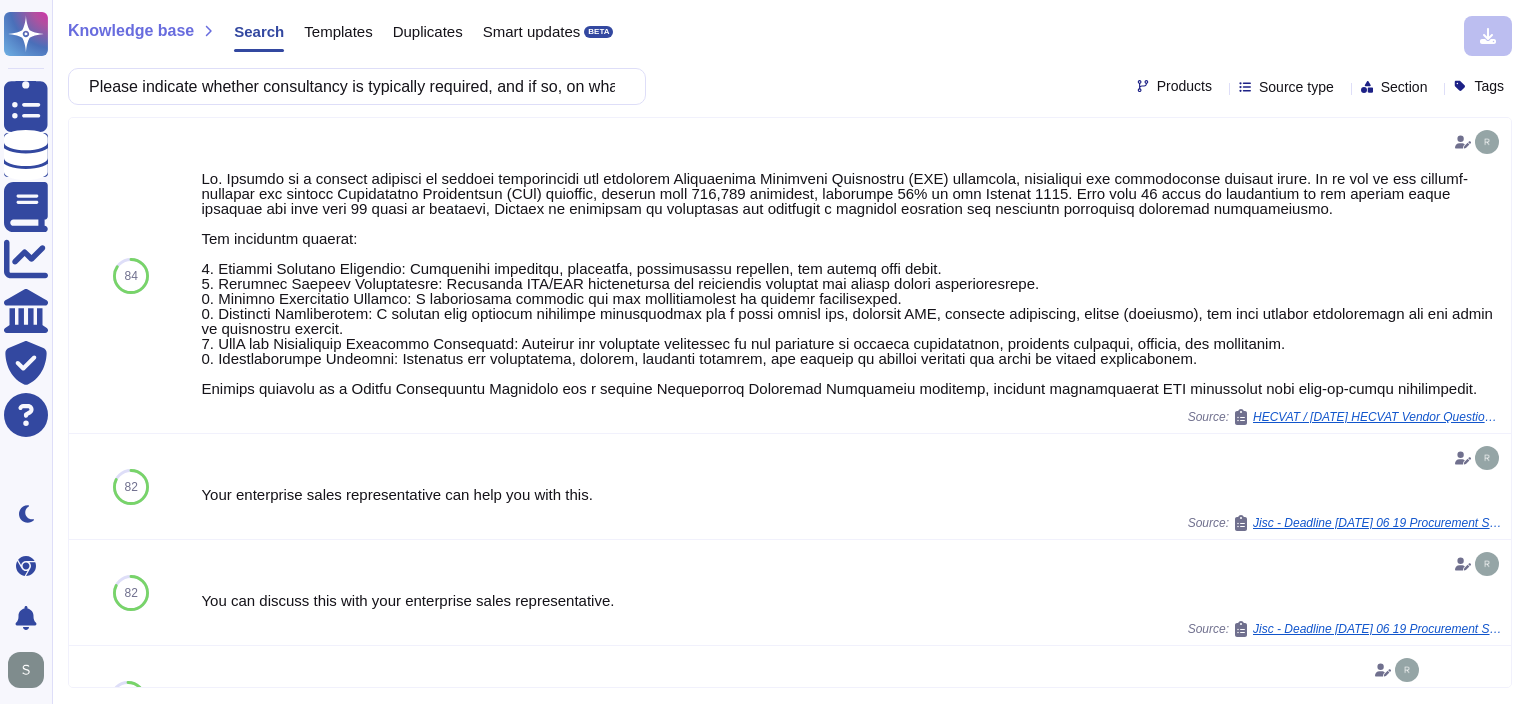 click at bounding box center (809, 670) 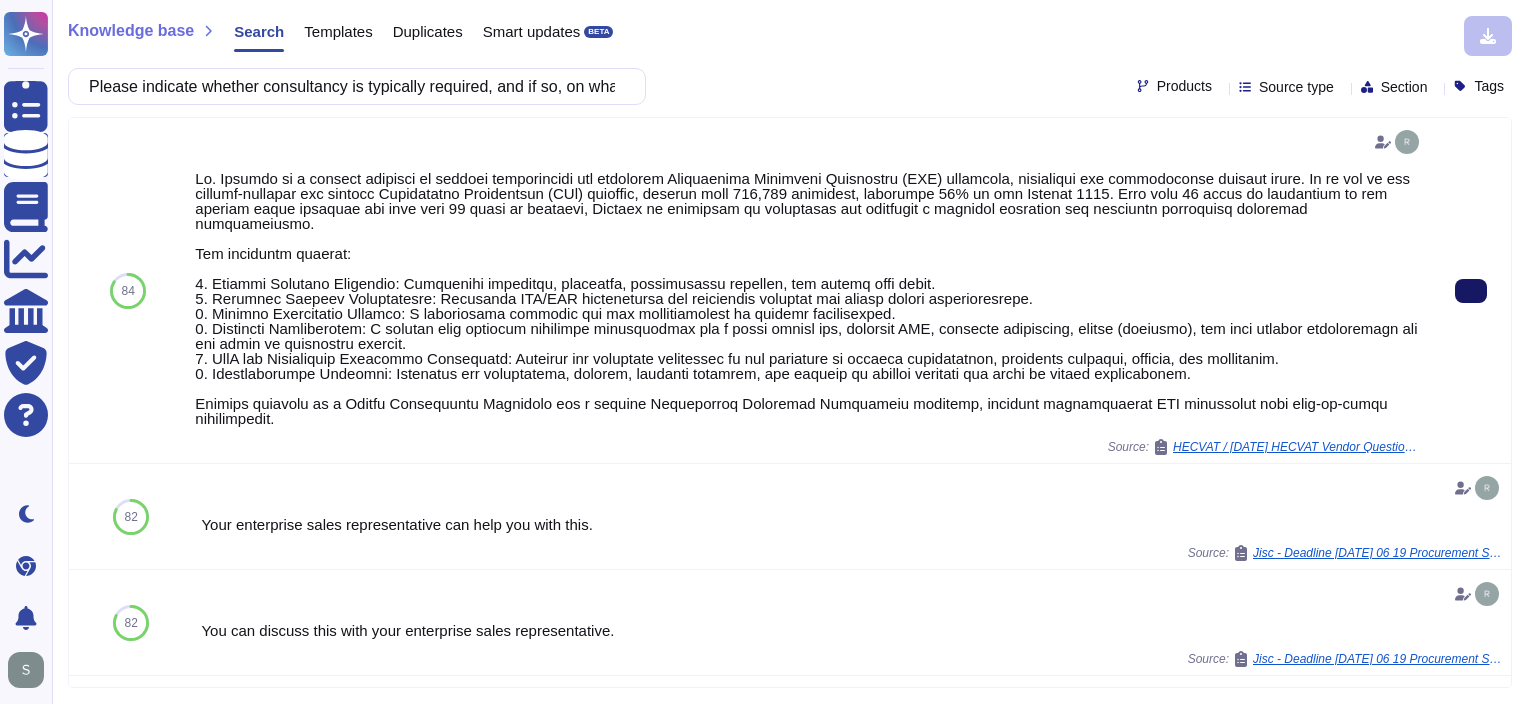 click 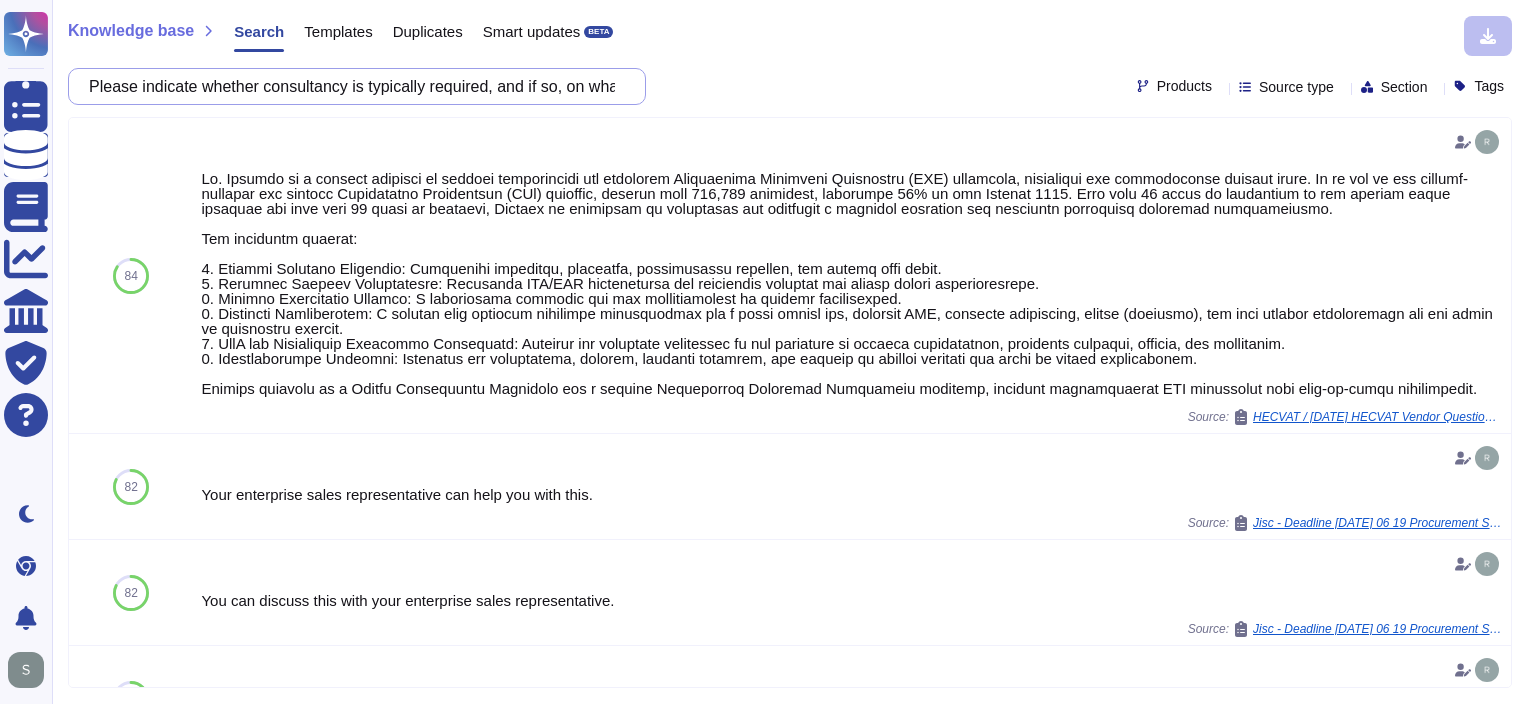 click on "Please indicate whether consultancy is typically required, and if so, on what basis is it typically charged." at bounding box center (352, 86) 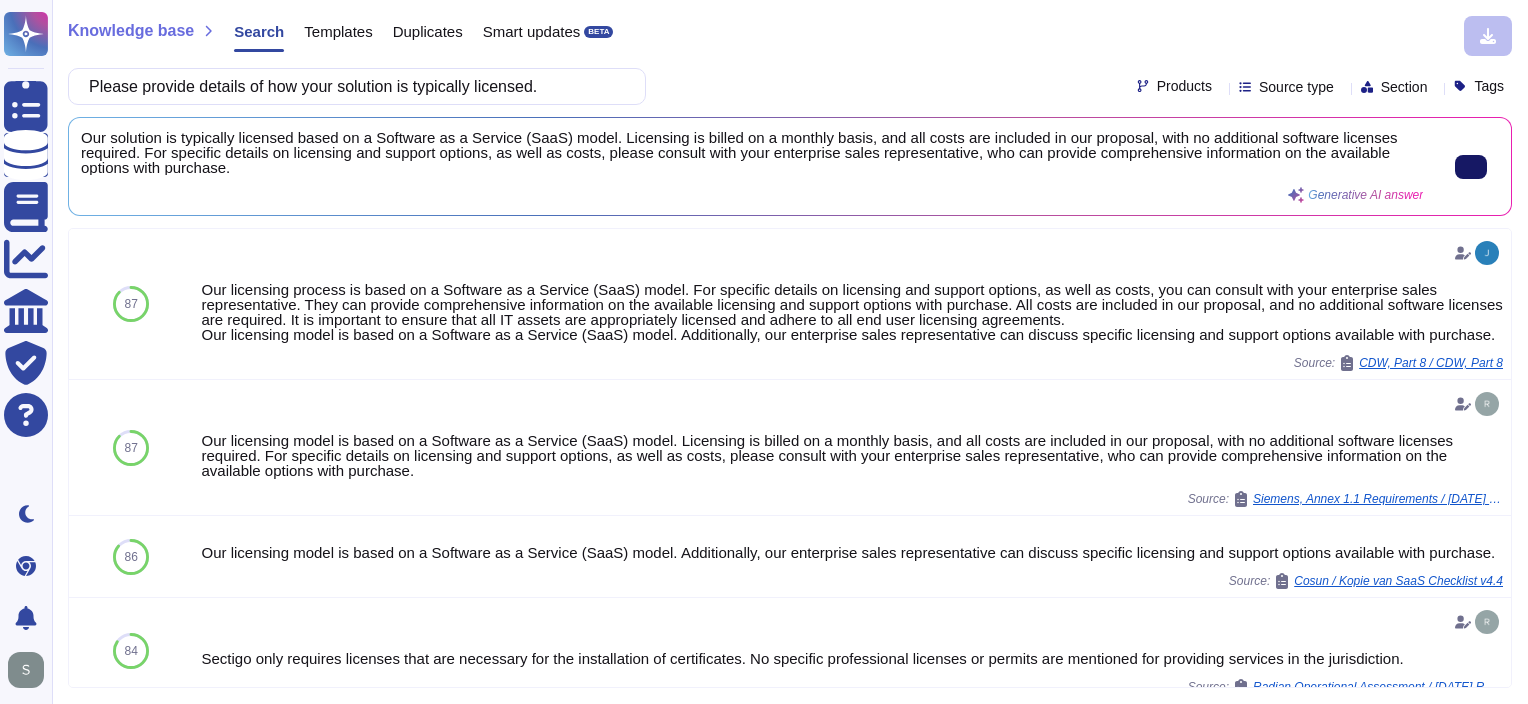 click at bounding box center (1471, 167) 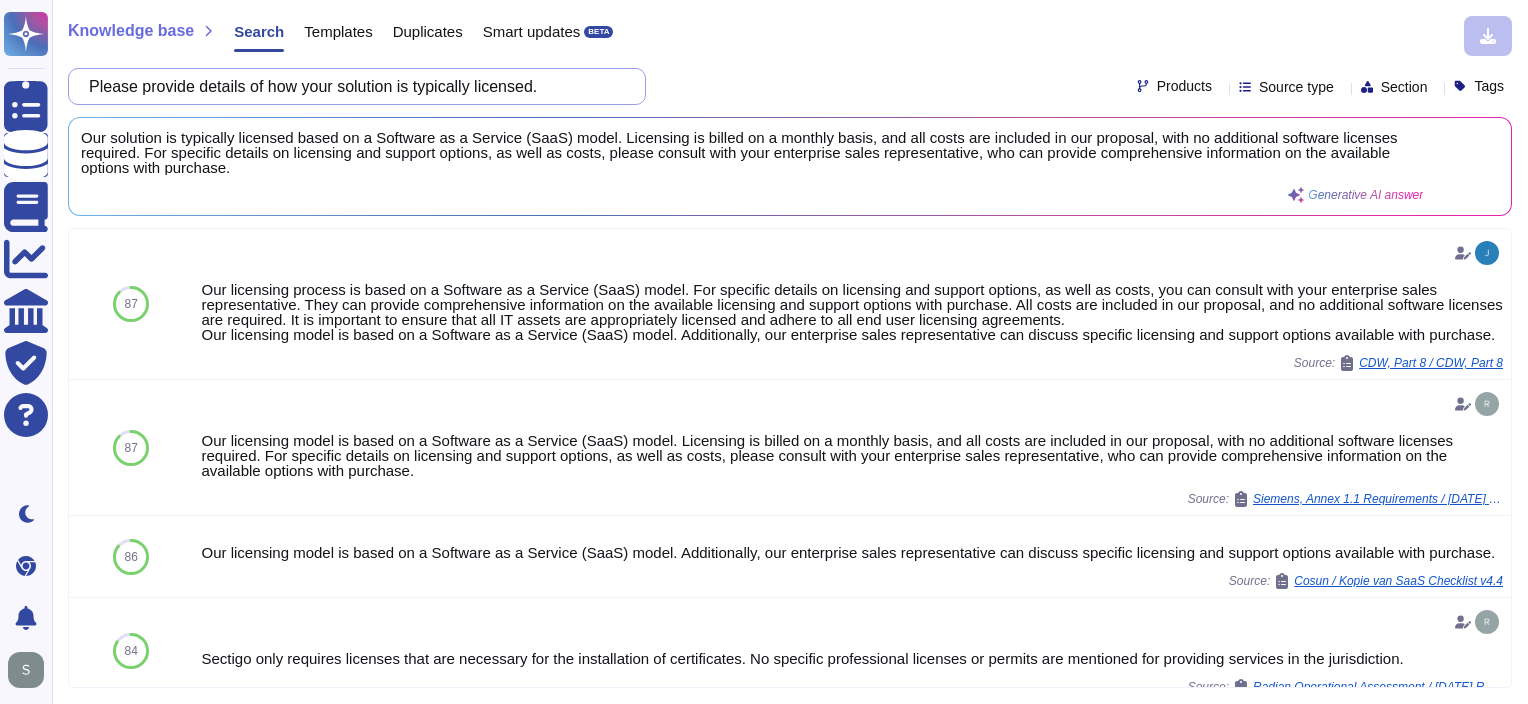 click on "Please provide details of how your solution is typically licensed." at bounding box center [352, 86] 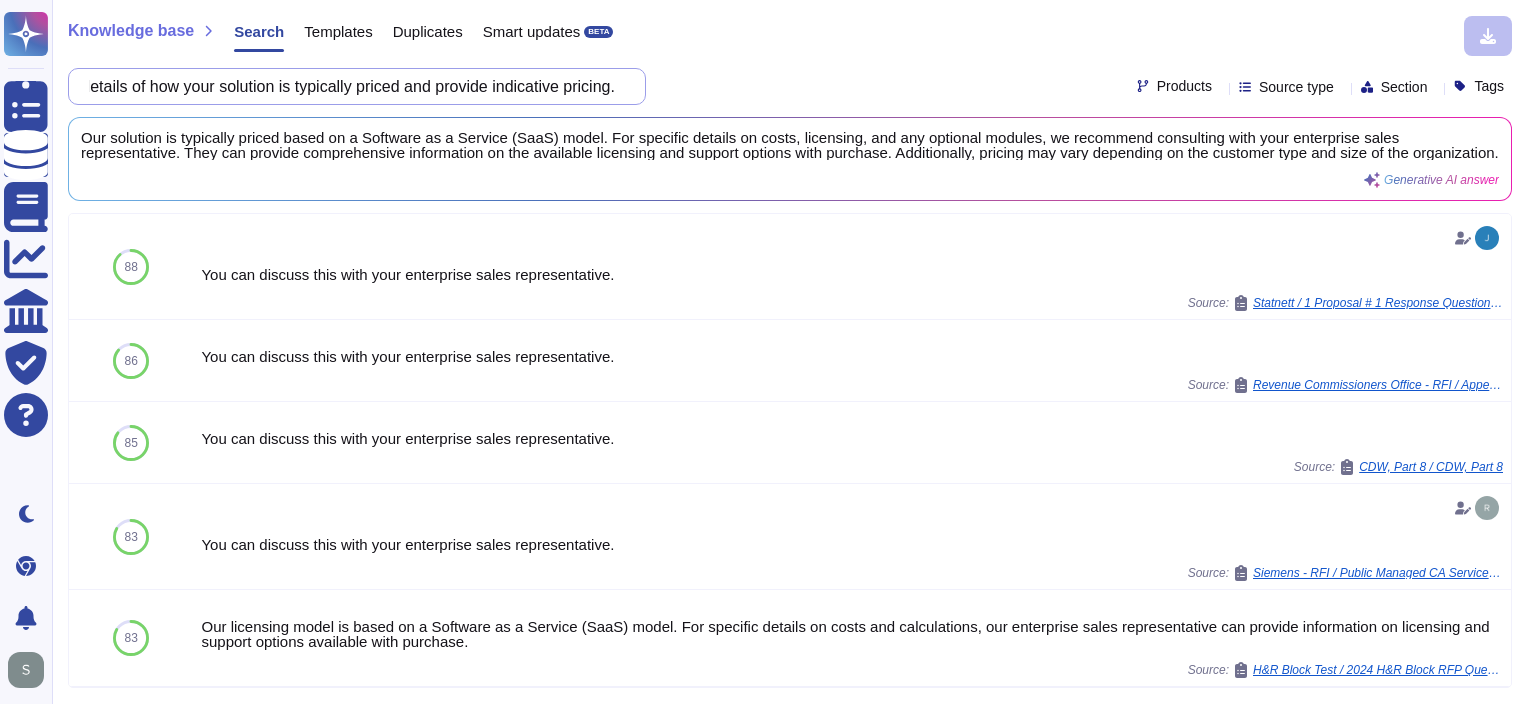 scroll, scrollTop: 0, scrollLeft: 0, axis: both 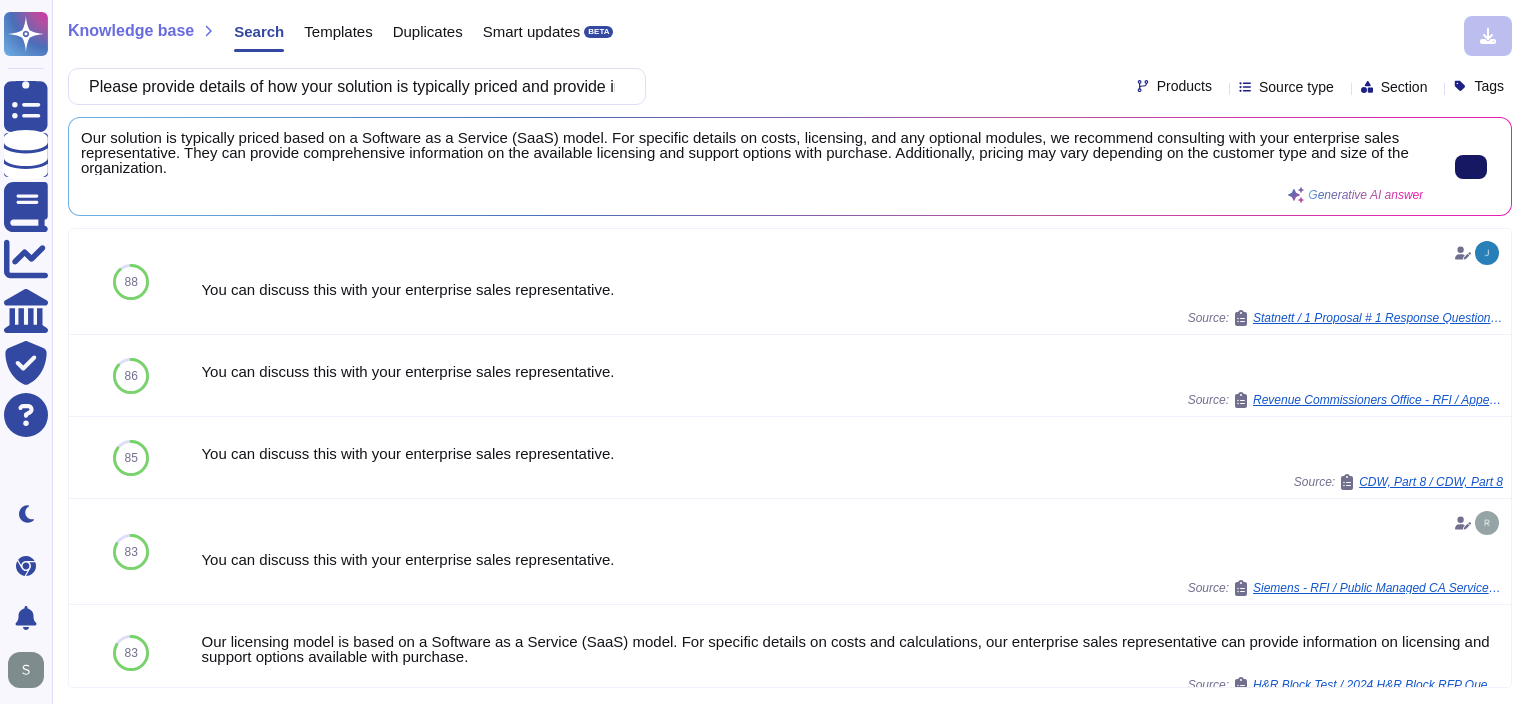 click at bounding box center [1471, 167] 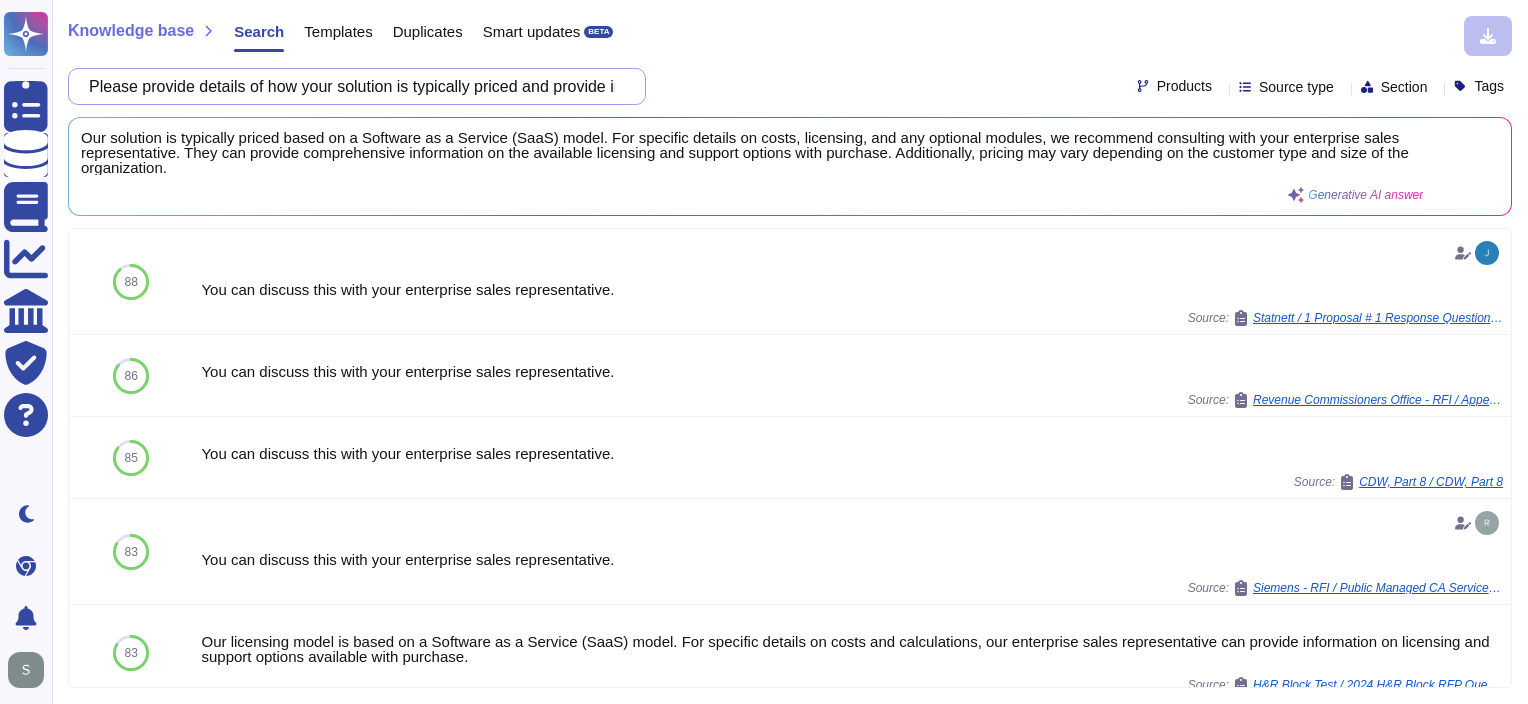 click on "Please provide details of how your solution is typically priced and provide indicative pricing." at bounding box center [352, 86] 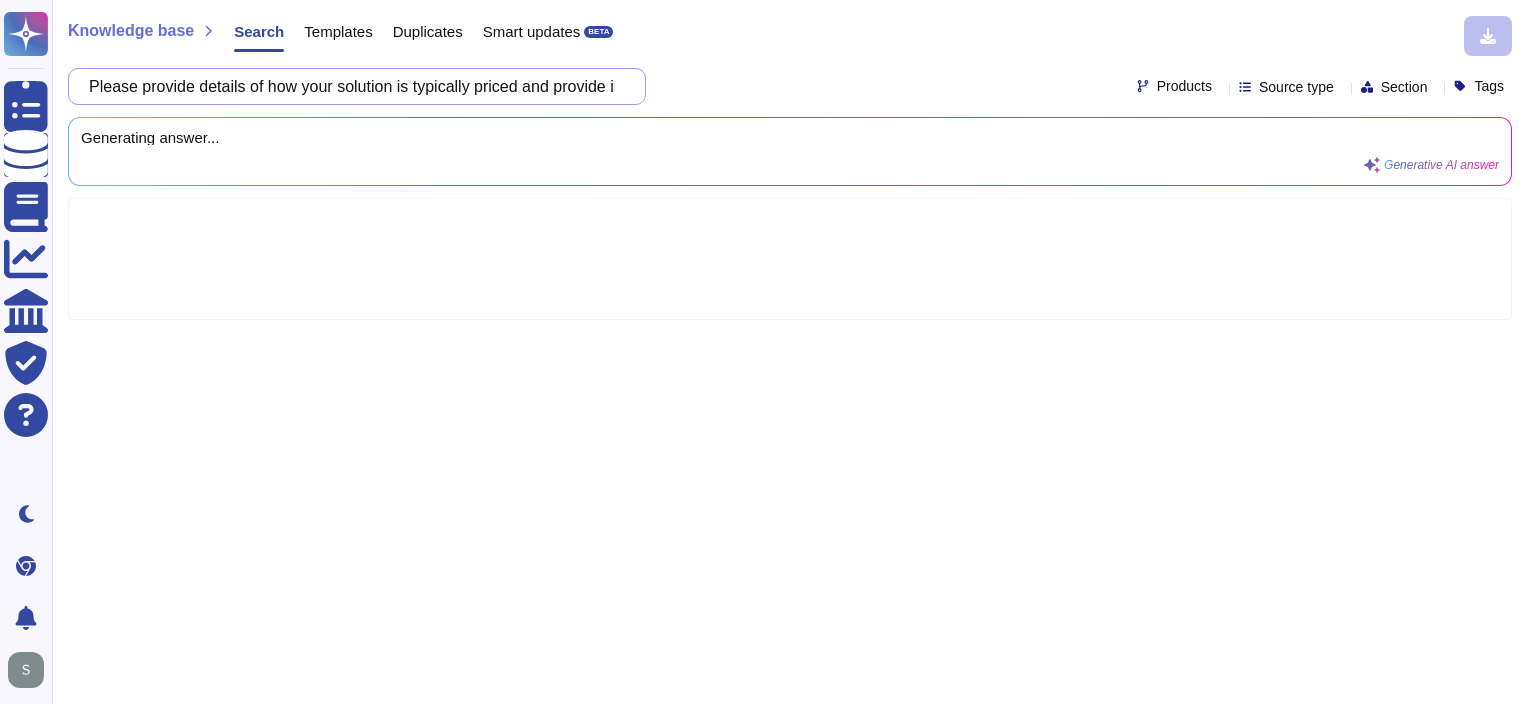 scroll, scrollTop: 0, scrollLeft: 236, axis: horizontal 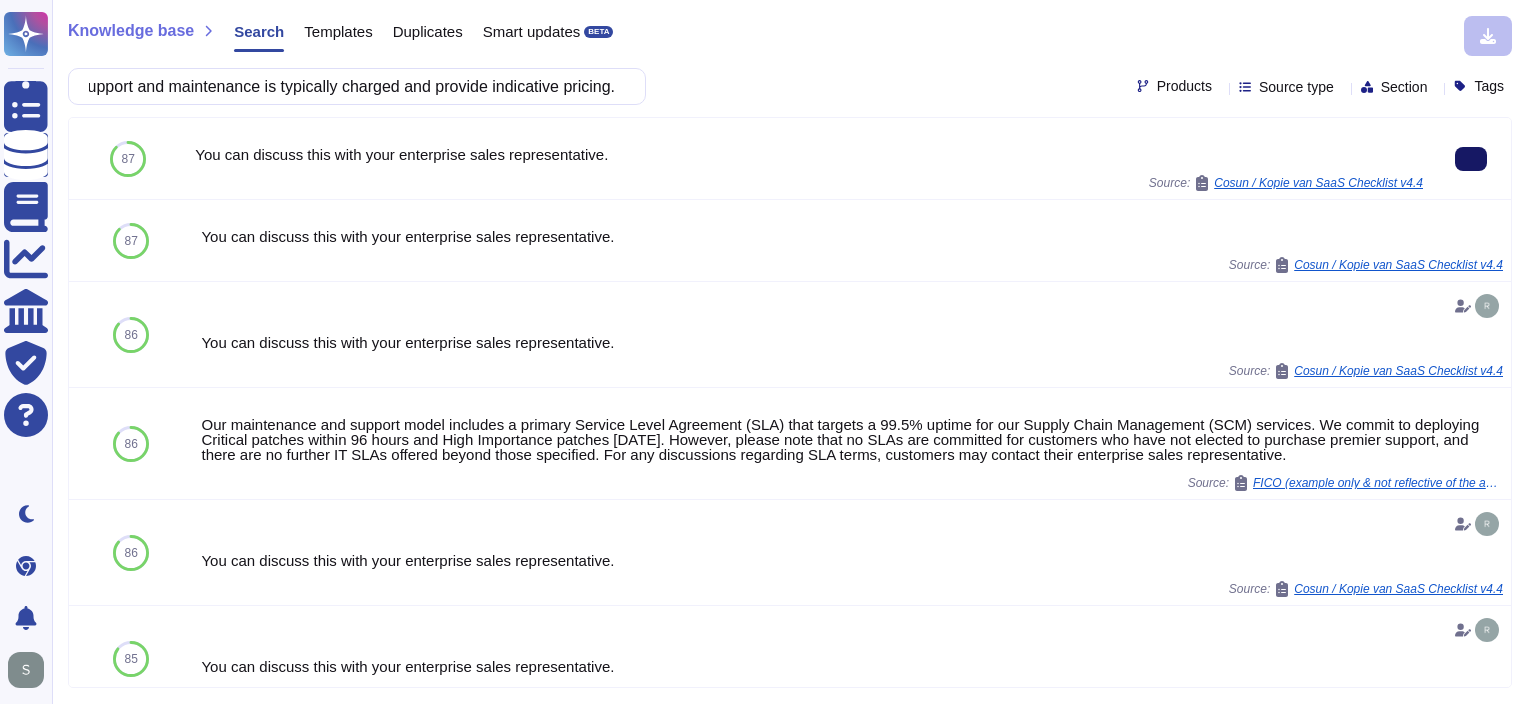 type on "Please provide details of how support and maintenance is typically charged and provide indicative pricing." 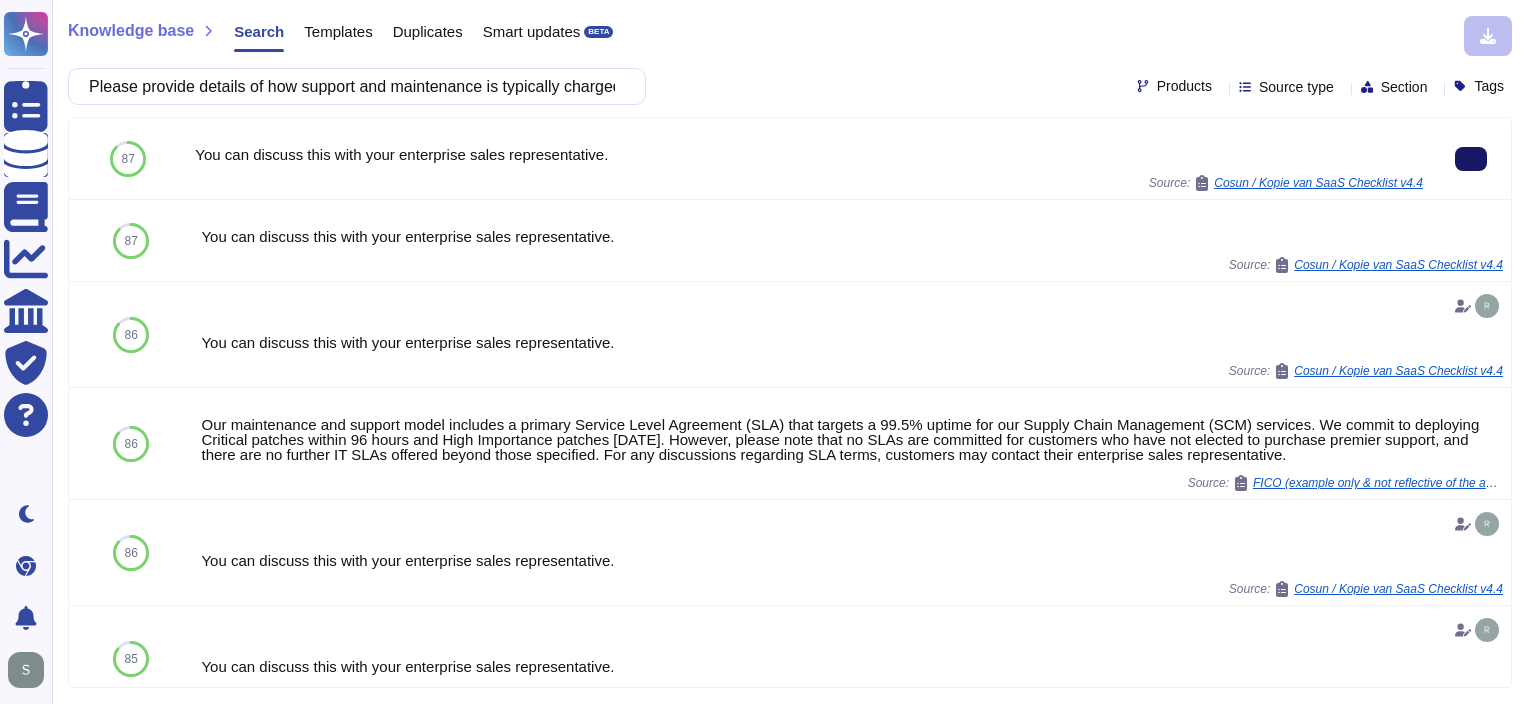 click at bounding box center [1471, 159] 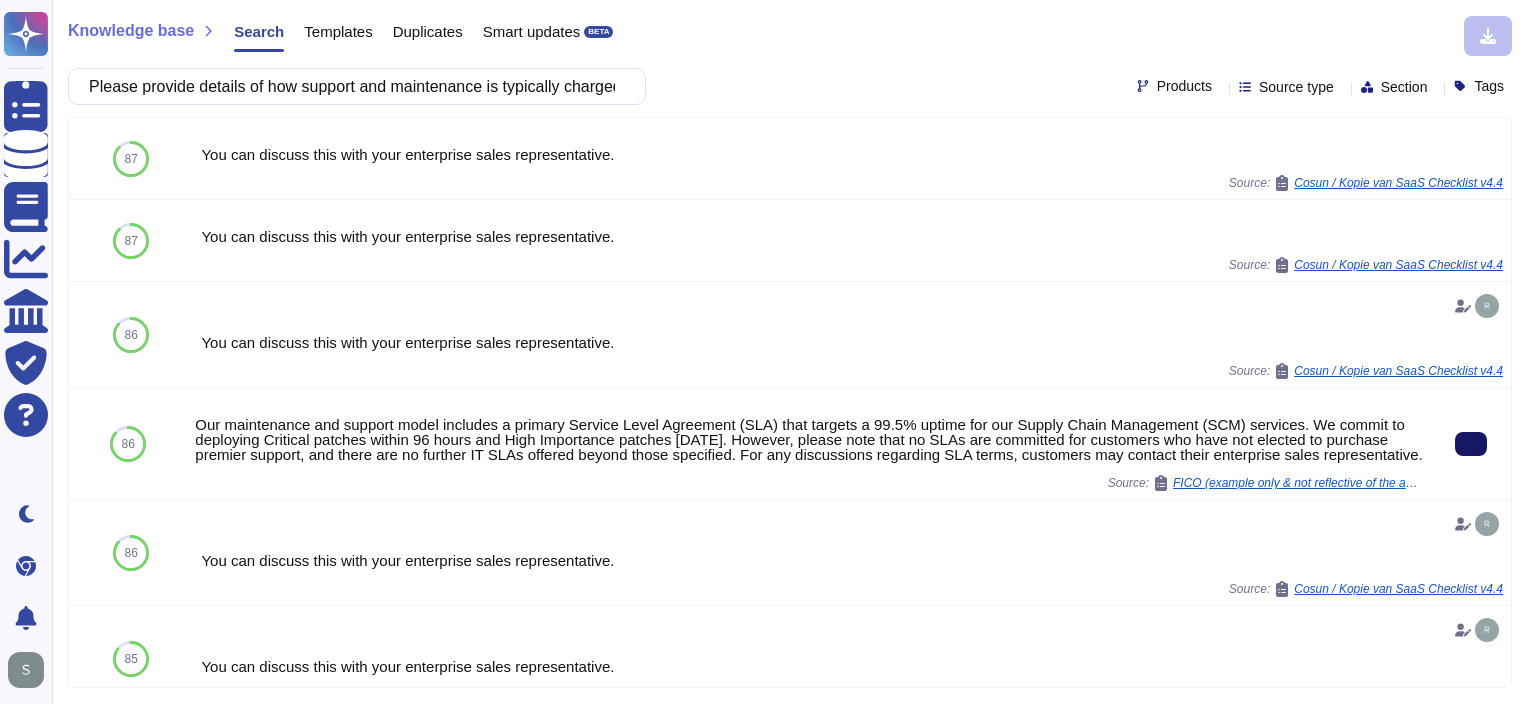 click 